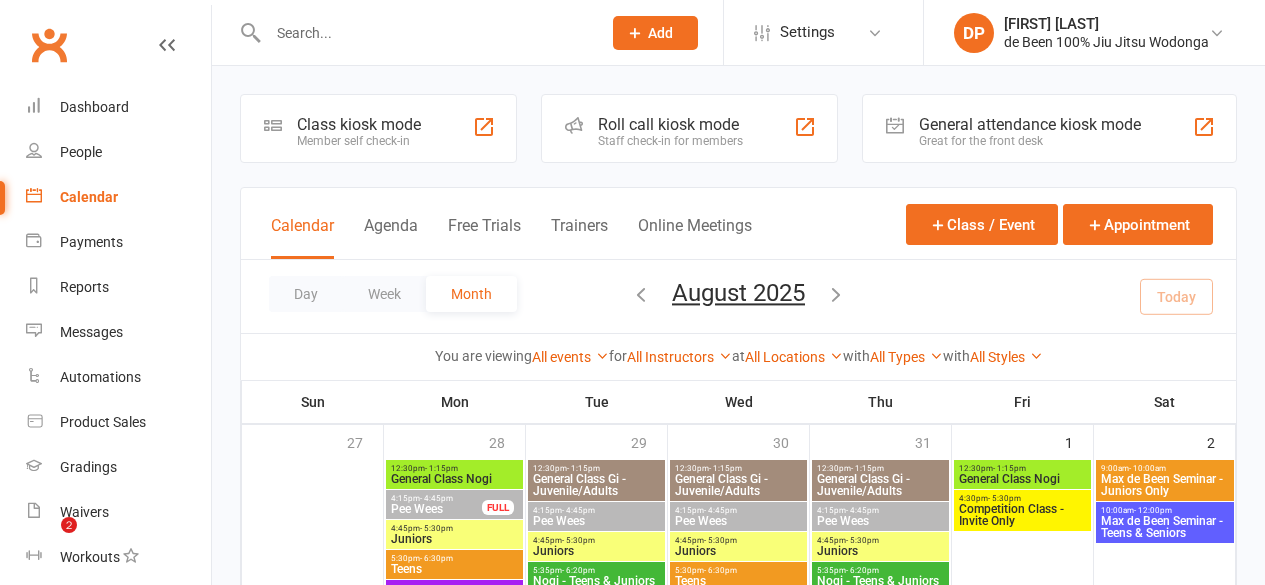 scroll, scrollTop: 471, scrollLeft: 0, axis: vertical 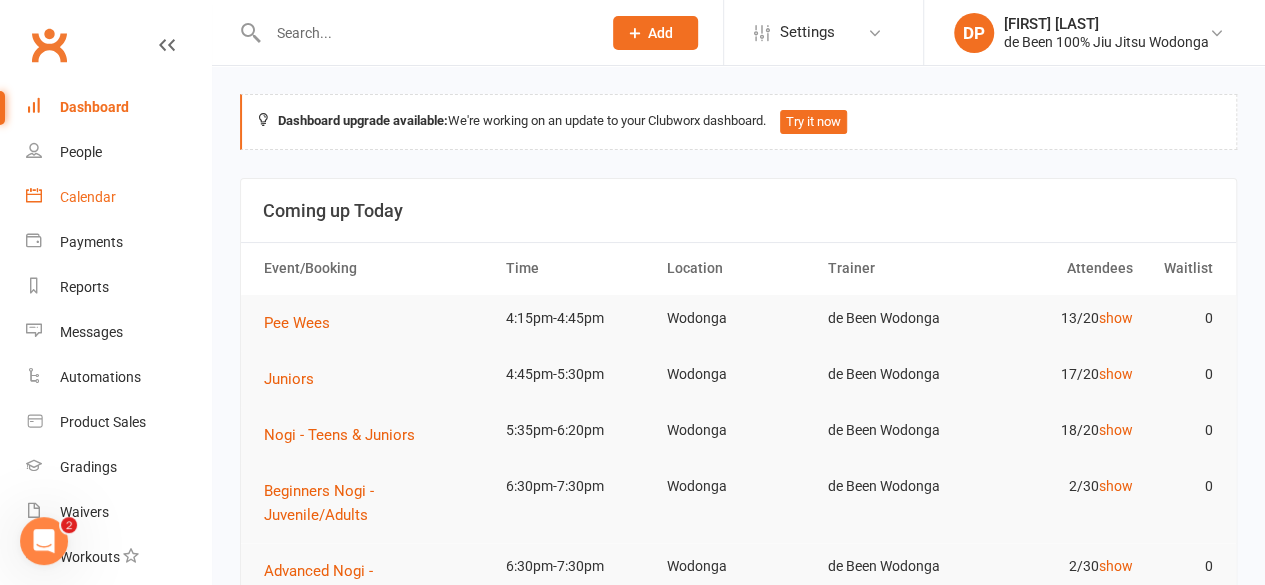 click on "Calendar" at bounding box center (118, 197) 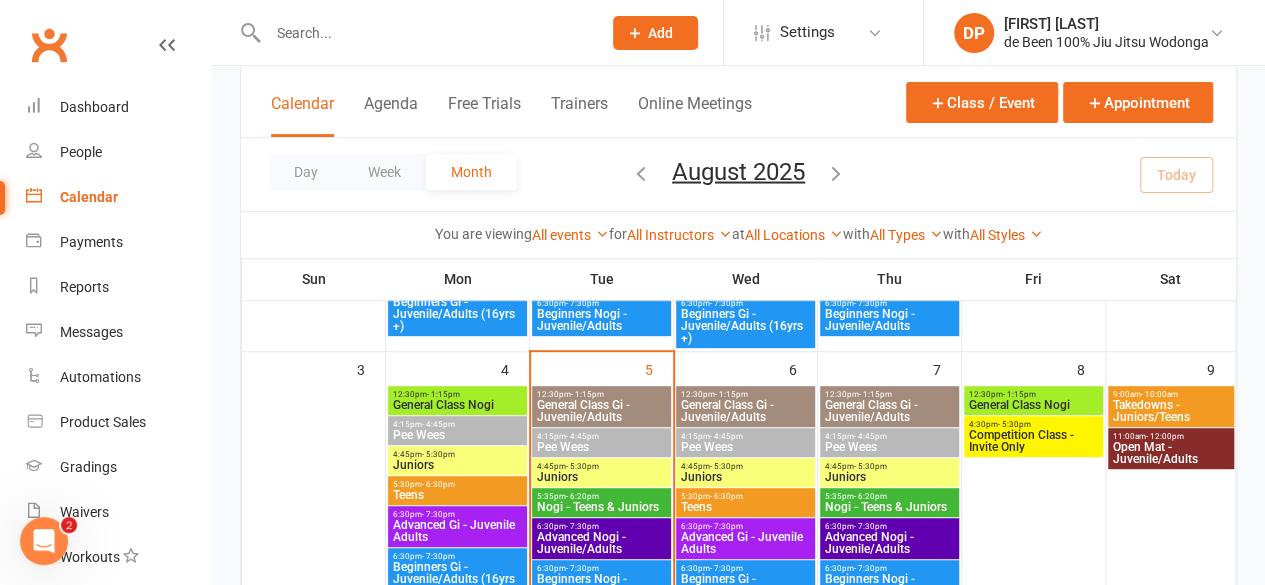 scroll, scrollTop: 340, scrollLeft: 0, axis: vertical 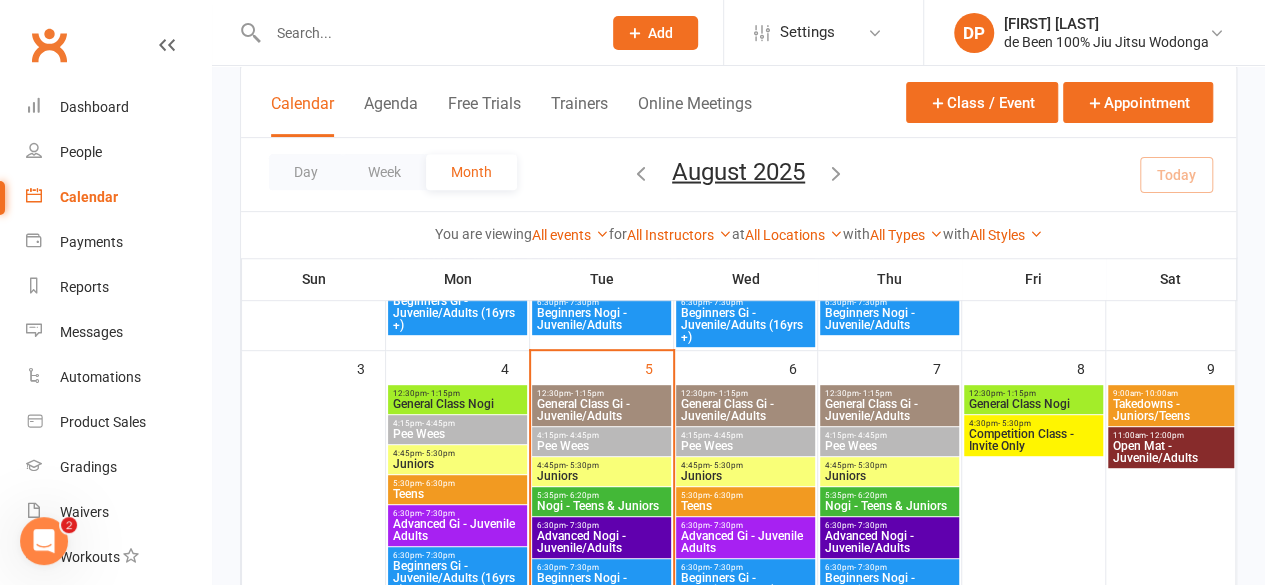 click on "- 4:45pm" at bounding box center [582, 435] 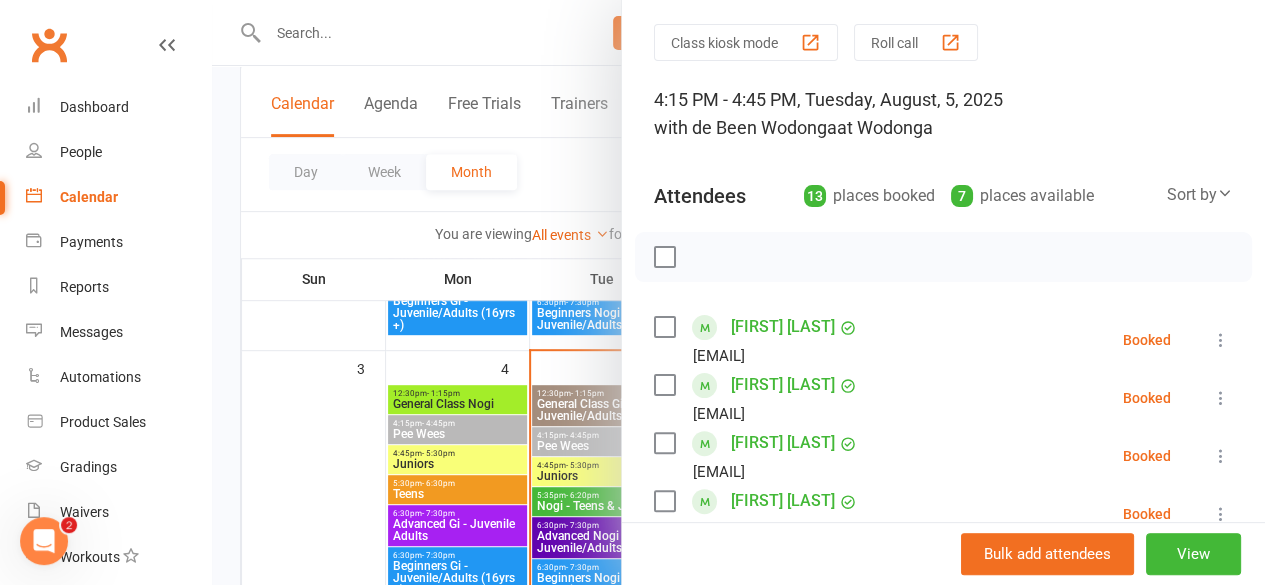 scroll, scrollTop: 60, scrollLeft: 0, axis: vertical 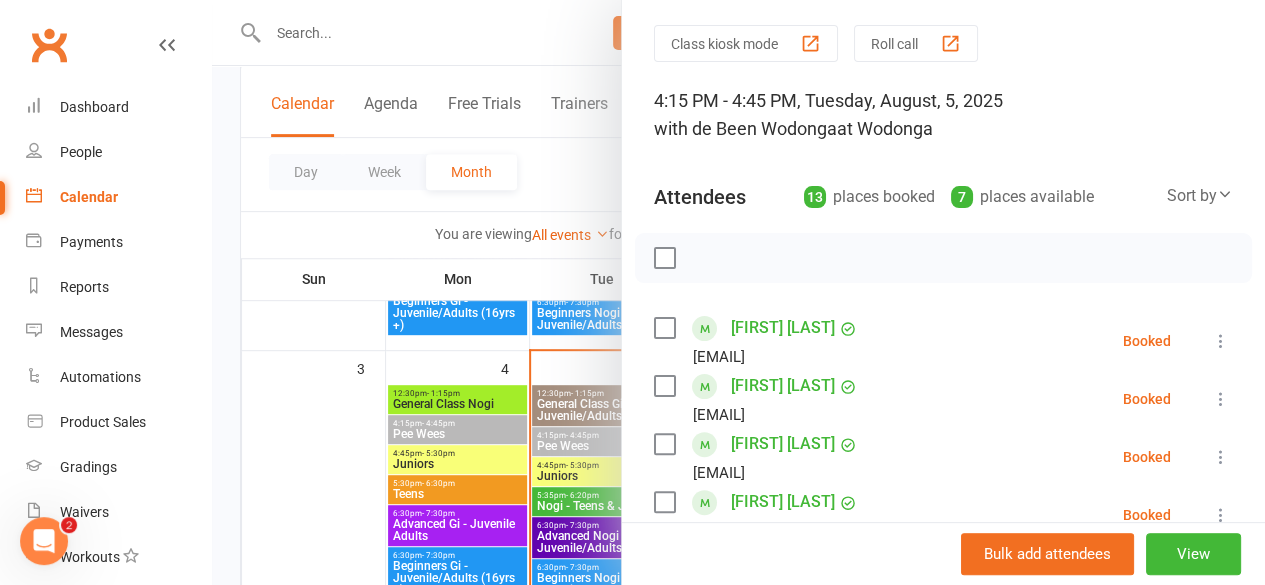 click on "Sort by" at bounding box center (1200, 196) 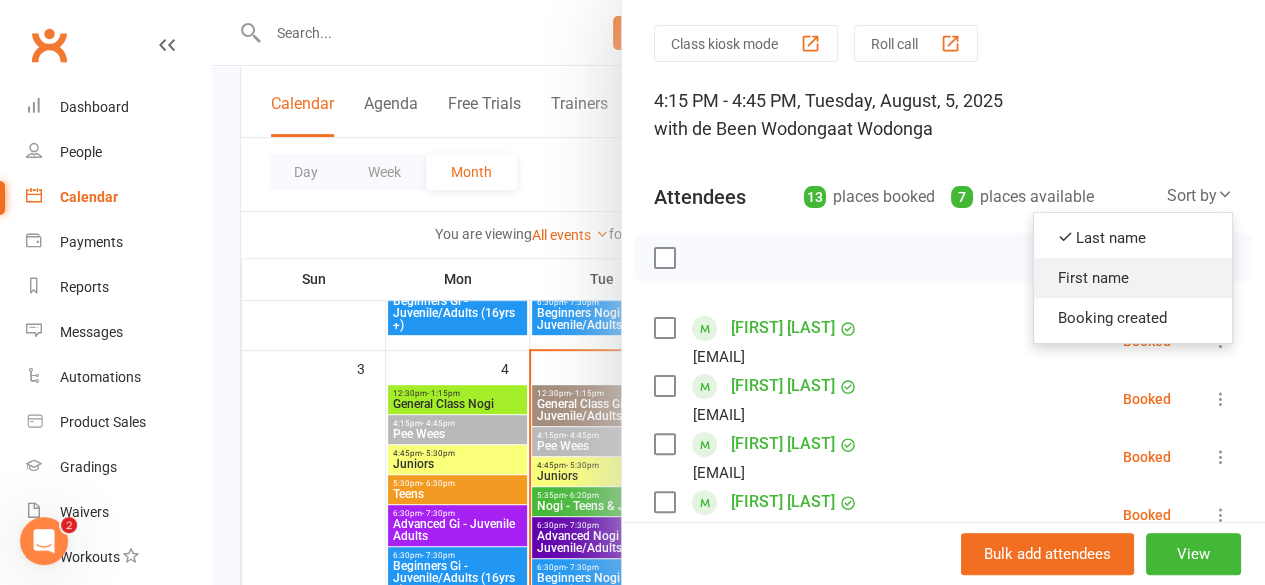 click on "First name" at bounding box center (1133, 278) 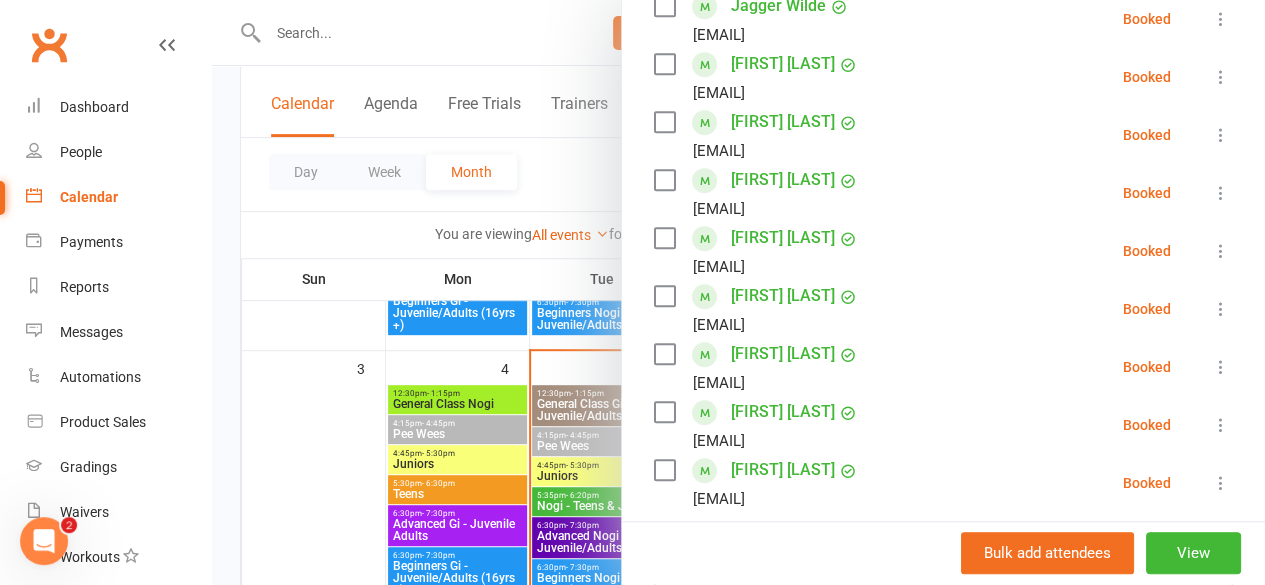 scroll, scrollTop: 559, scrollLeft: 0, axis: vertical 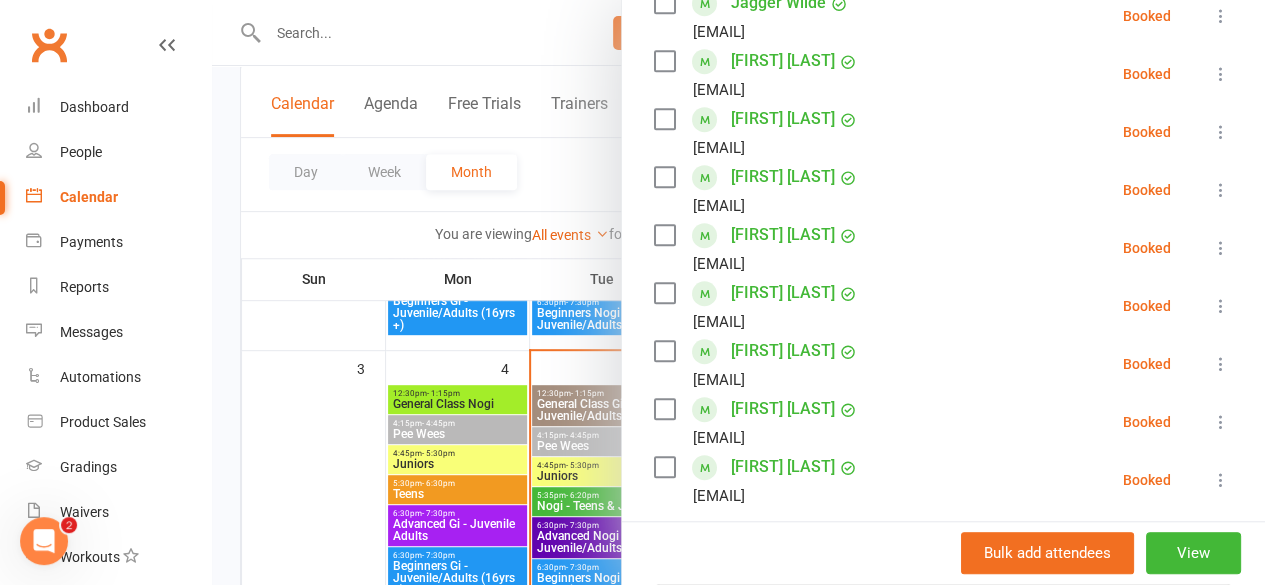 click on "Oscar Pirard  alisonpirard@outlook.com Booked More info  Remove  Check in  Mark absent  Send message  Enable recurring bookings  All bookings for series" at bounding box center (943, 306) 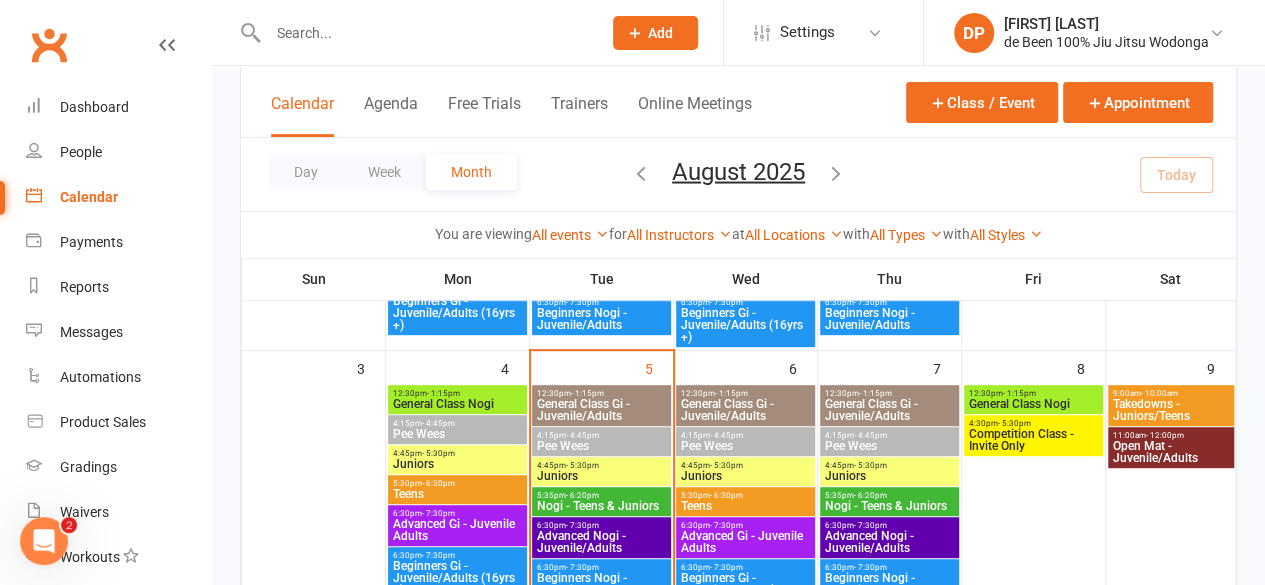 click on "Advanced Nogi - Juvenile/Adults" at bounding box center [601, 542] 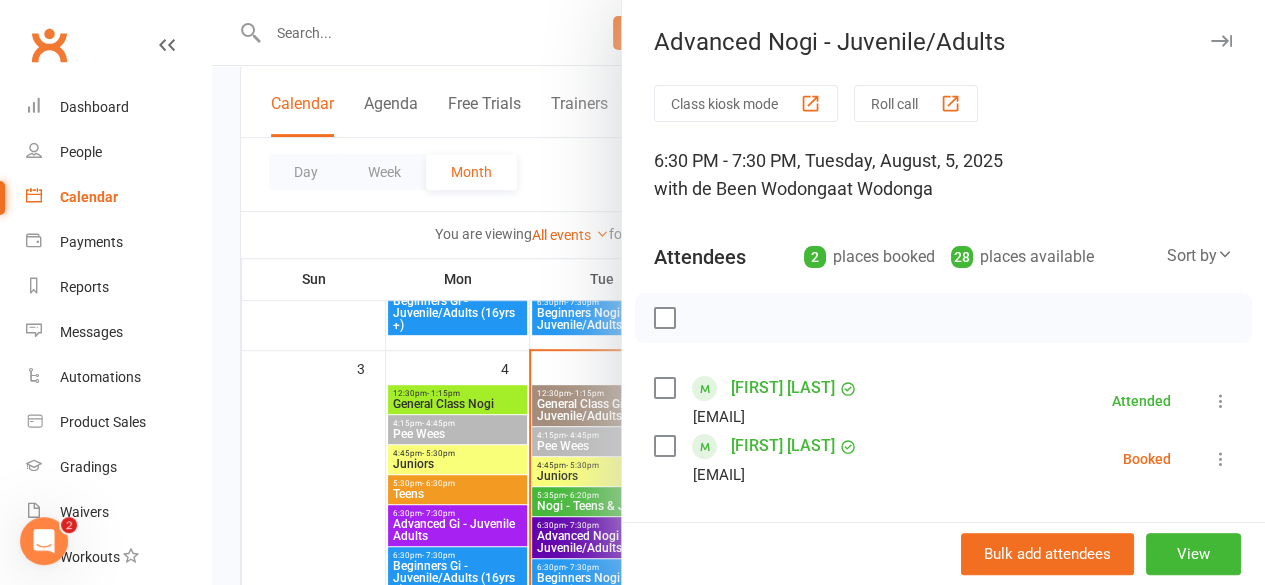 click on "[FIRST] [LAST]" at bounding box center [783, 446] 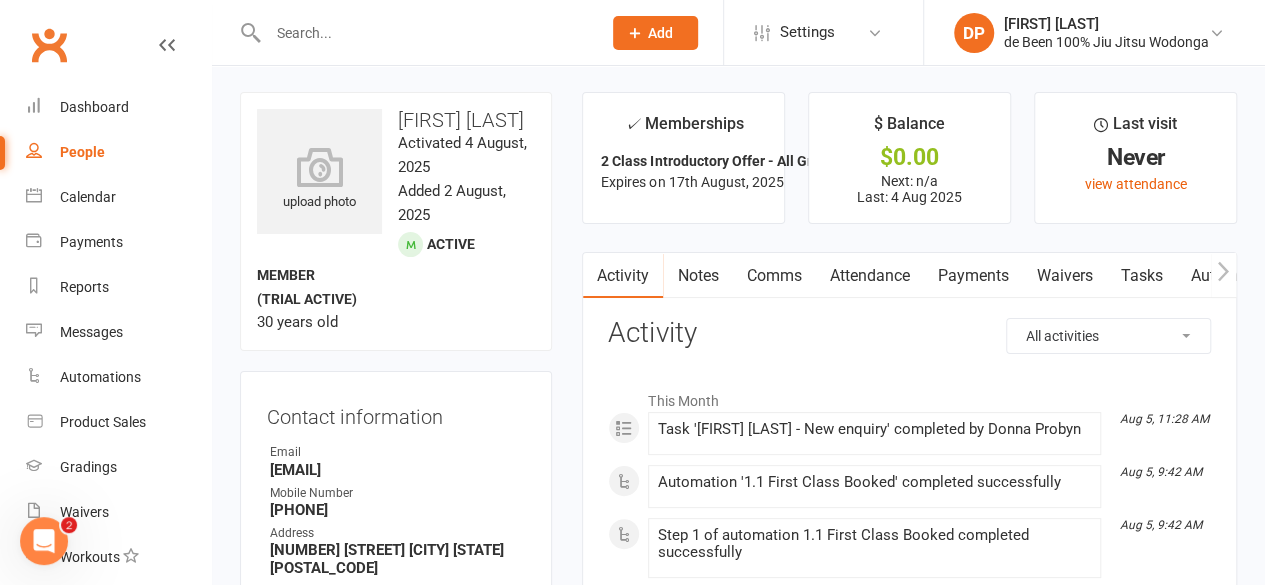 scroll, scrollTop: 0, scrollLeft: 0, axis: both 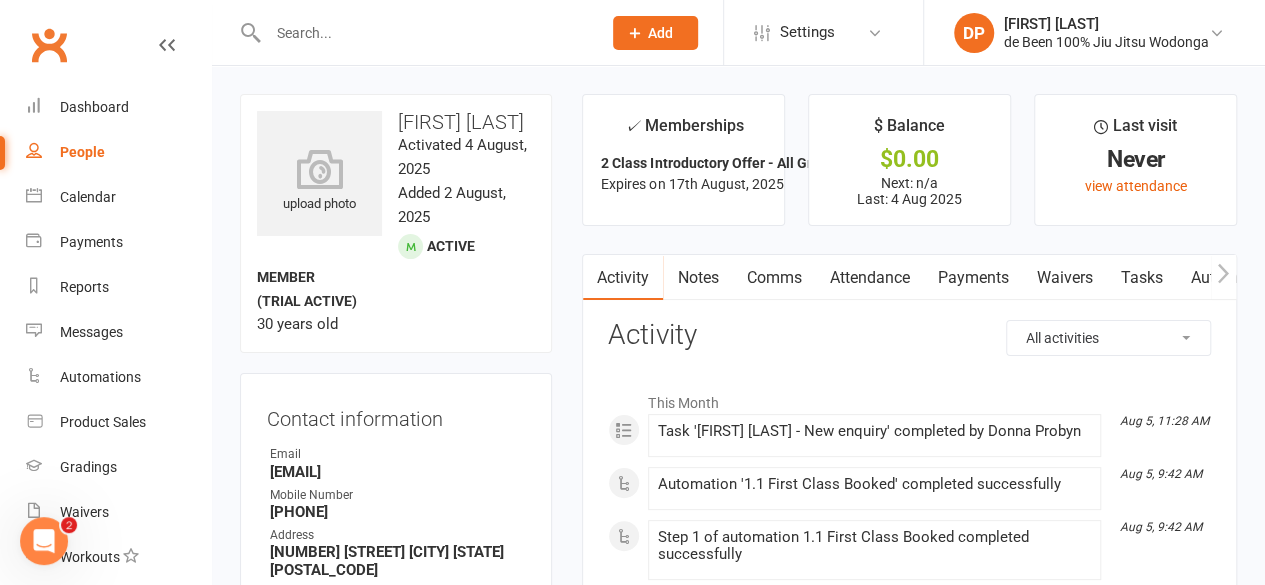click on "Notes" at bounding box center [697, 278] 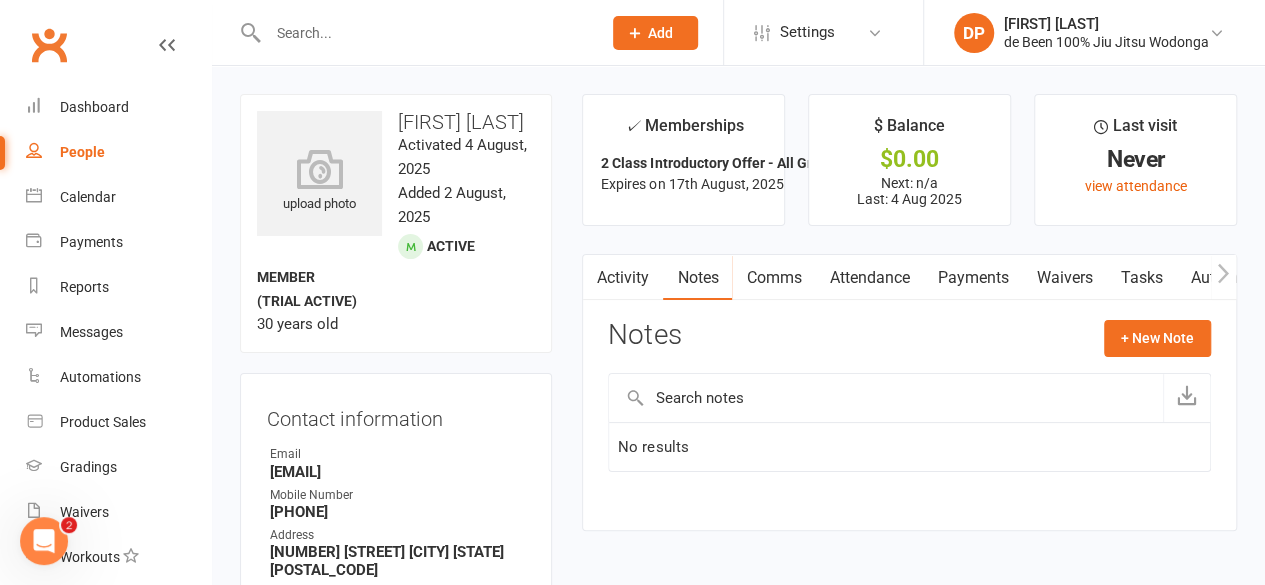 click on "Activity" at bounding box center (623, 278) 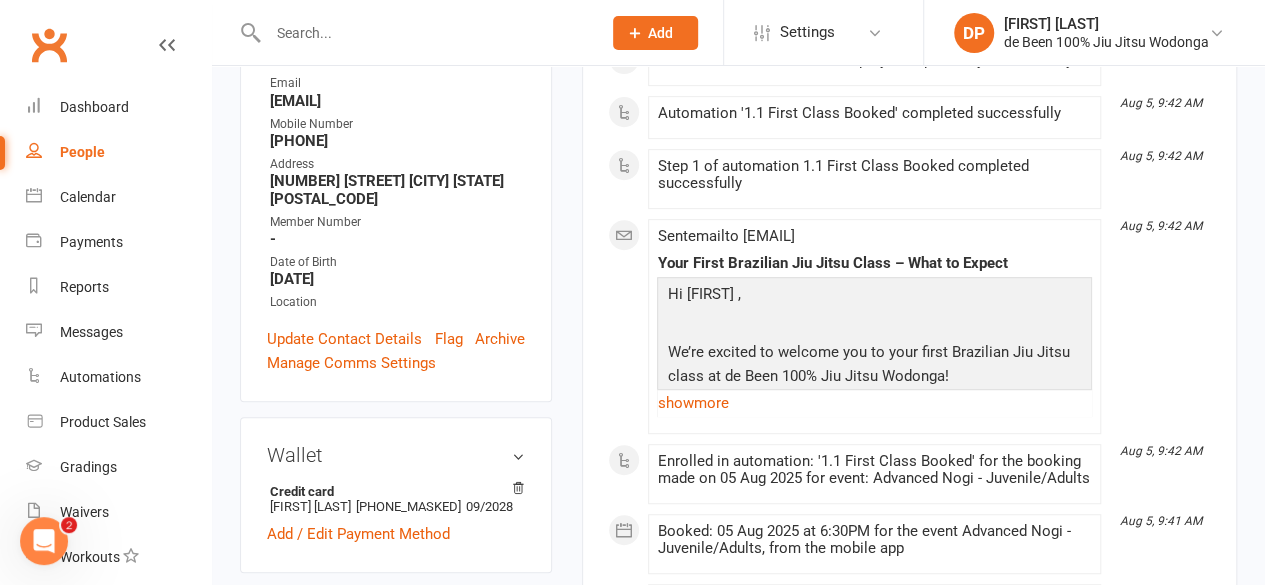 scroll, scrollTop: 370, scrollLeft: 0, axis: vertical 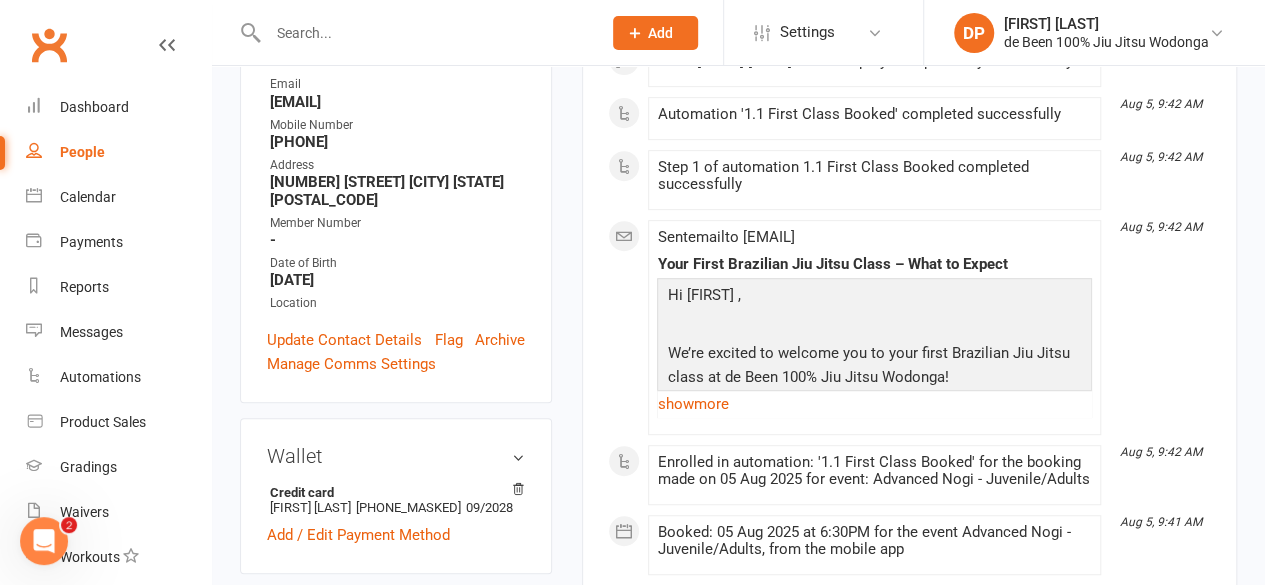 click on "-" at bounding box center [397, 240] 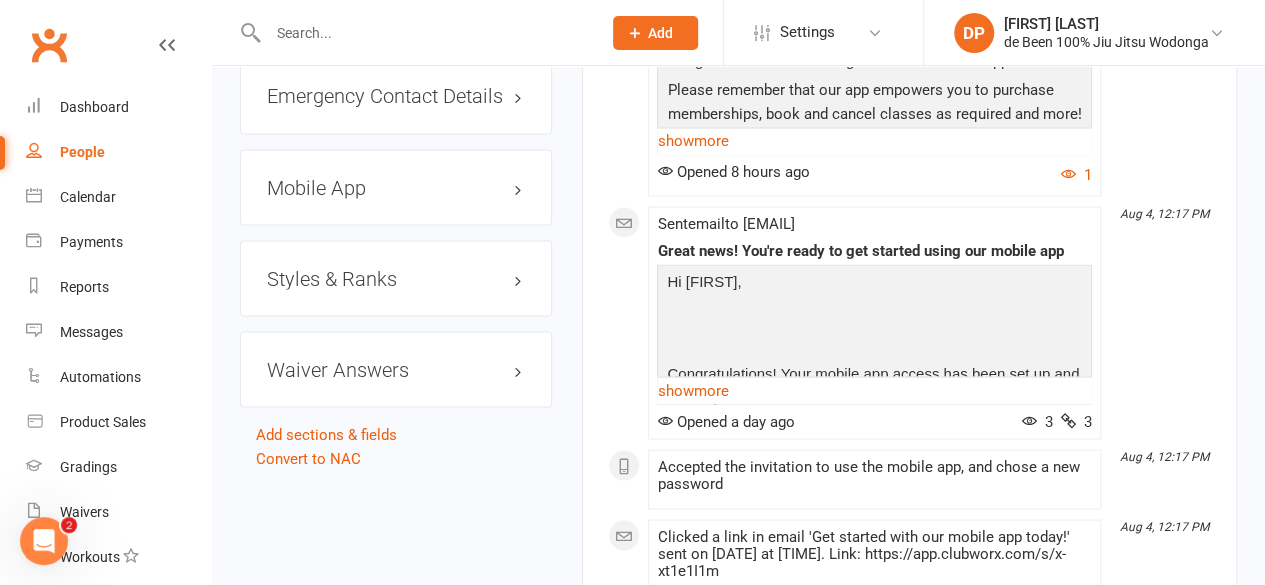 scroll, scrollTop: 1709, scrollLeft: 0, axis: vertical 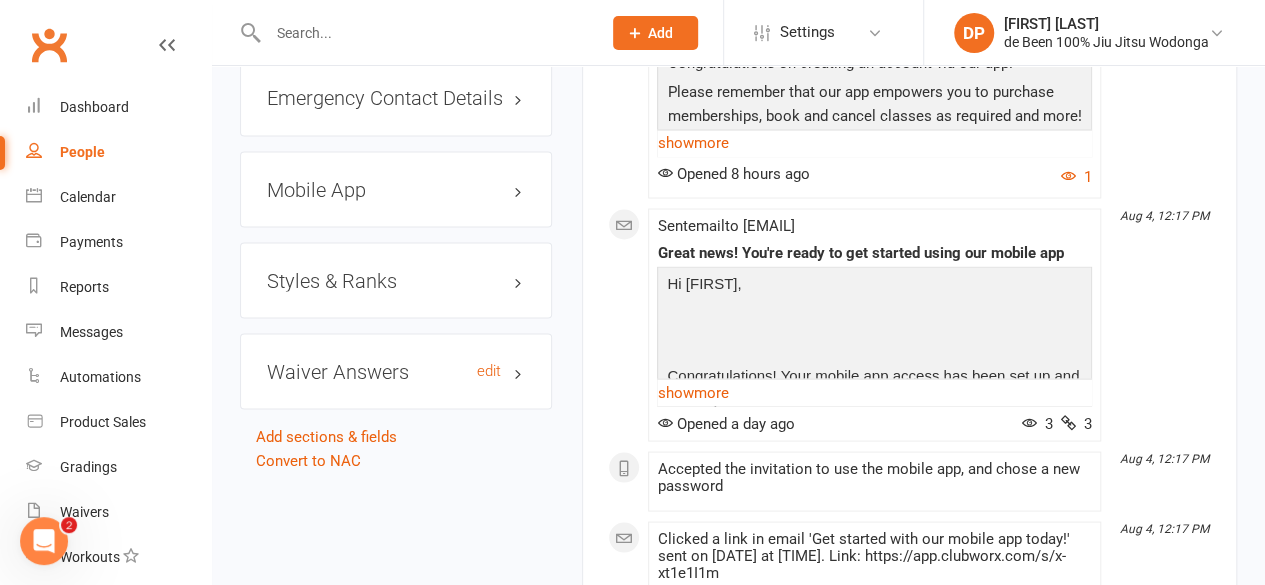 click on "Waiver Answers  edit" at bounding box center [396, 371] 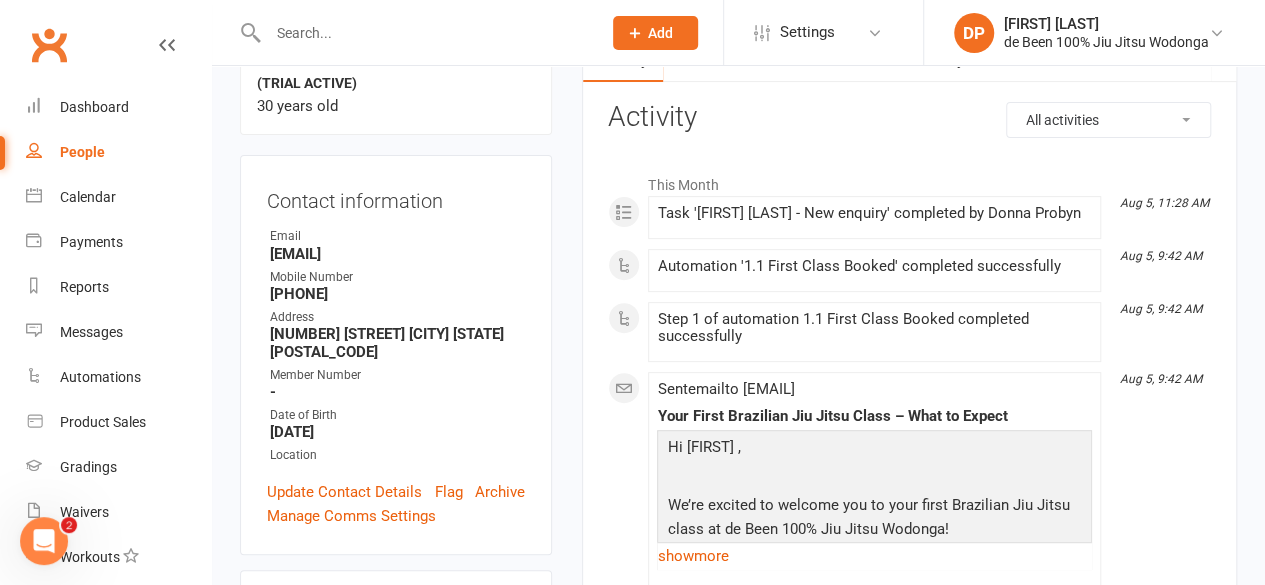 scroll, scrollTop: 0, scrollLeft: 0, axis: both 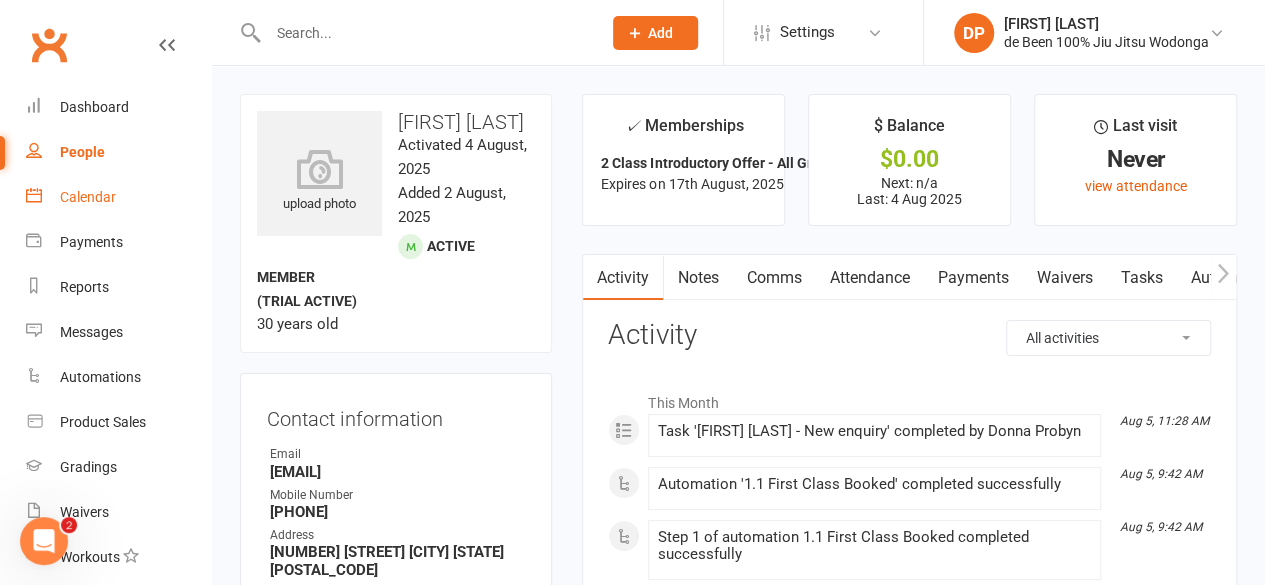 click on "Calendar" at bounding box center (88, 197) 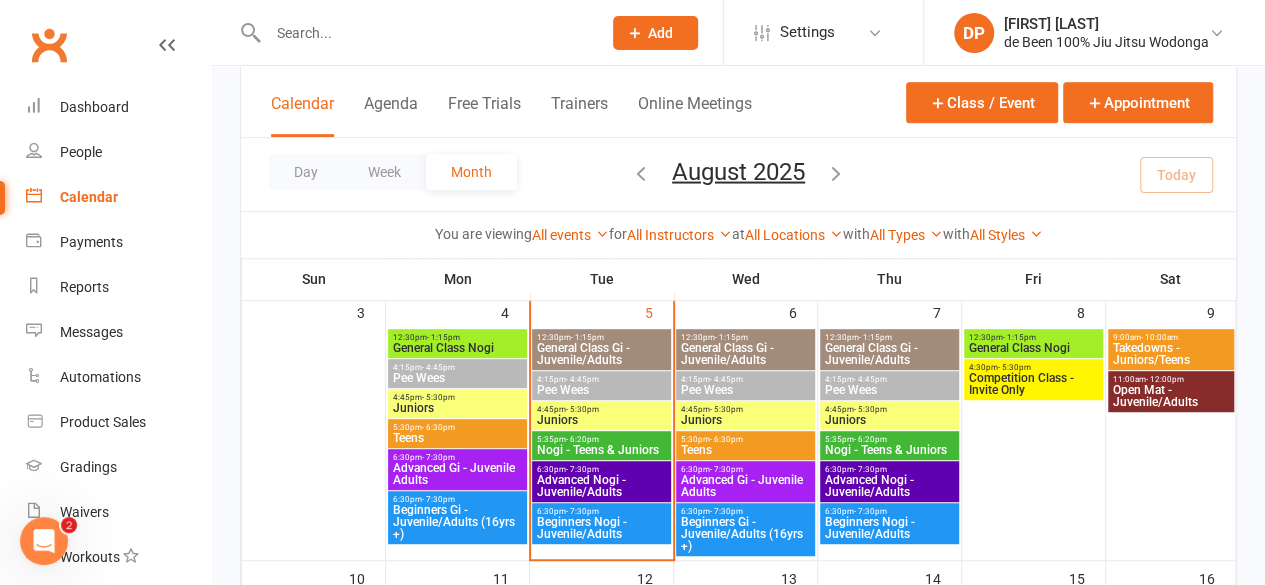 scroll, scrollTop: 395, scrollLeft: 0, axis: vertical 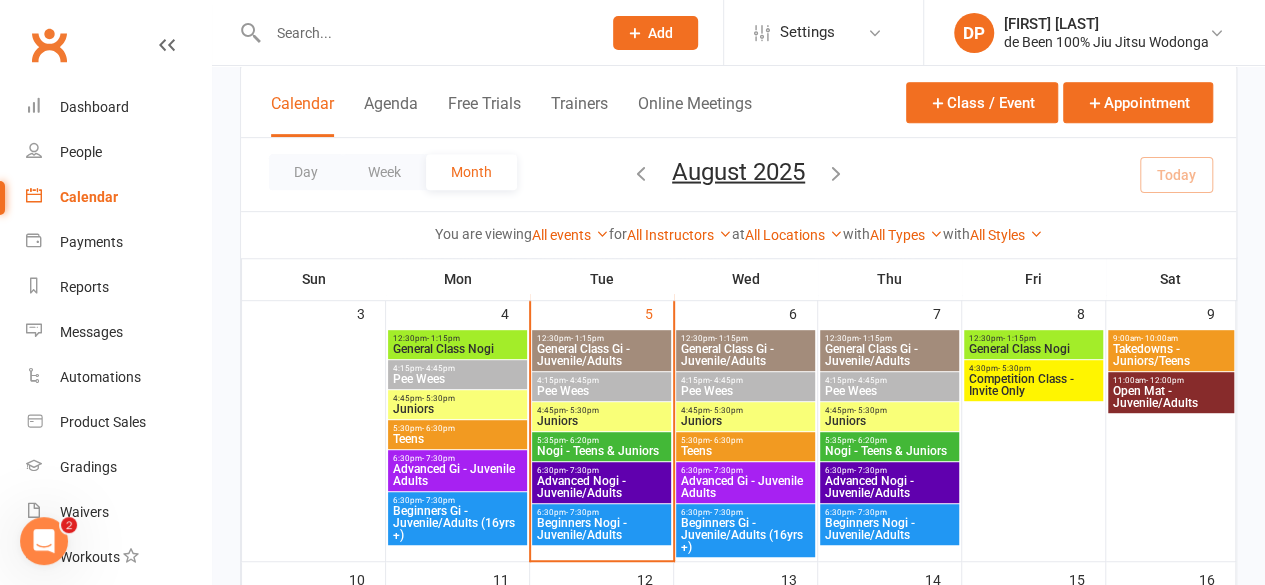 click on "You are viewing" at bounding box center [483, 234] 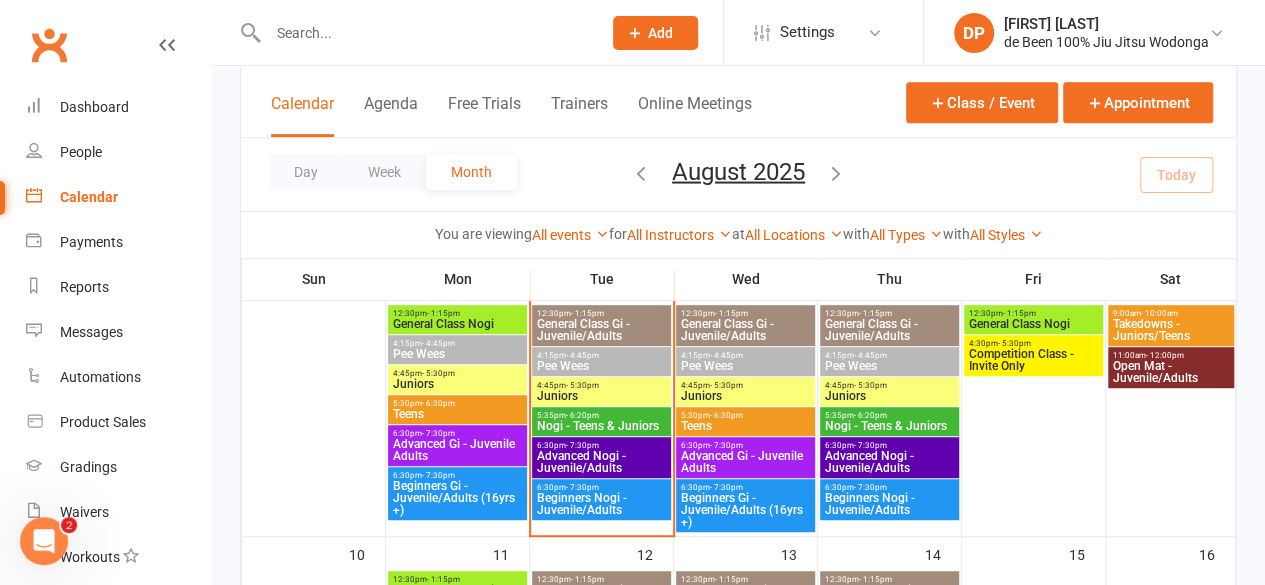 scroll, scrollTop: 417, scrollLeft: 0, axis: vertical 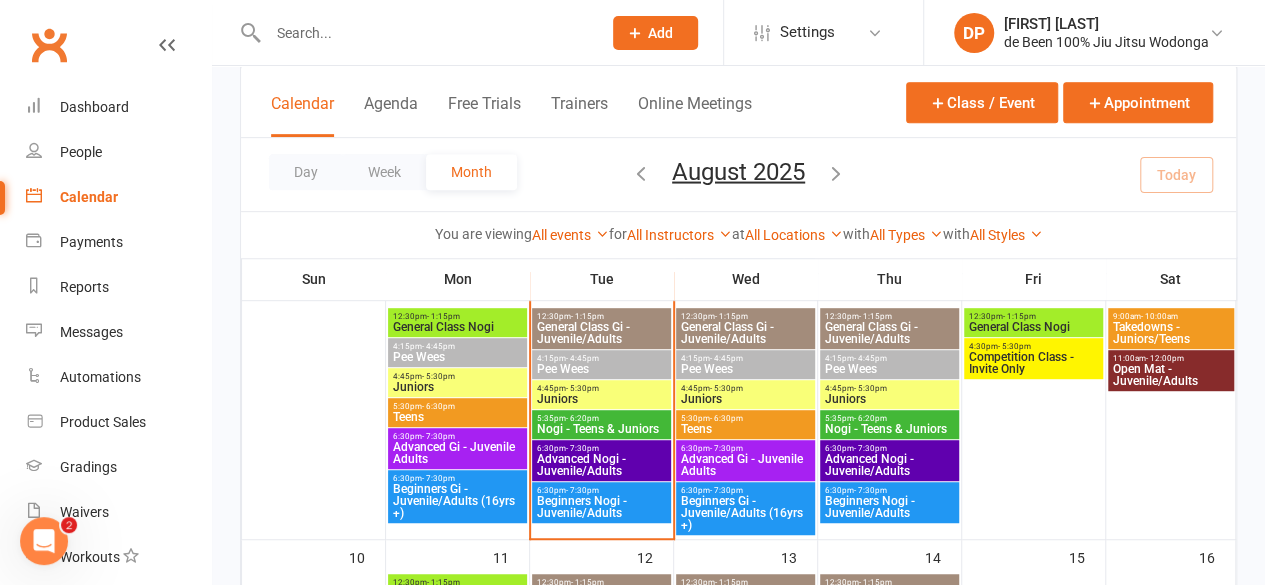 click on "Pee Wees" at bounding box center [601, 369] 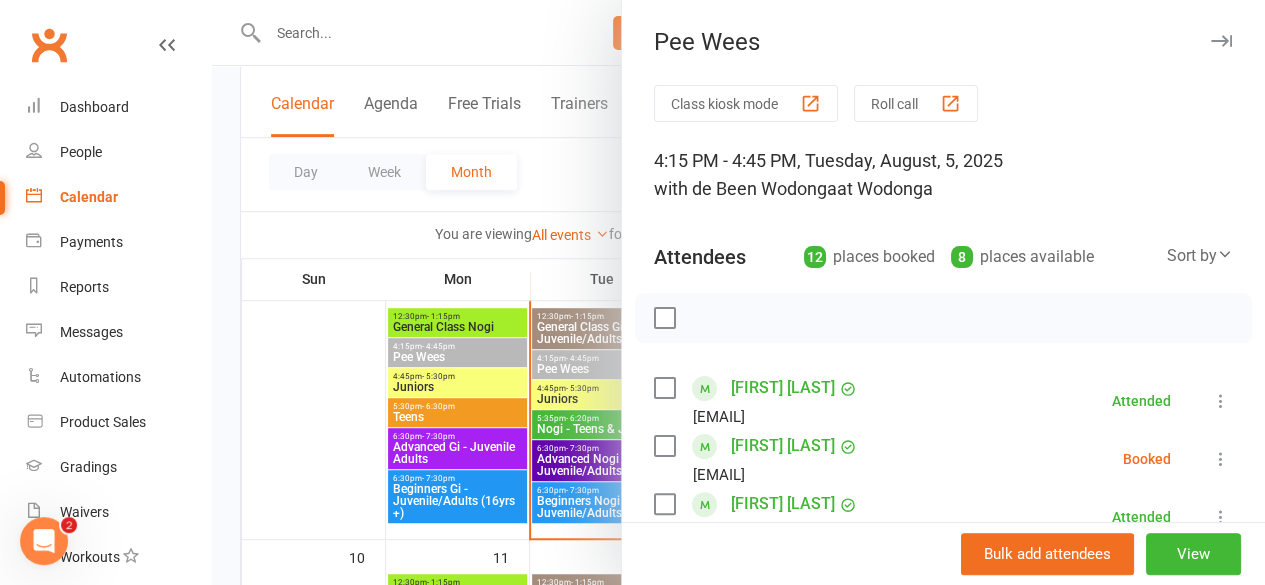 click at bounding box center [1221, 459] 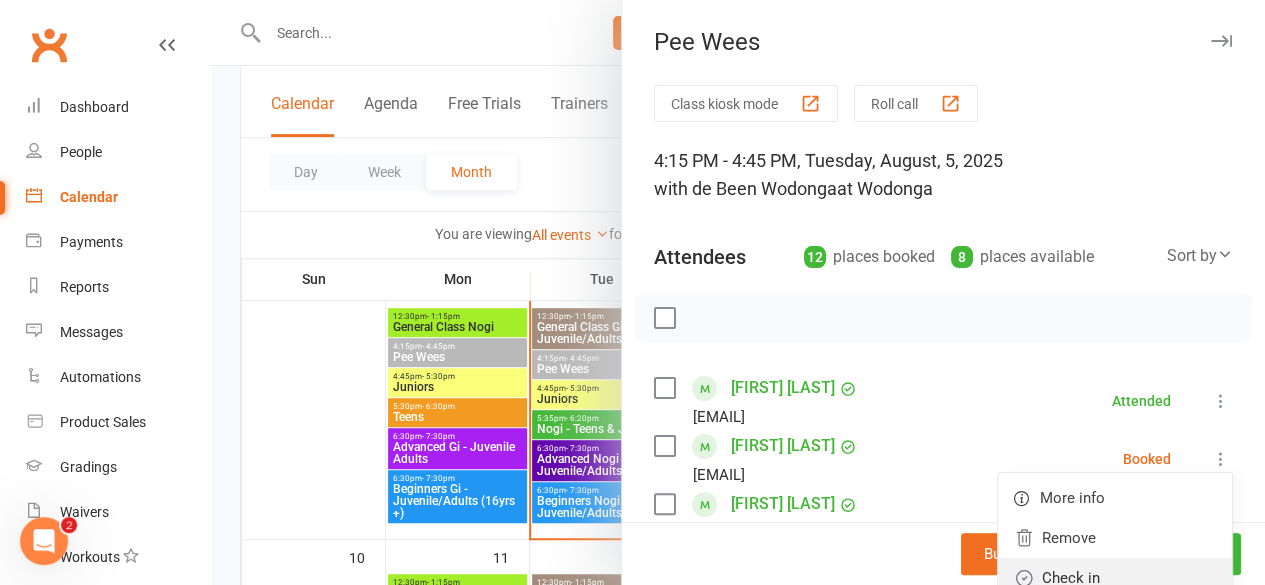 click on "Check in" at bounding box center (1115, 578) 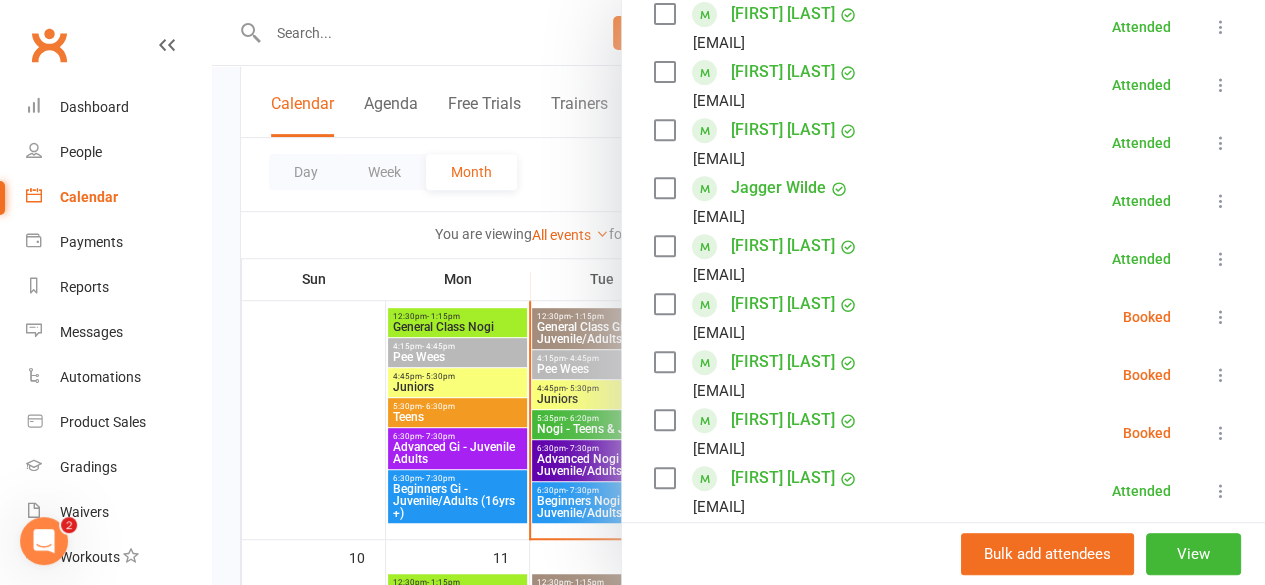 scroll, scrollTop: 391, scrollLeft: 0, axis: vertical 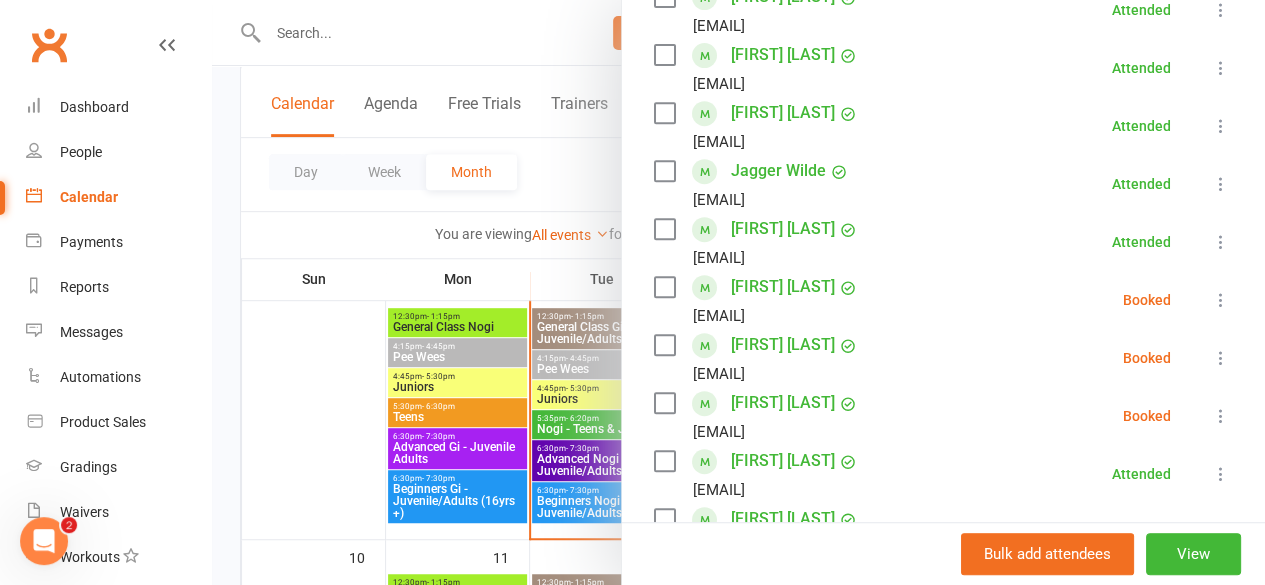 click at bounding box center [1221, 416] 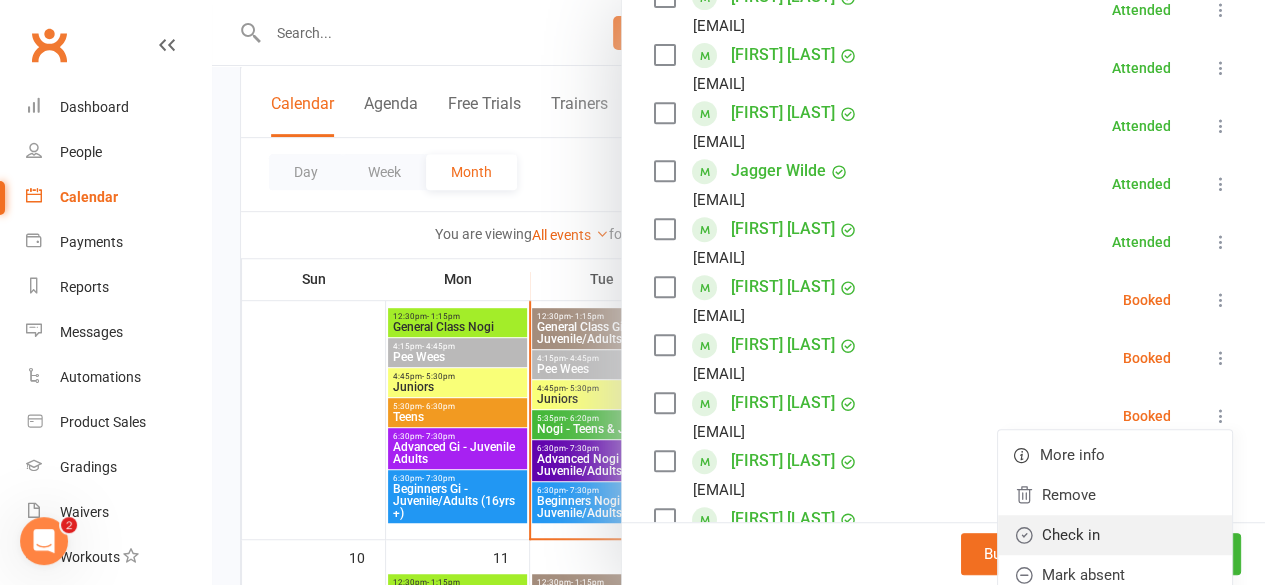 click on "Check in" at bounding box center (1115, 535) 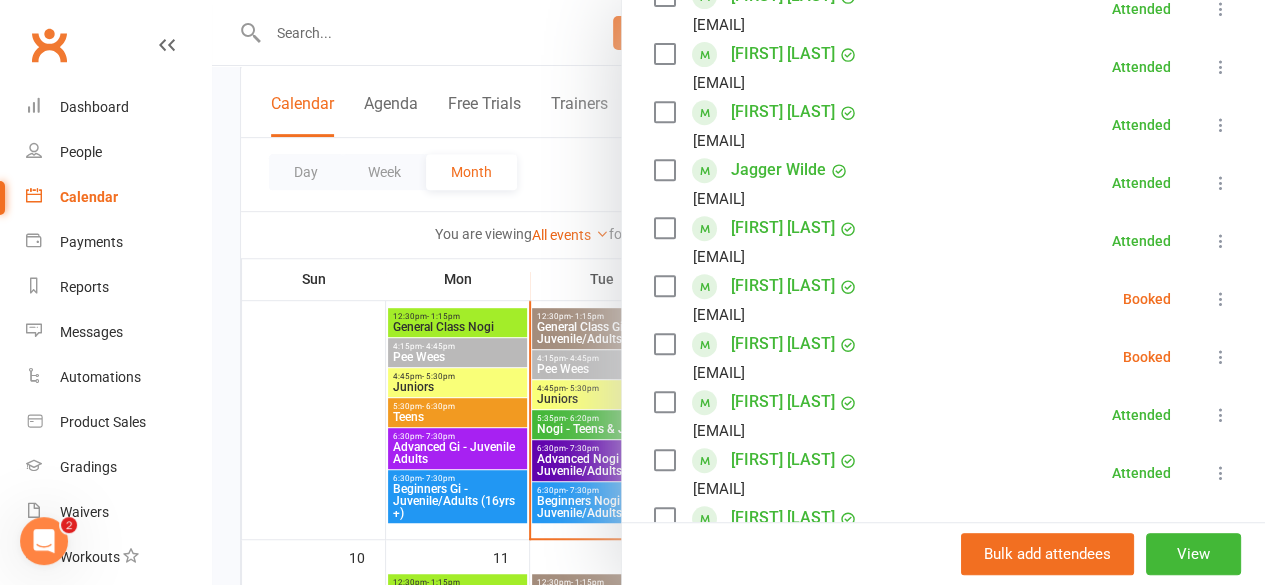 scroll, scrollTop: 393, scrollLeft: 0, axis: vertical 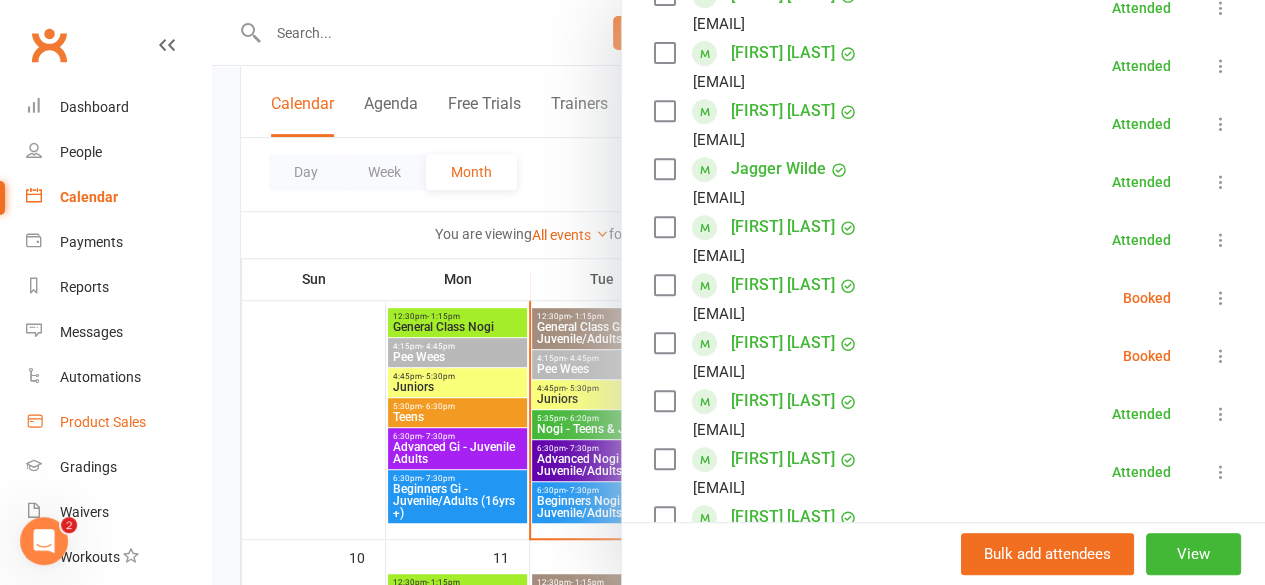 click on "Product Sales" at bounding box center (103, 422) 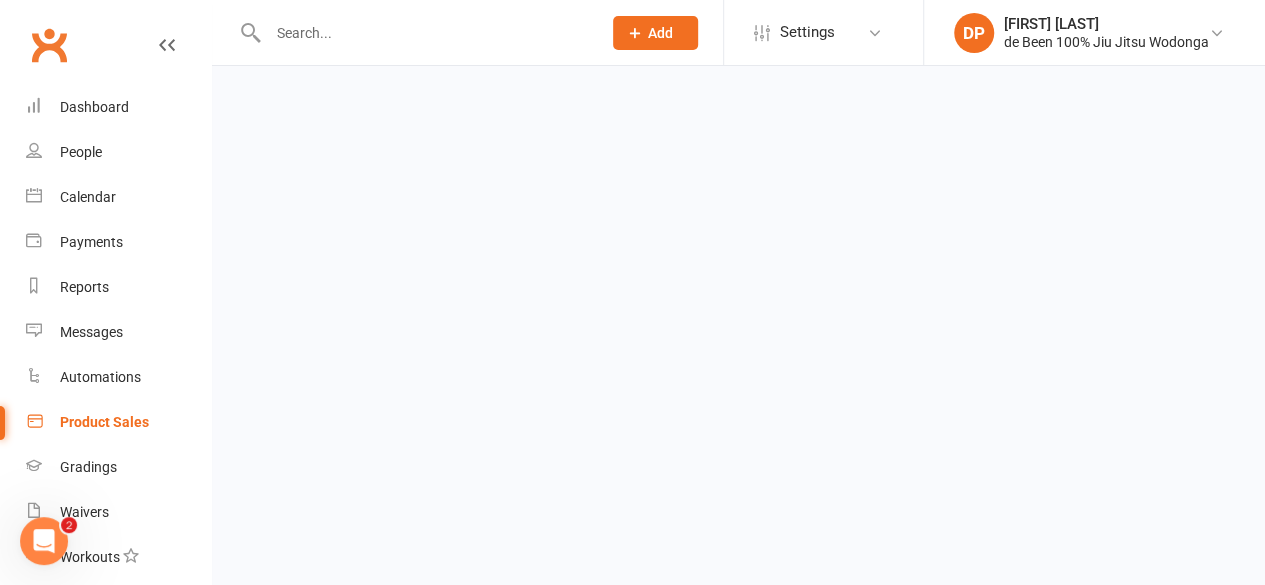 scroll, scrollTop: 0, scrollLeft: 0, axis: both 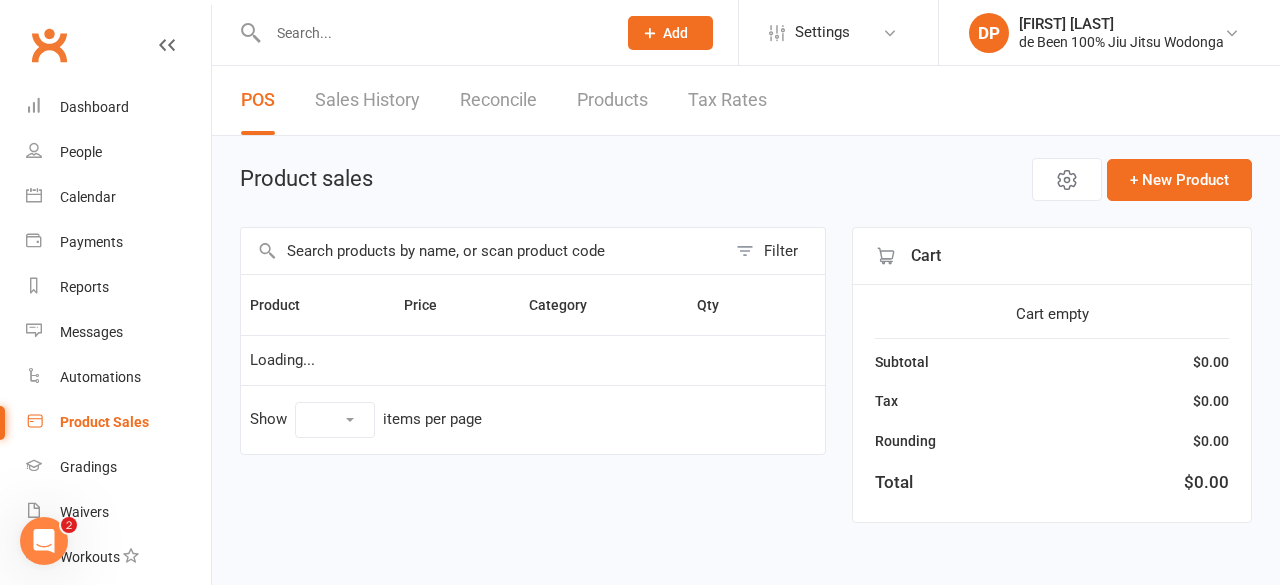 select on "10" 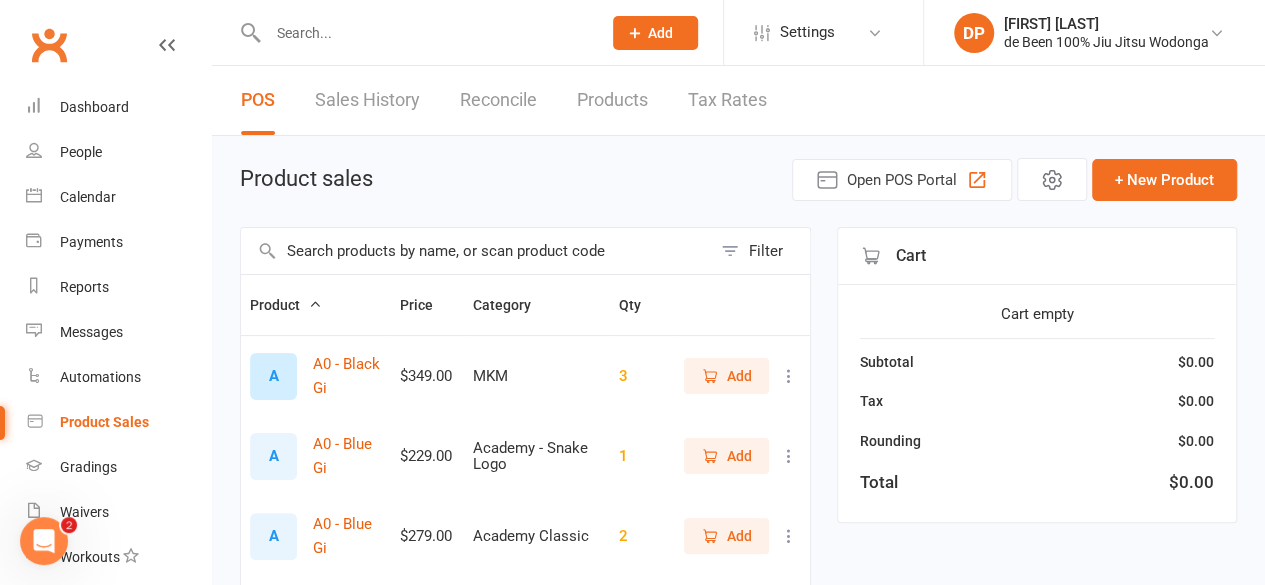 click at bounding box center [476, 251] 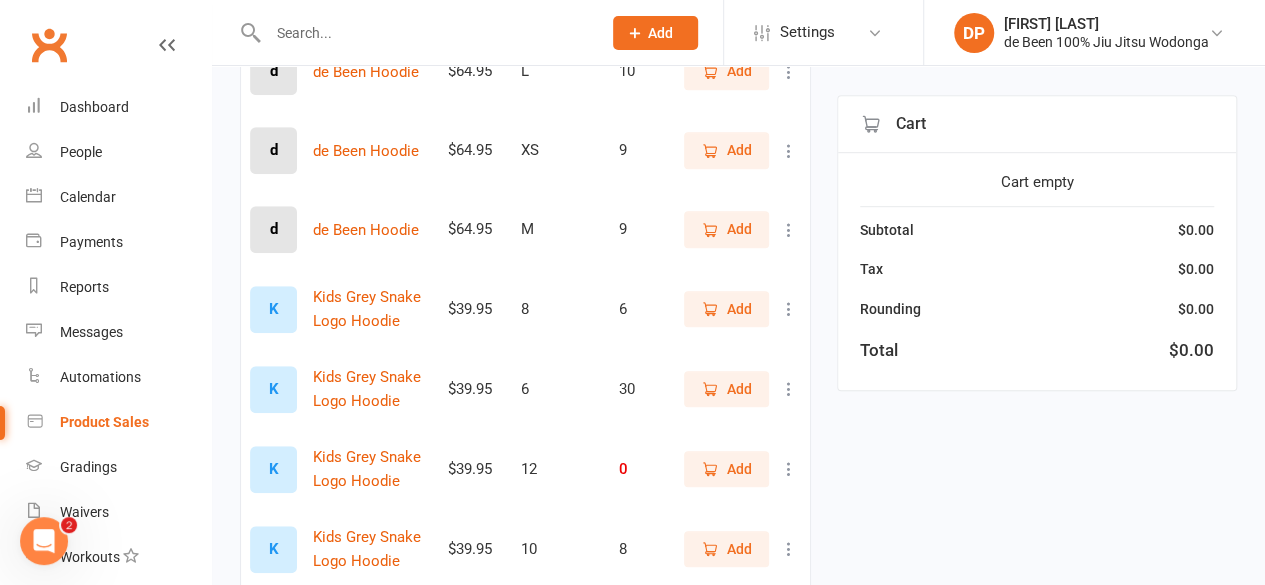 scroll, scrollTop: 551, scrollLeft: 0, axis: vertical 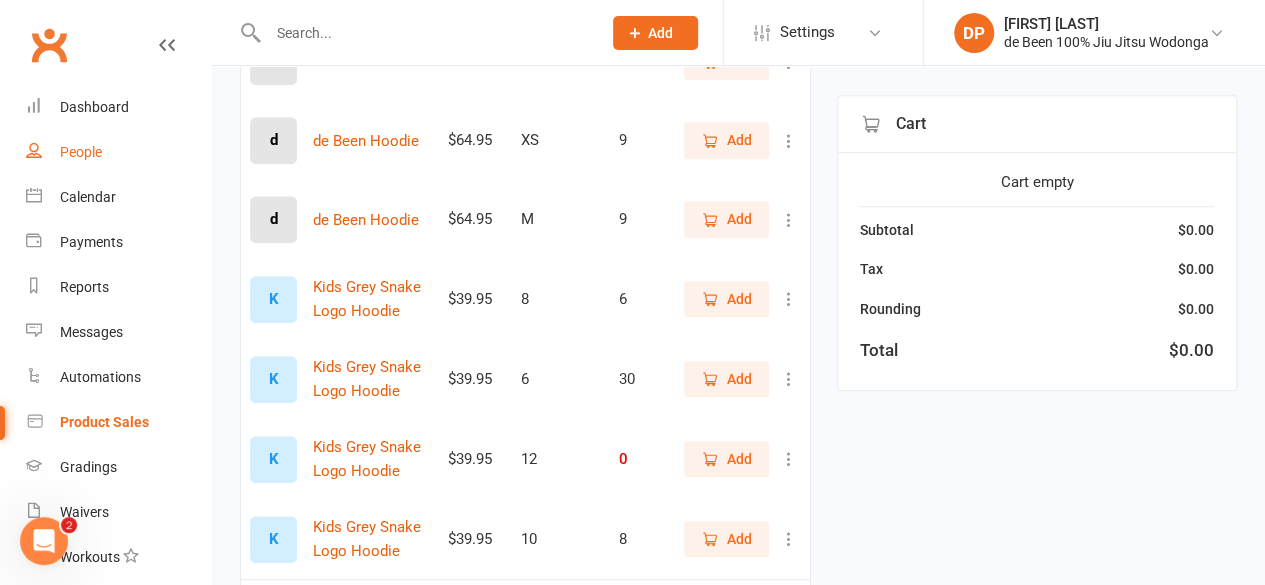 type on "hood" 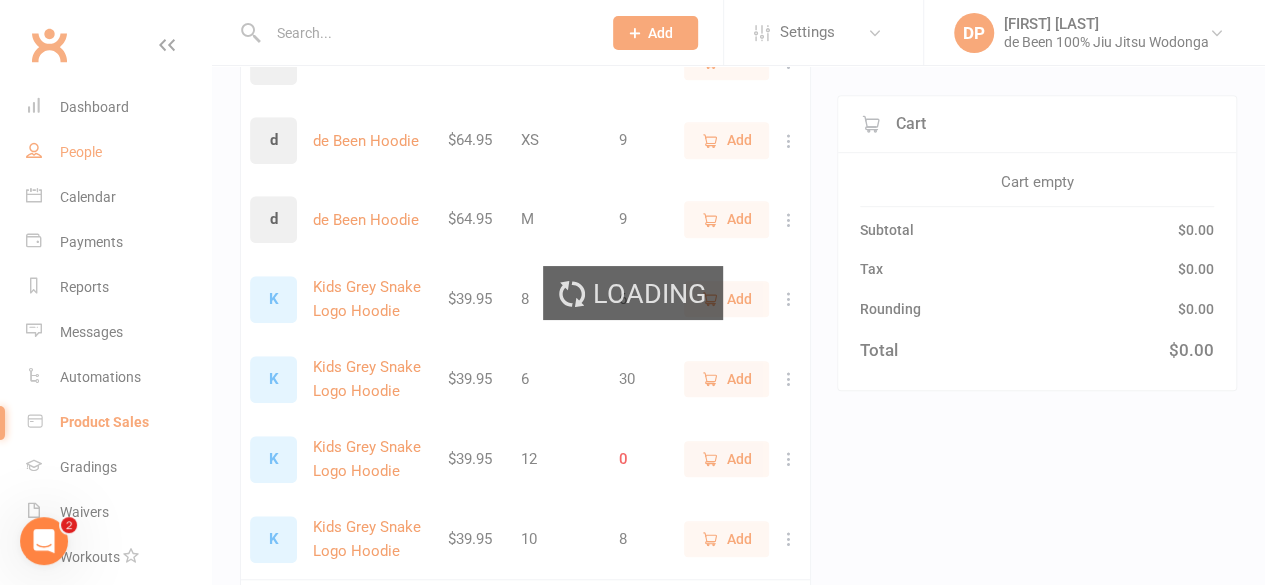 select on "100" 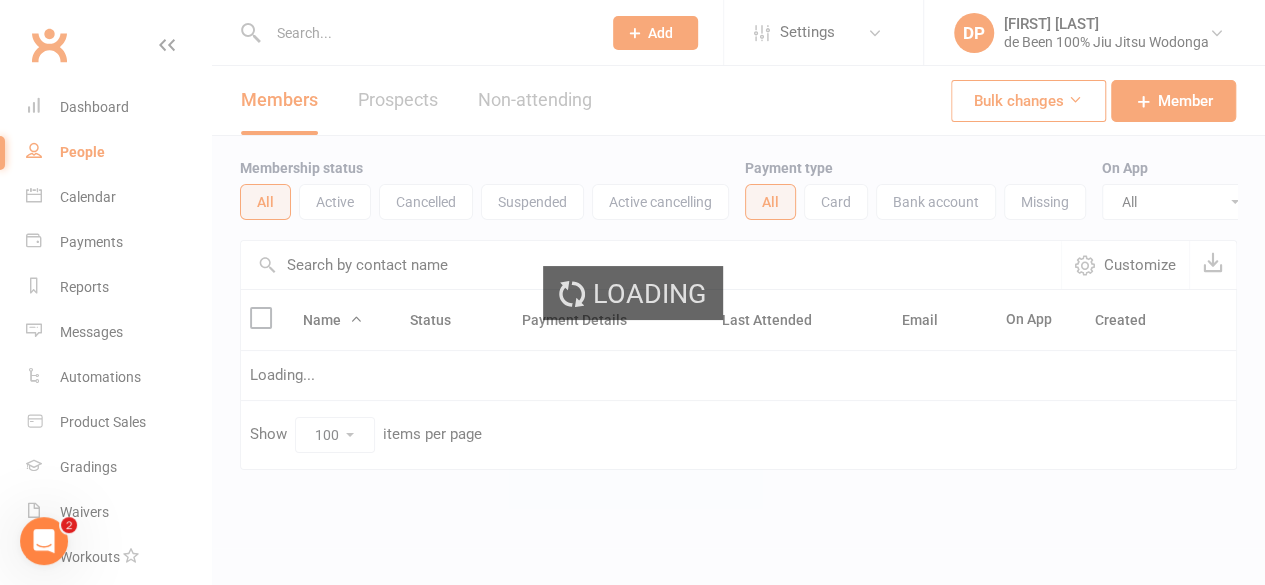 scroll, scrollTop: 0, scrollLeft: 0, axis: both 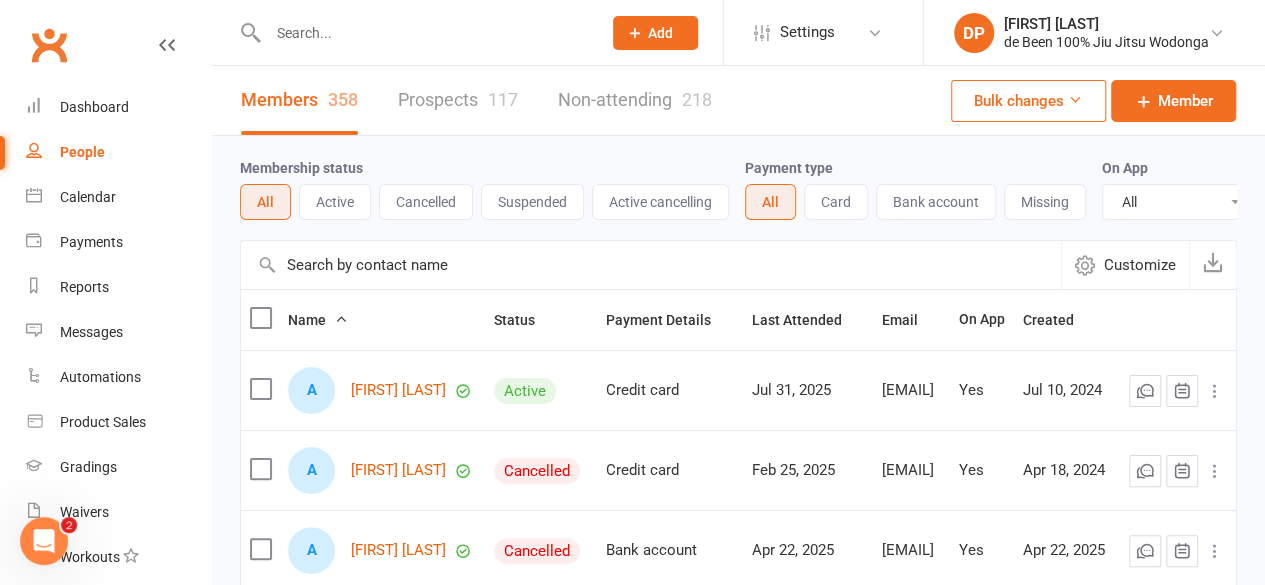 click at bounding box center (651, 265) 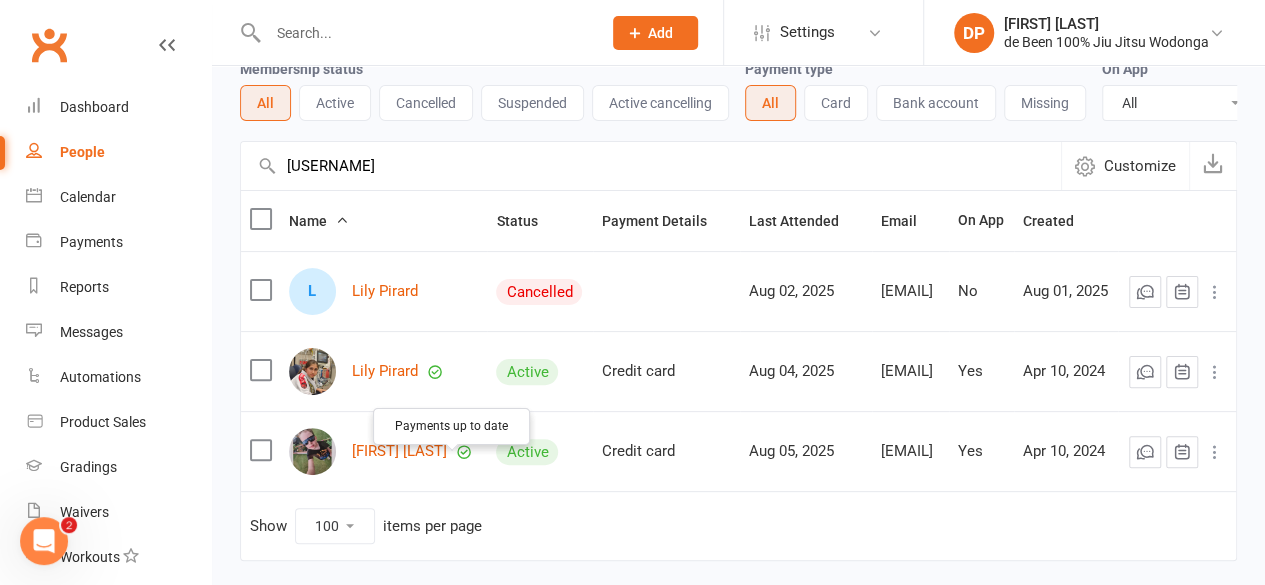 scroll, scrollTop: 101, scrollLeft: 0, axis: vertical 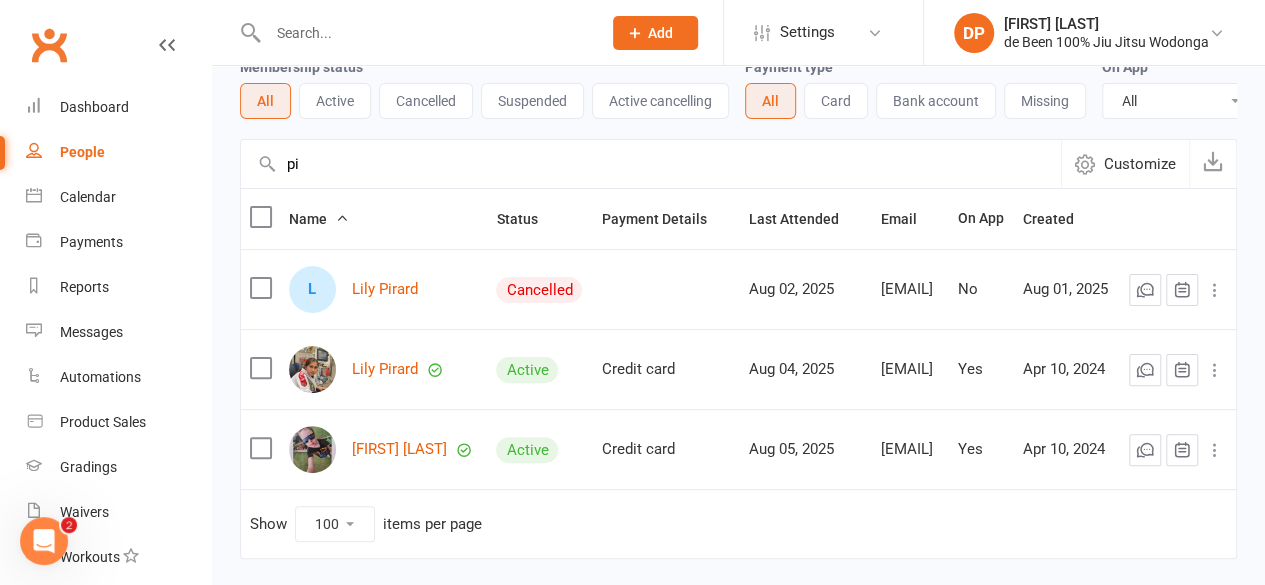 type on "p" 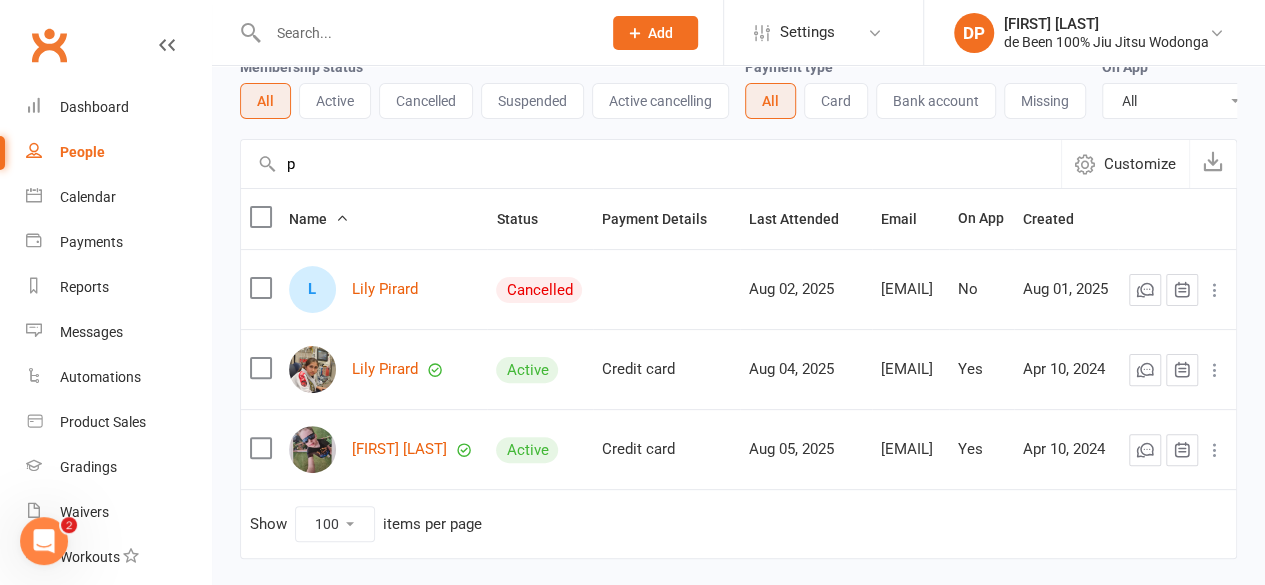 type 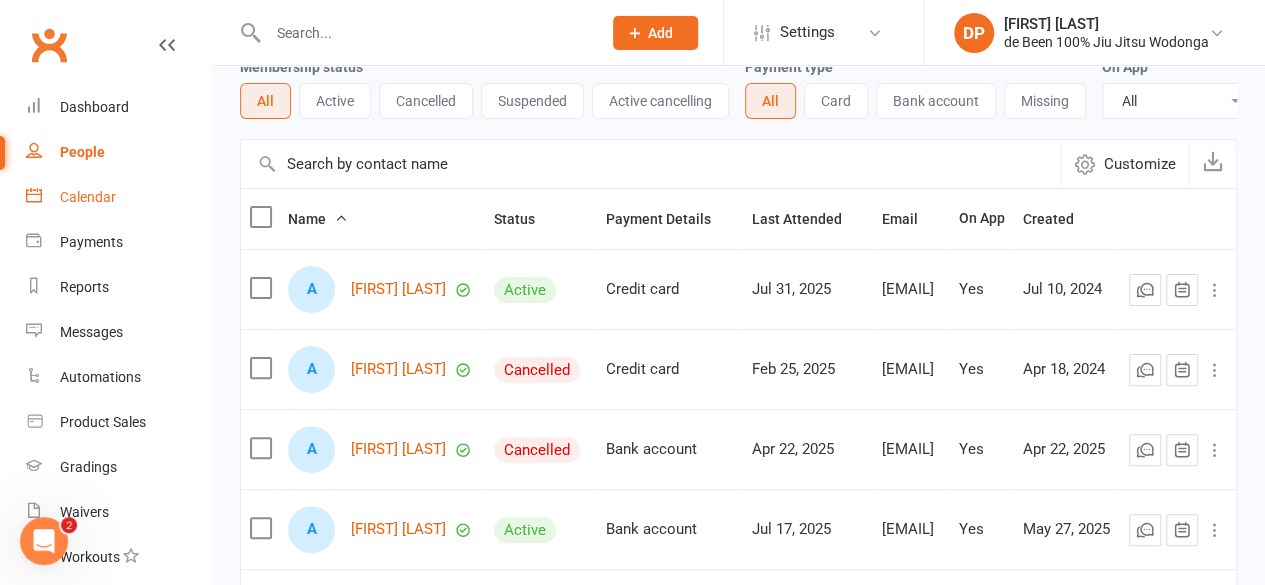click on "Calendar" at bounding box center (88, 197) 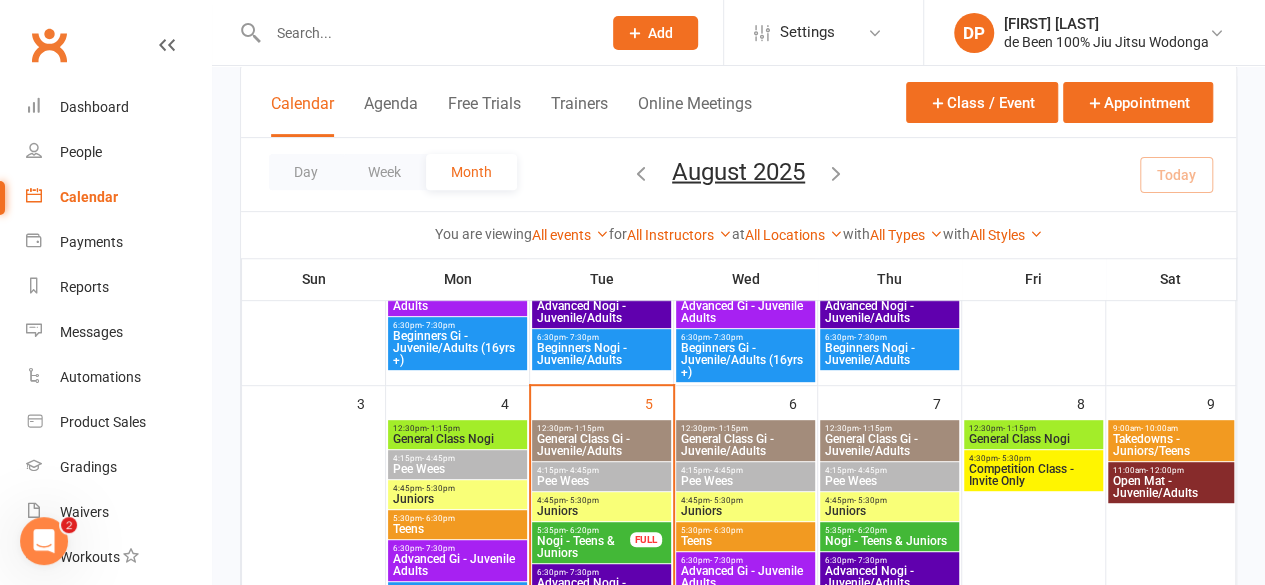 scroll, scrollTop: 364, scrollLeft: 0, axis: vertical 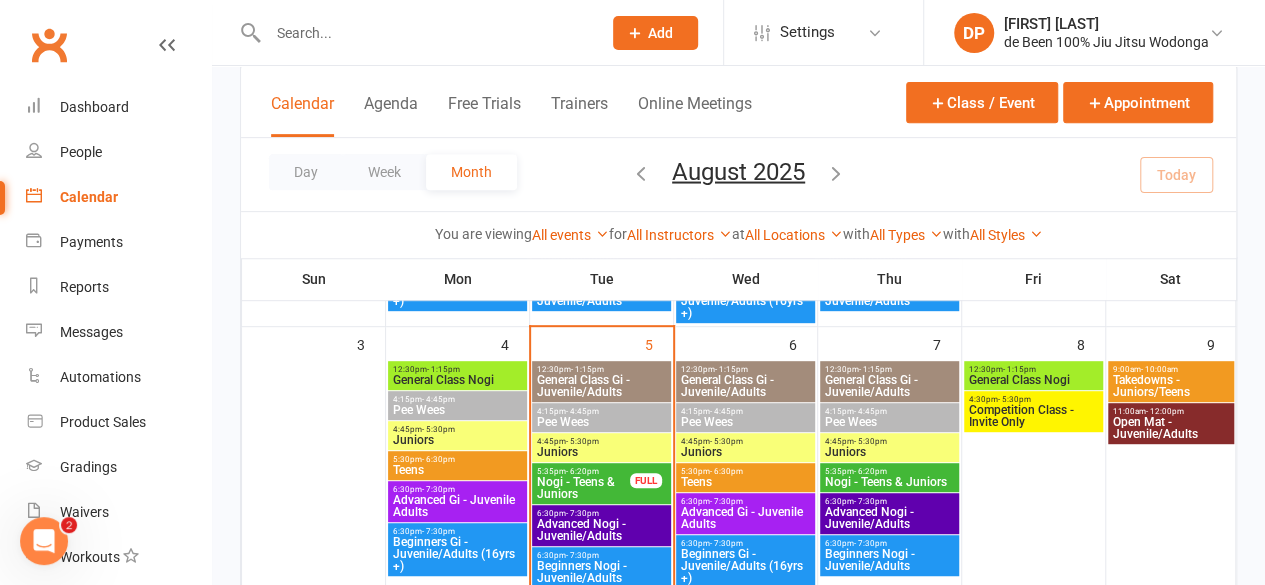 click on "- 4:45pm" at bounding box center [582, 411] 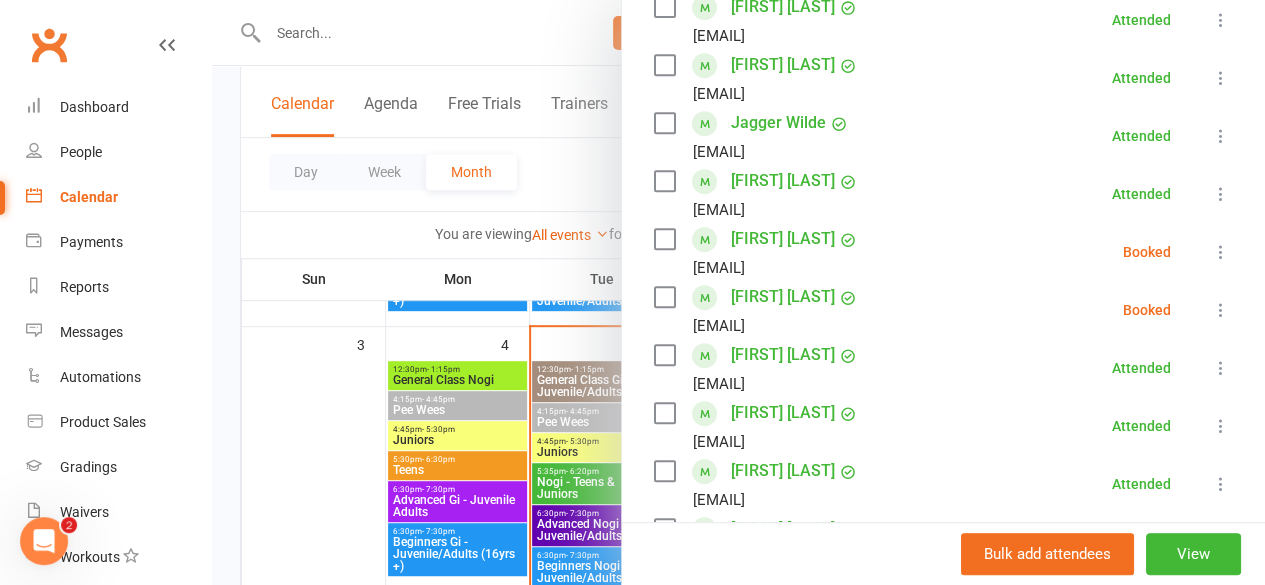scroll, scrollTop: 440, scrollLeft: 0, axis: vertical 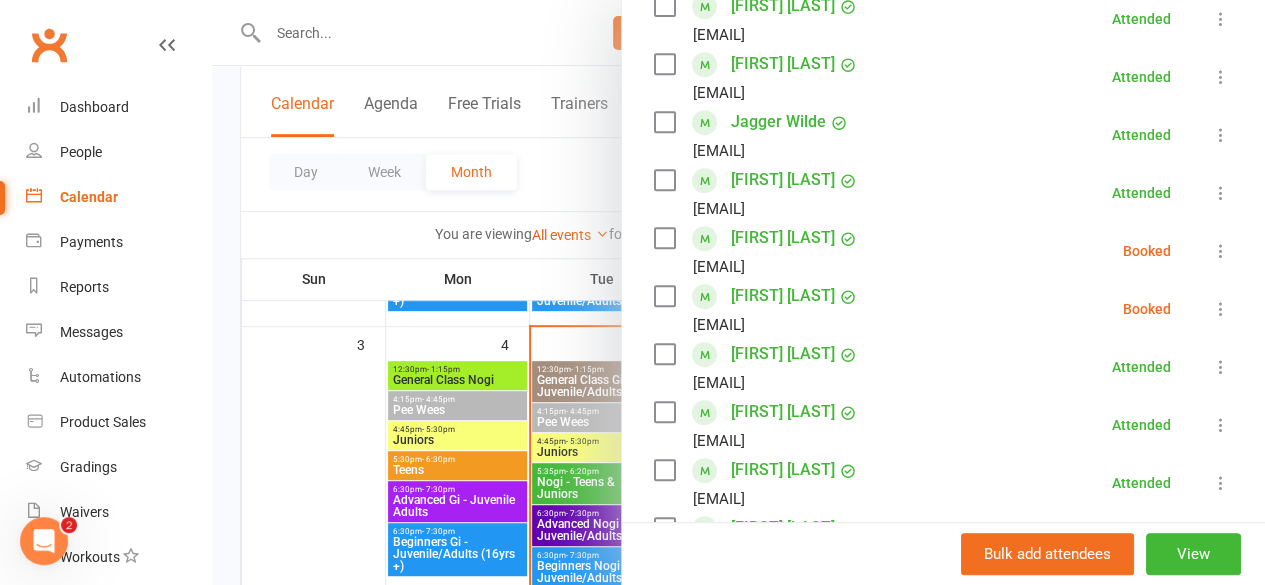click on "Oscar Pirard  alisonpirard@outlook.com Attended More info  Remove  Mark absent  Undo check-in  Send message  Enable recurring bookings  All bookings for series" at bounding box center (943, 425) 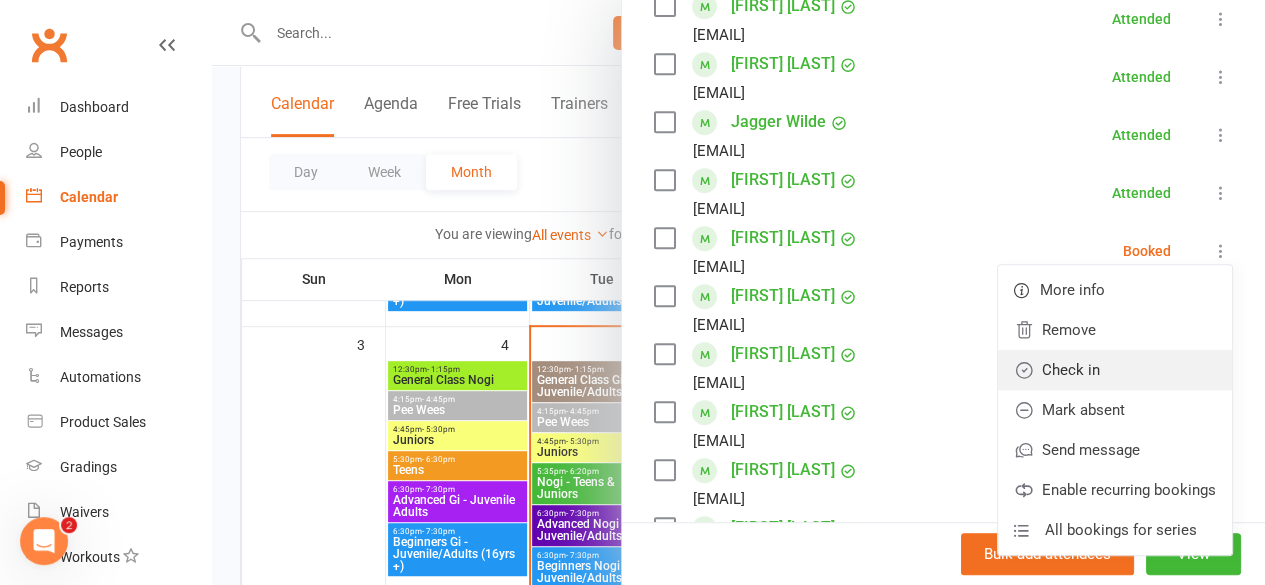 click on "Check in" at bounding box center (1115, 370) 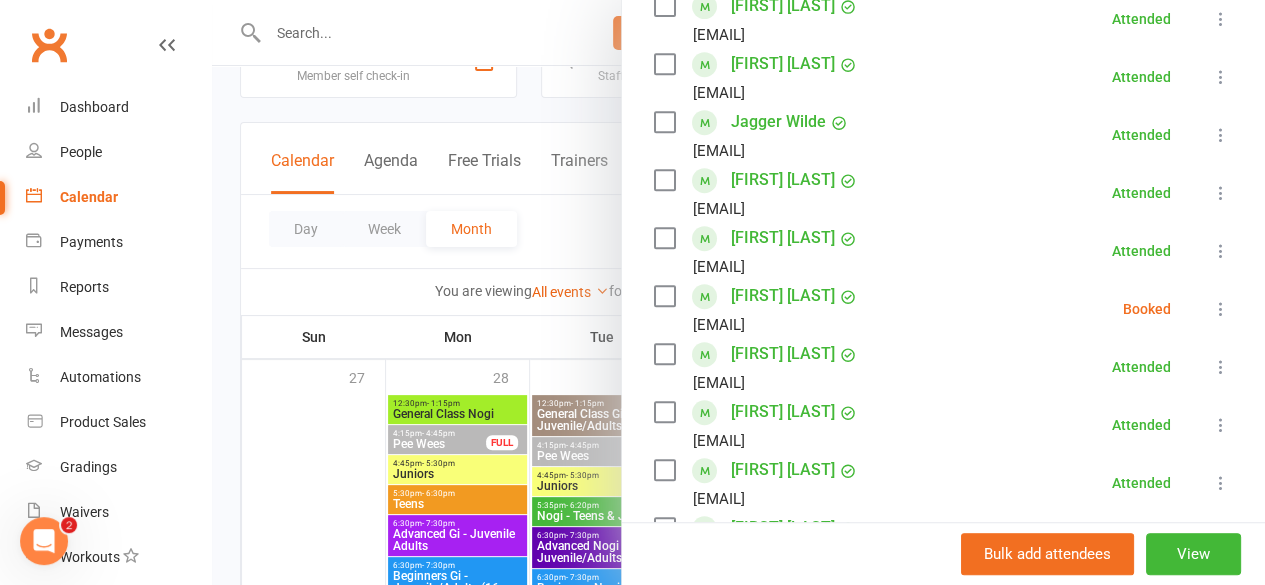 scroll, scrollTop: 64, scrollLeft: 0, axis: vertical 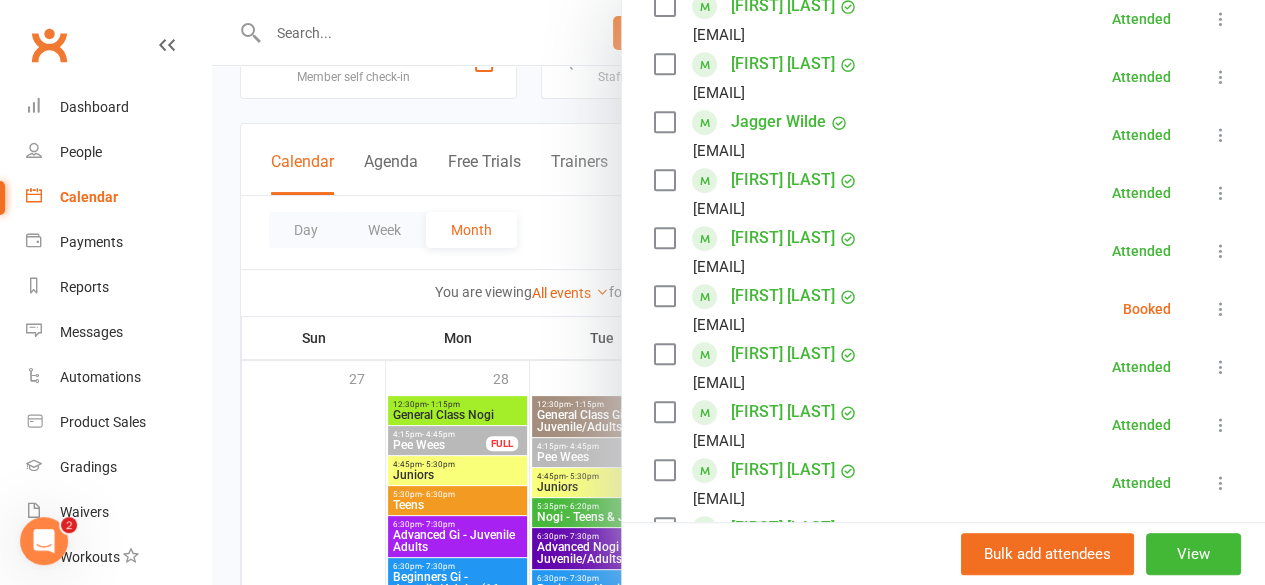 click at bounding box center (738, 292) 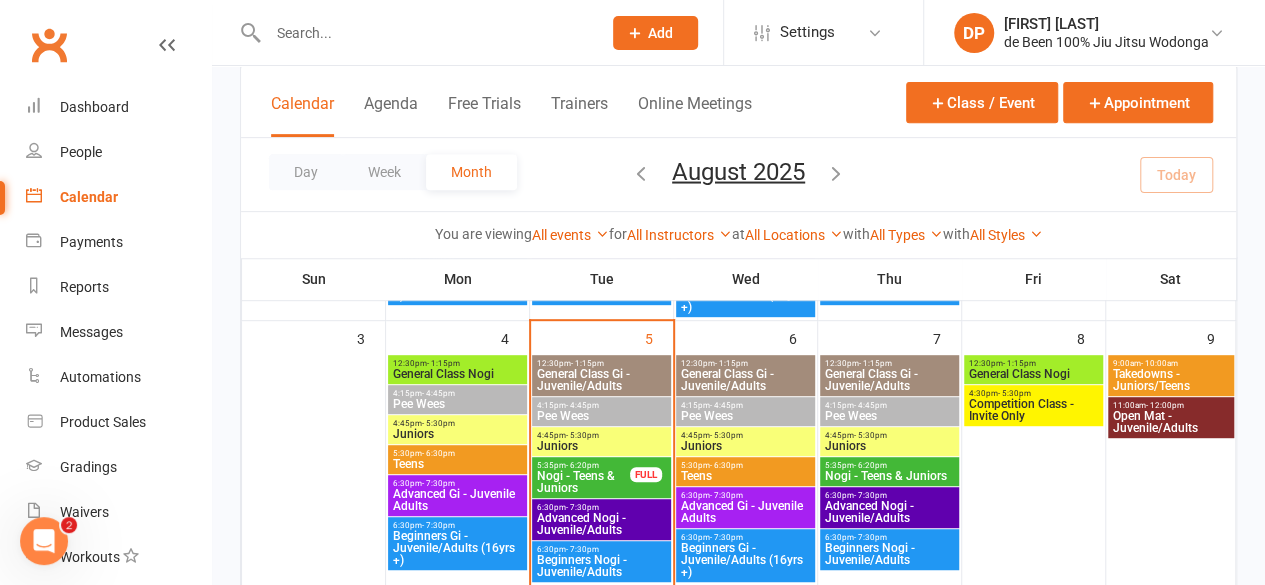 scroll, scrollTop: 371, scrollLeft: 0, axis: vertical 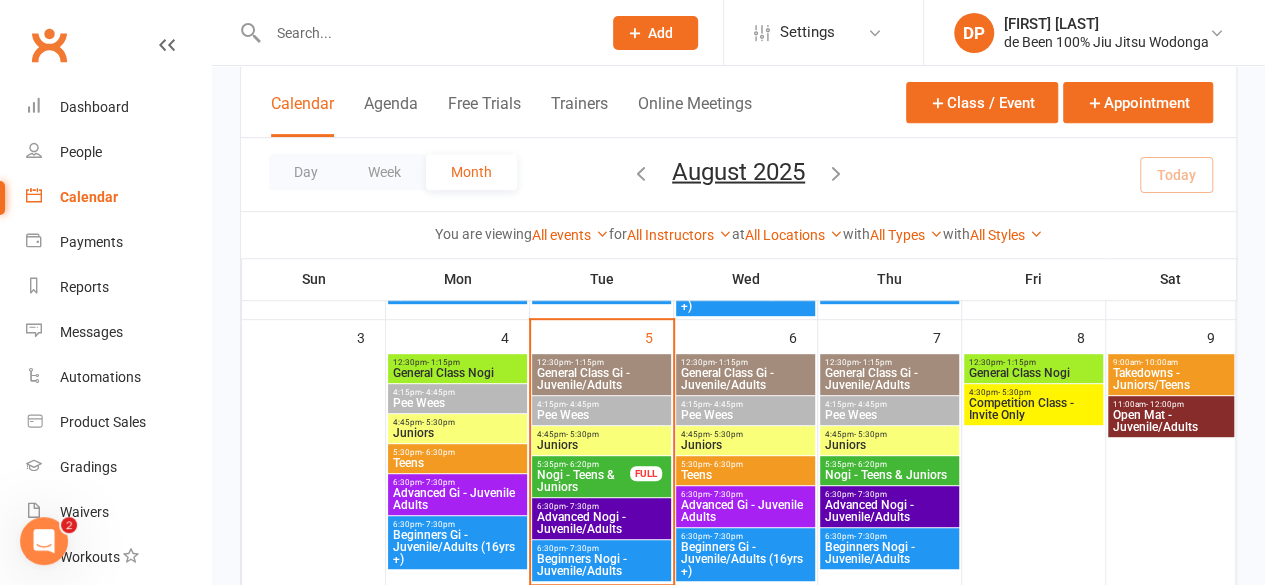 click on "Juniors" at bounding box center (601, 445) 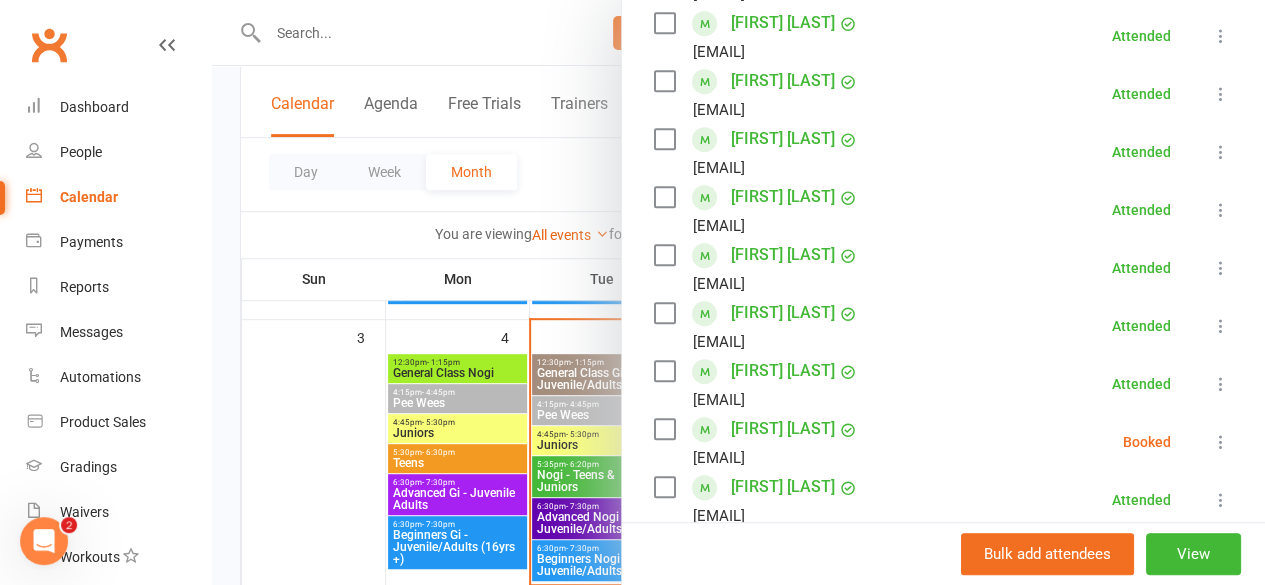 scroll, scrollTop: 598, scrollLeft: 0, axis: vertical 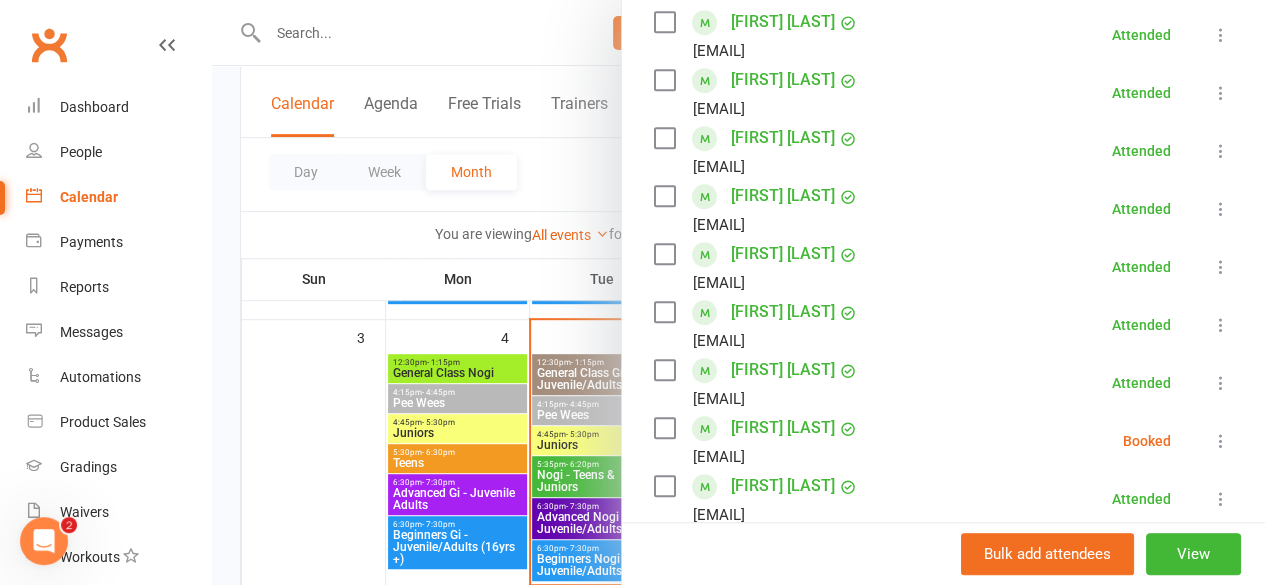 click at bounding box center (1221, 441) 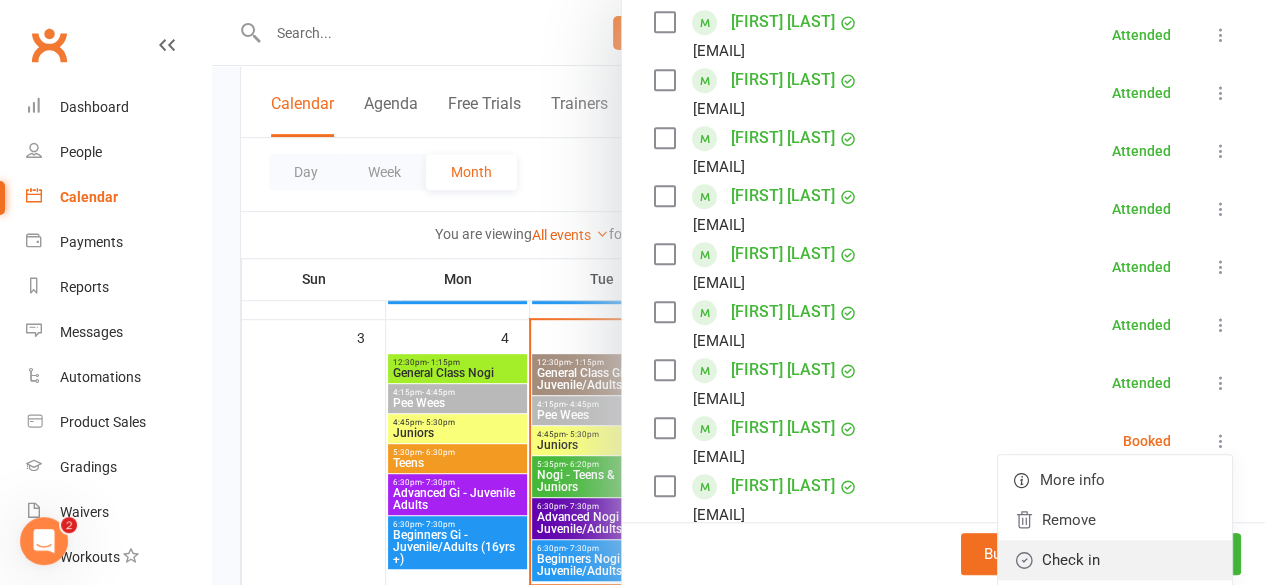 click on "Check in" at bounding box center (1115, 560) 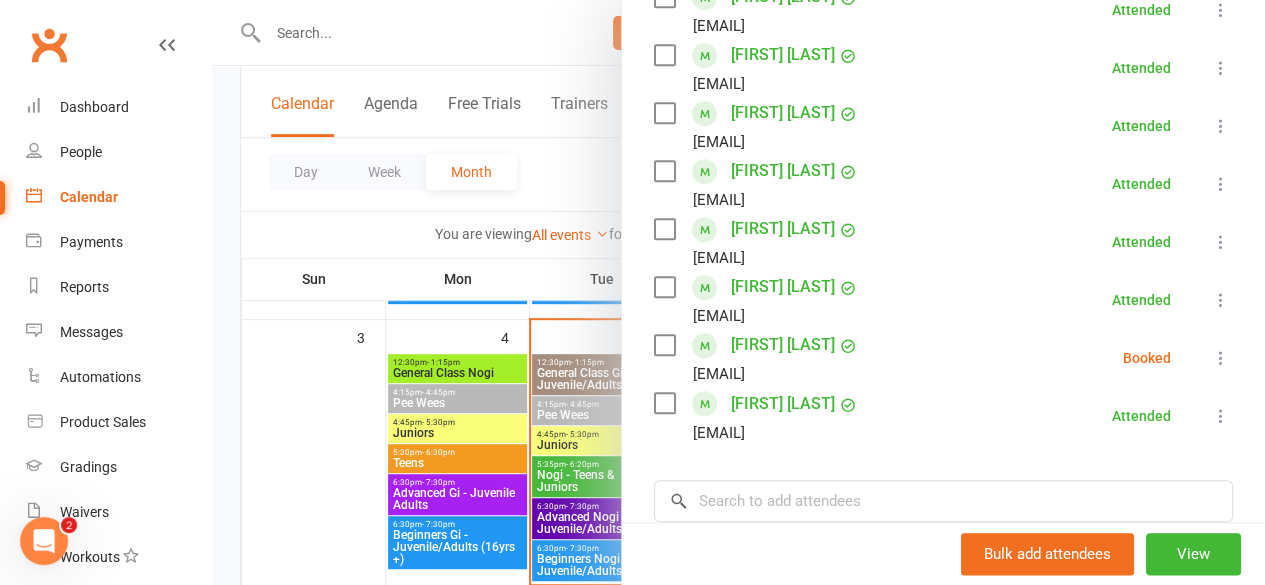 scroll, scrollTop: 856, scrollLeft: 0, axis: vertical 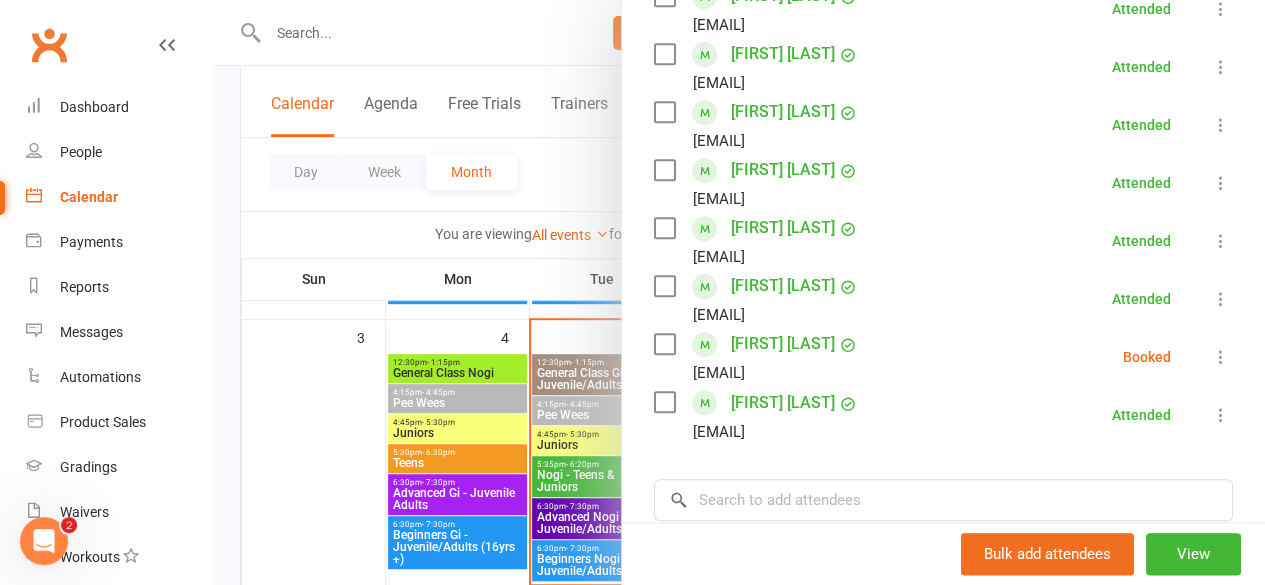 click at bounding box center (1221, 357) 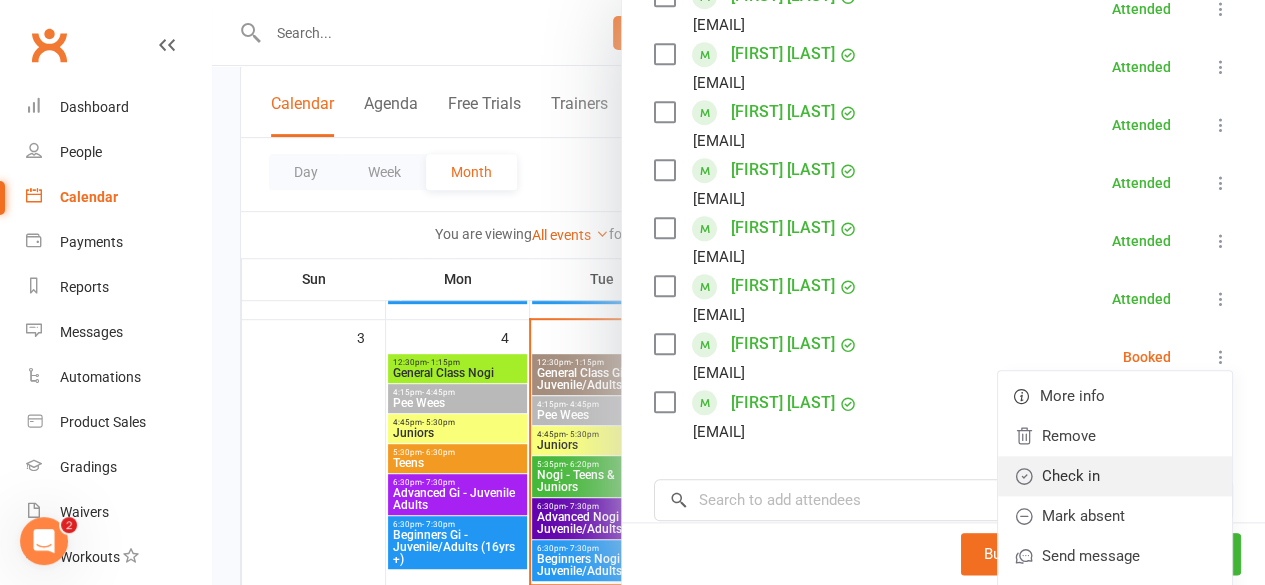 click on "Check in" at bounding box center [1115, 476] 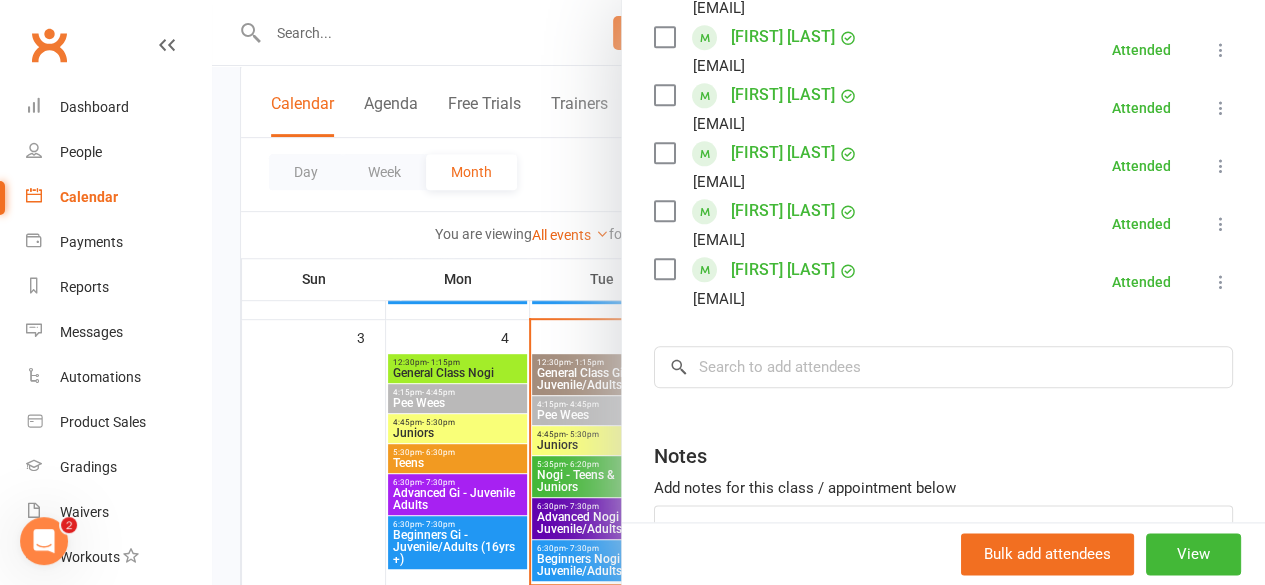 scroll, scrollTop: 990, scrollLeft: 0, axis: vertical 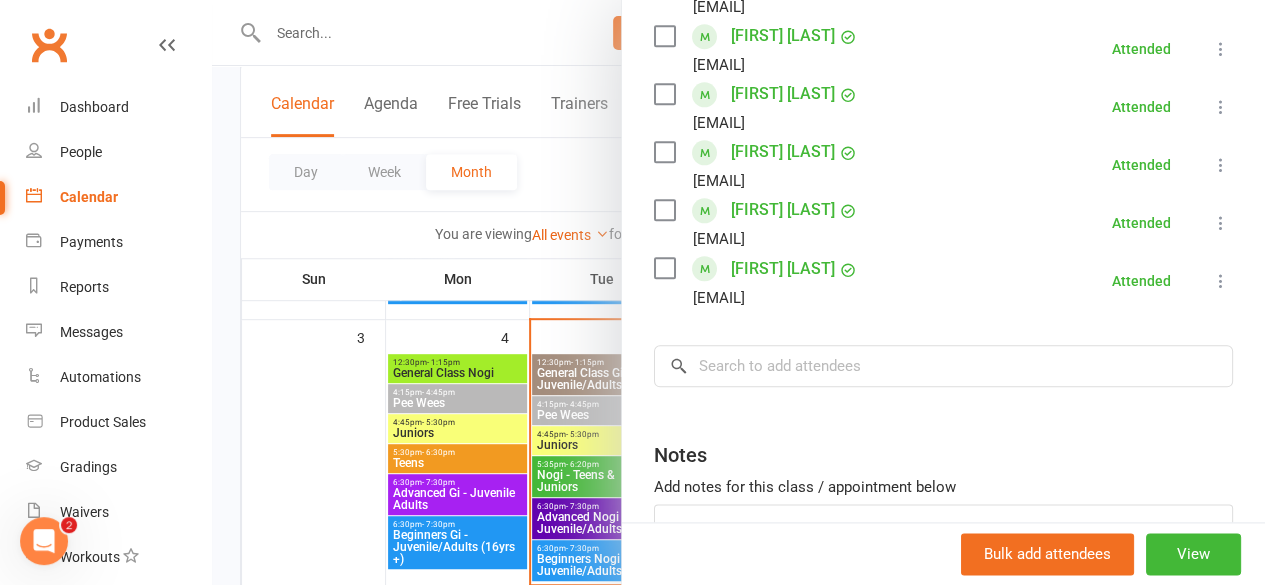click at bounding box center (738, 292) 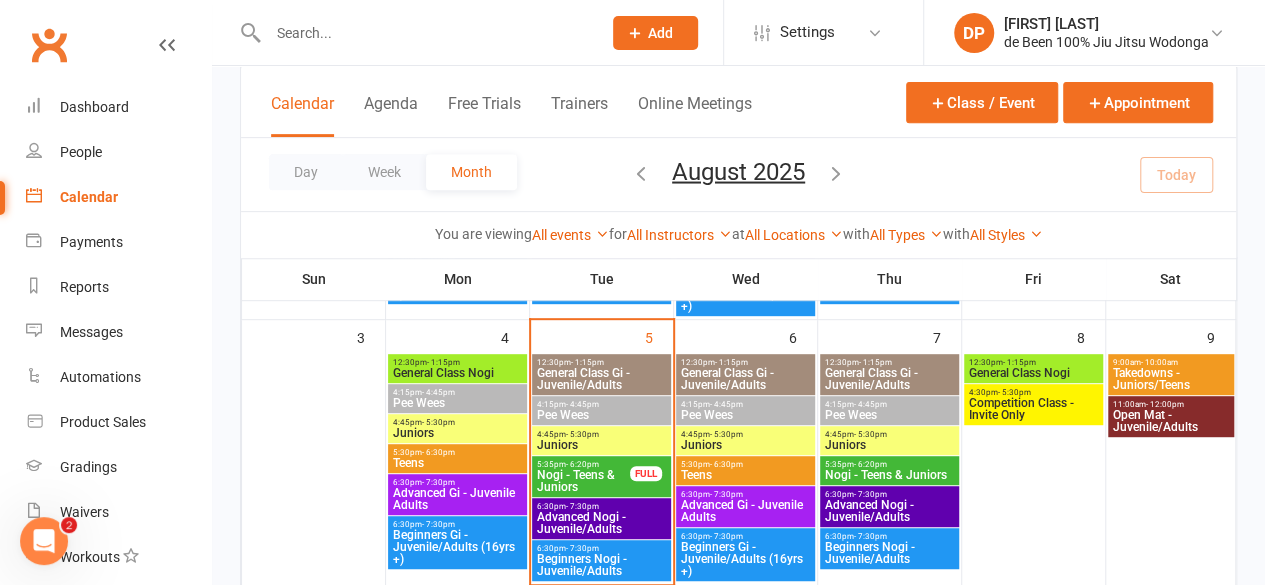 click on "Nogi - Teens & Juniors" at bounding box center [583, 481] 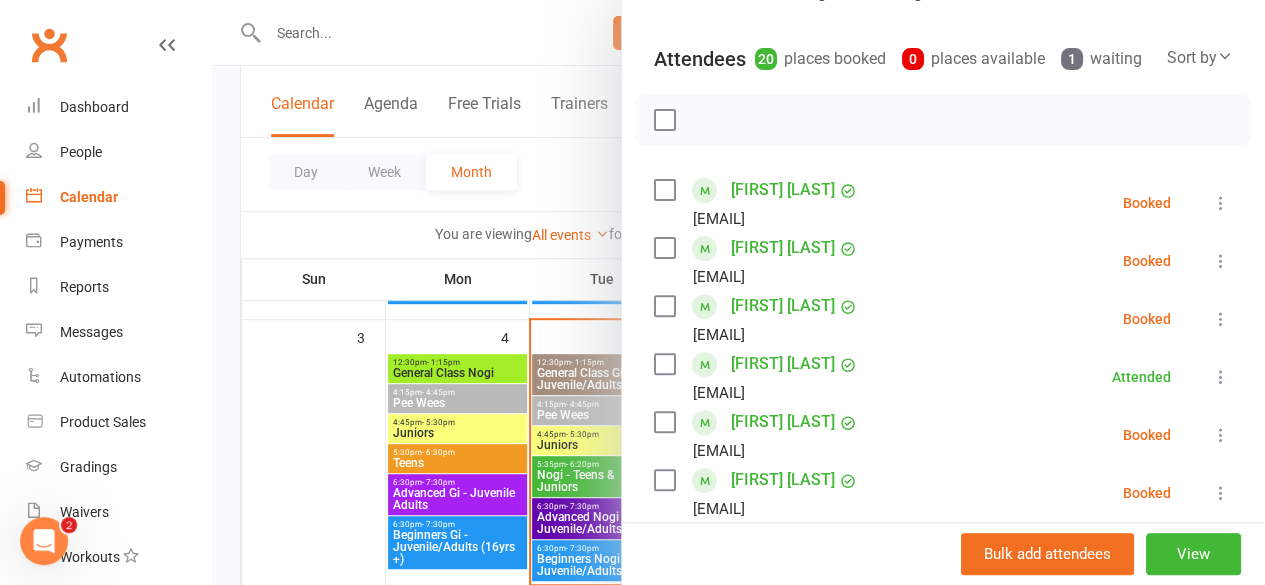 scroll, scrollTop: 197, scrollLeft: 0, axis: vertical 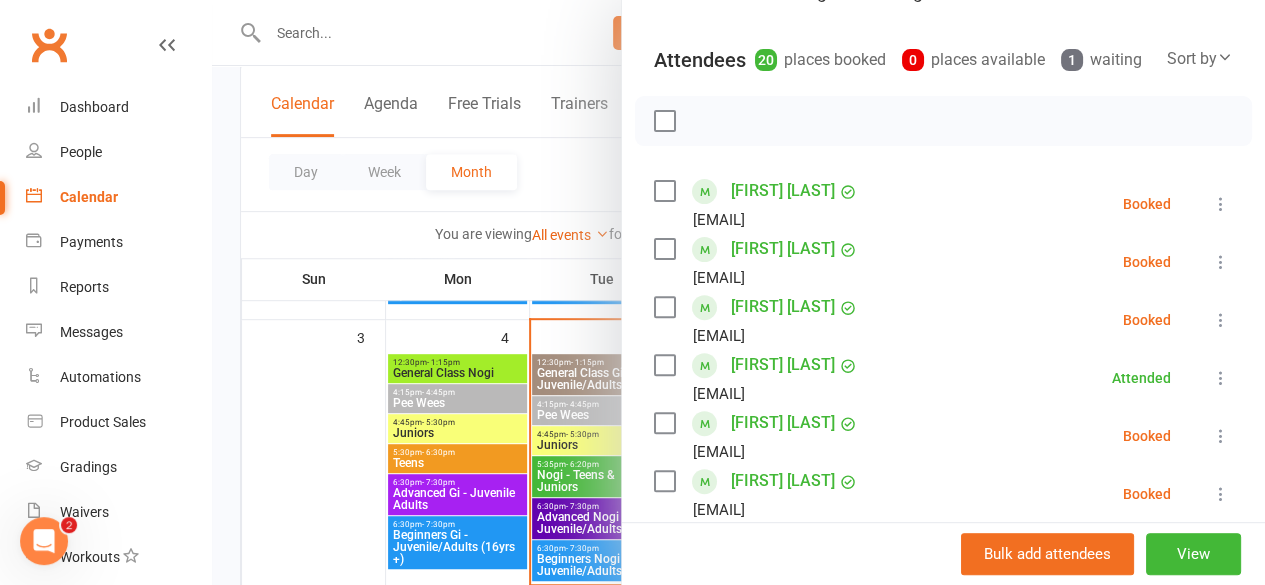 click at bounding box center [738, 292] 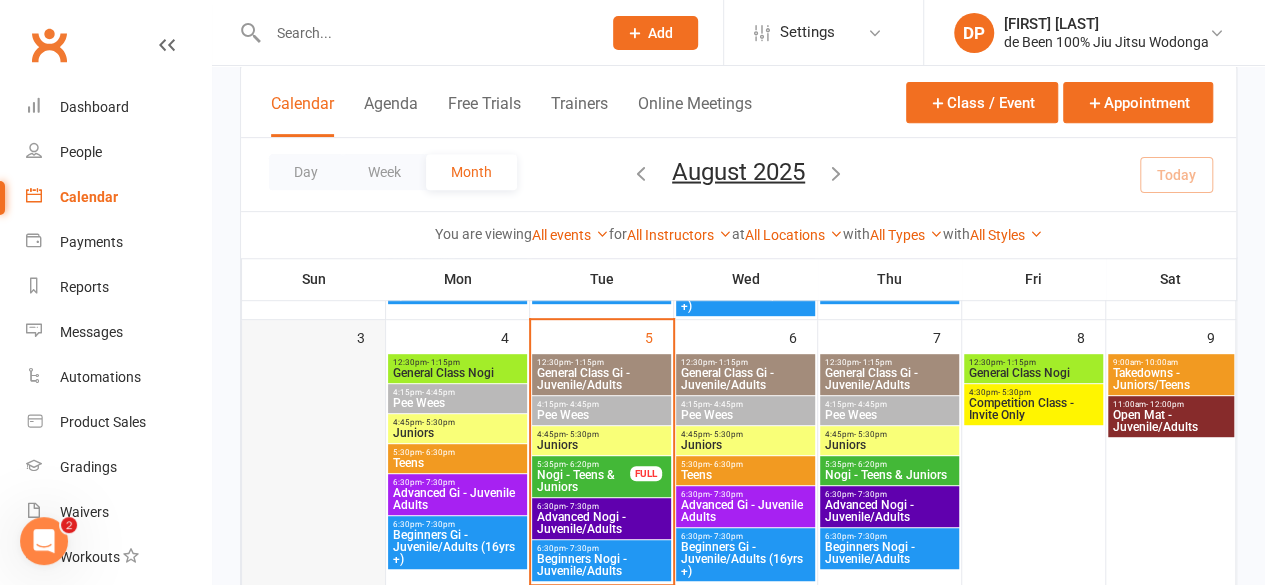 click at bounding box center [313, 469] 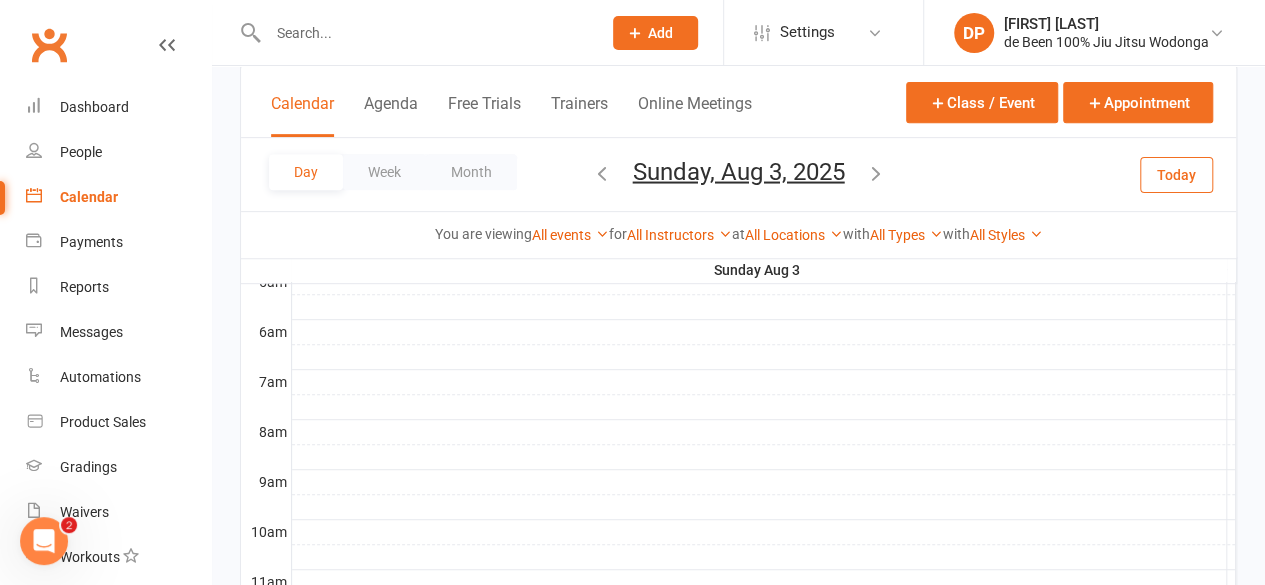 scroll, scrollTop: 0, scrollLeft: 0, axis: both 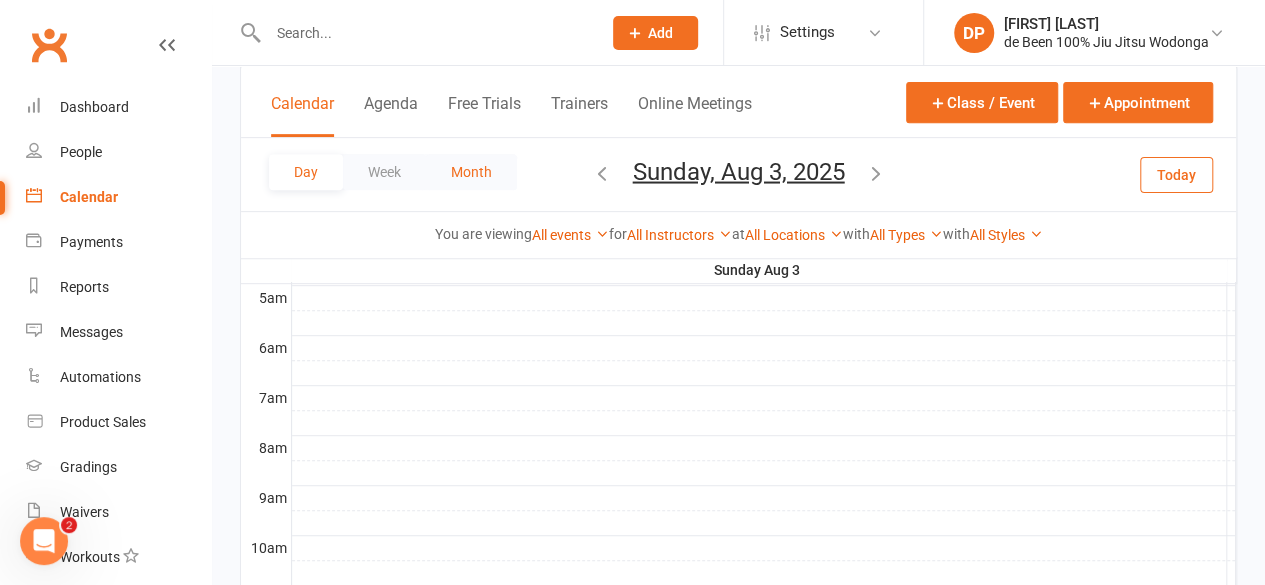 click on "Month" at bounding box center [471, 172] 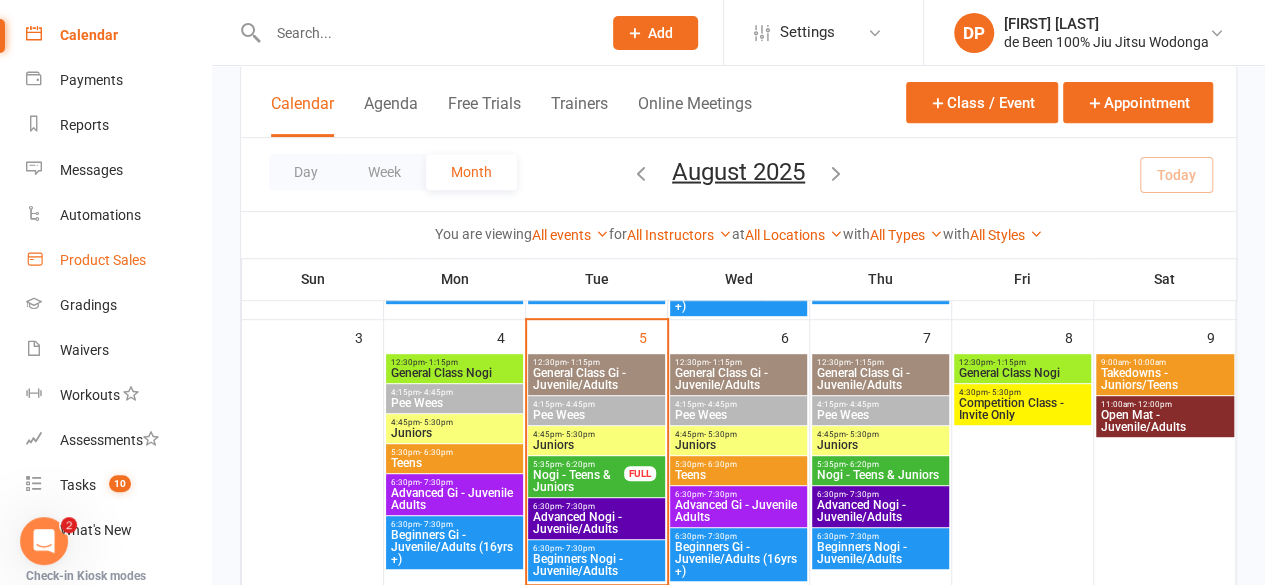 scroll, scrollTop: 165, scrollLeft: 0, axis: vertical 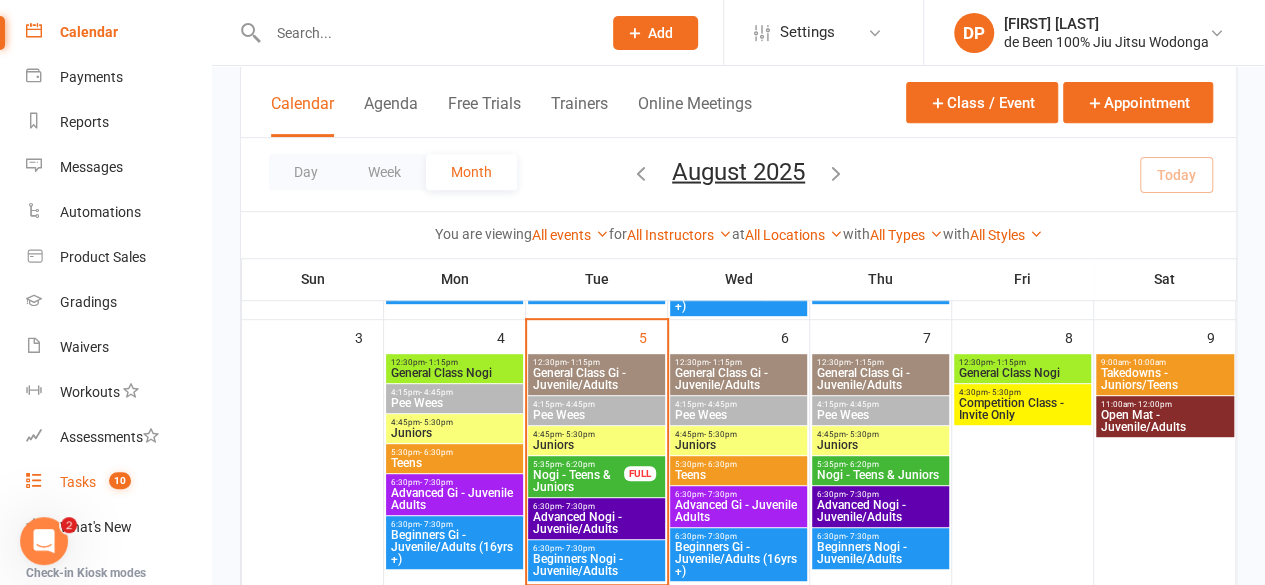 click on "Tasks" at bounding box center (78, 482) 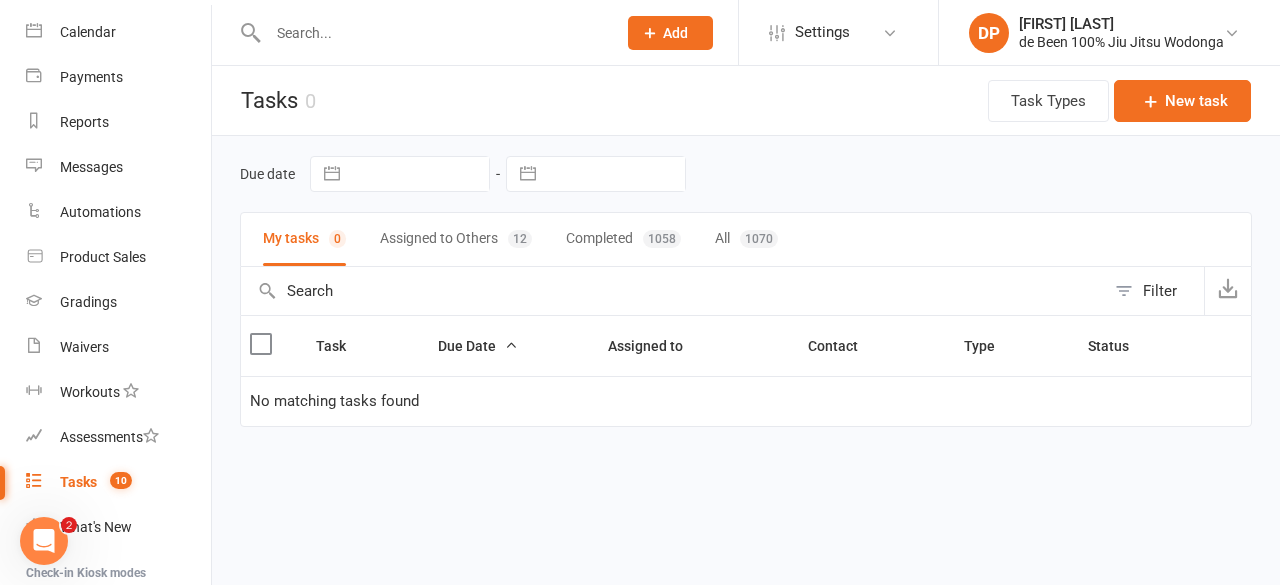 click on "Assigned to Others 12" at bounding box center (456, 239) 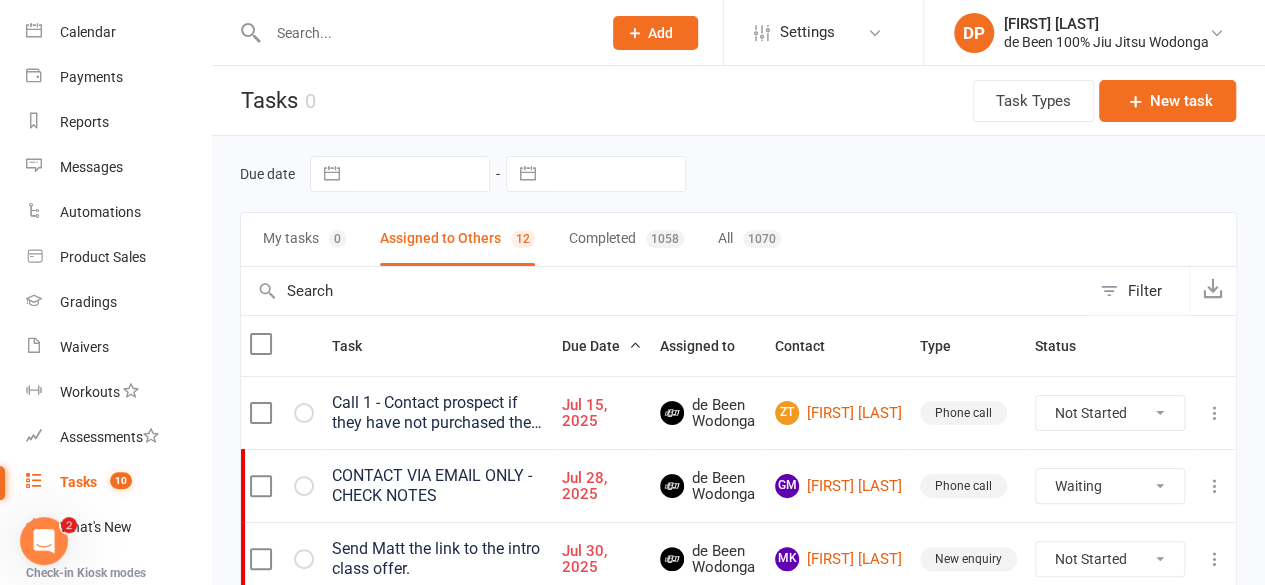 select on "waiting" 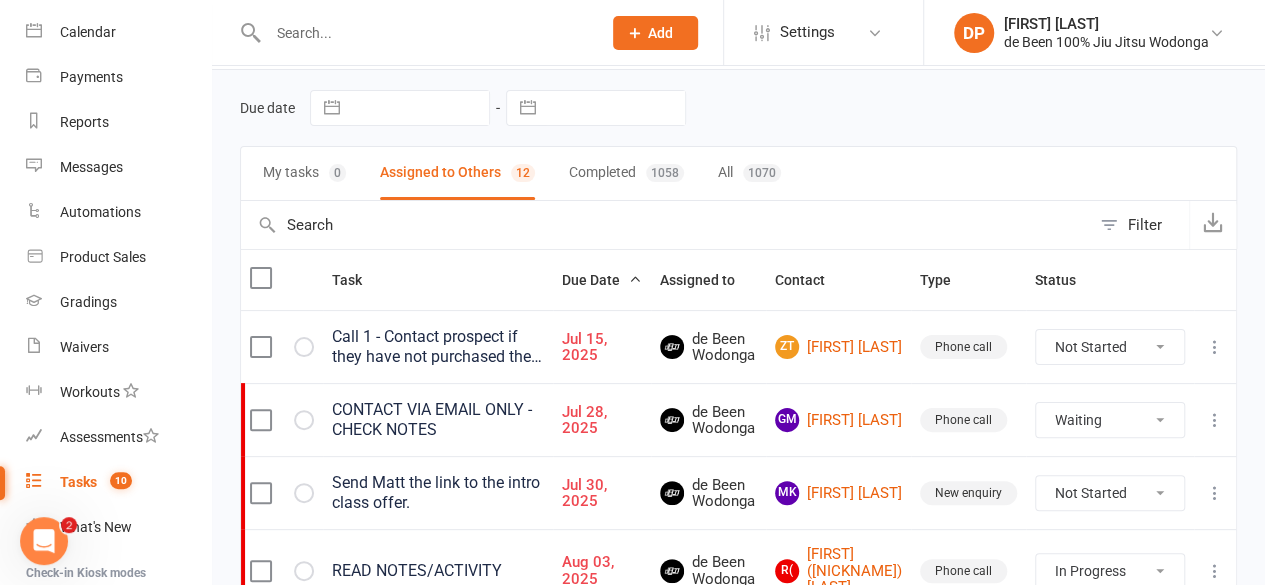 scroll, scrollTop: 0, scrollLeft: 0, axis: both 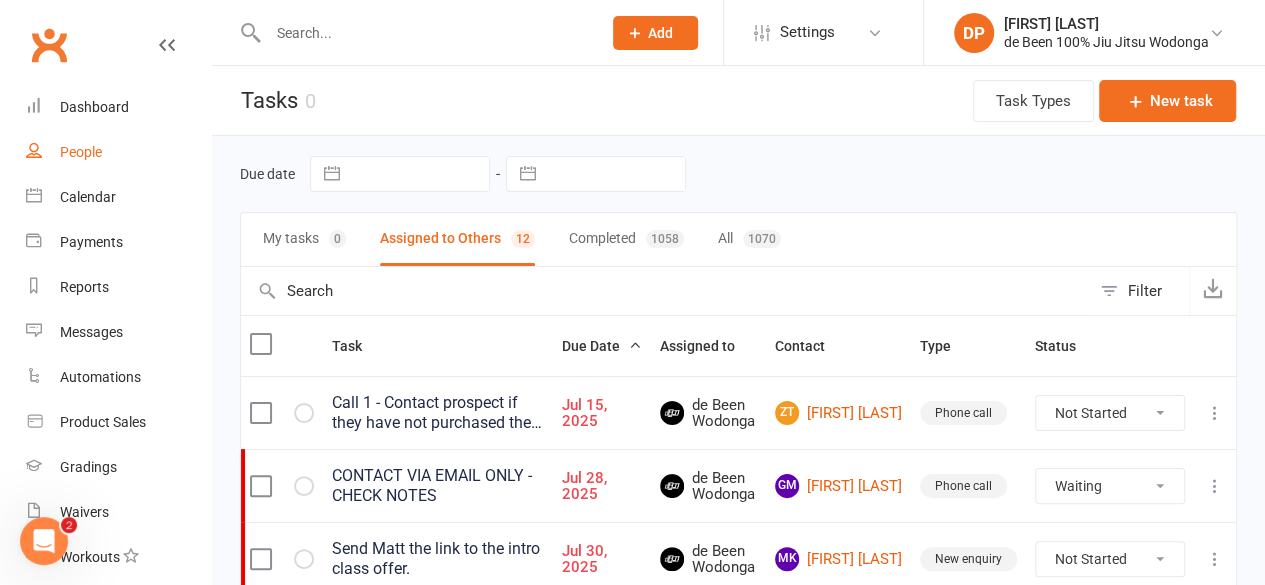 click on "People" at bounding box center [81, 152] 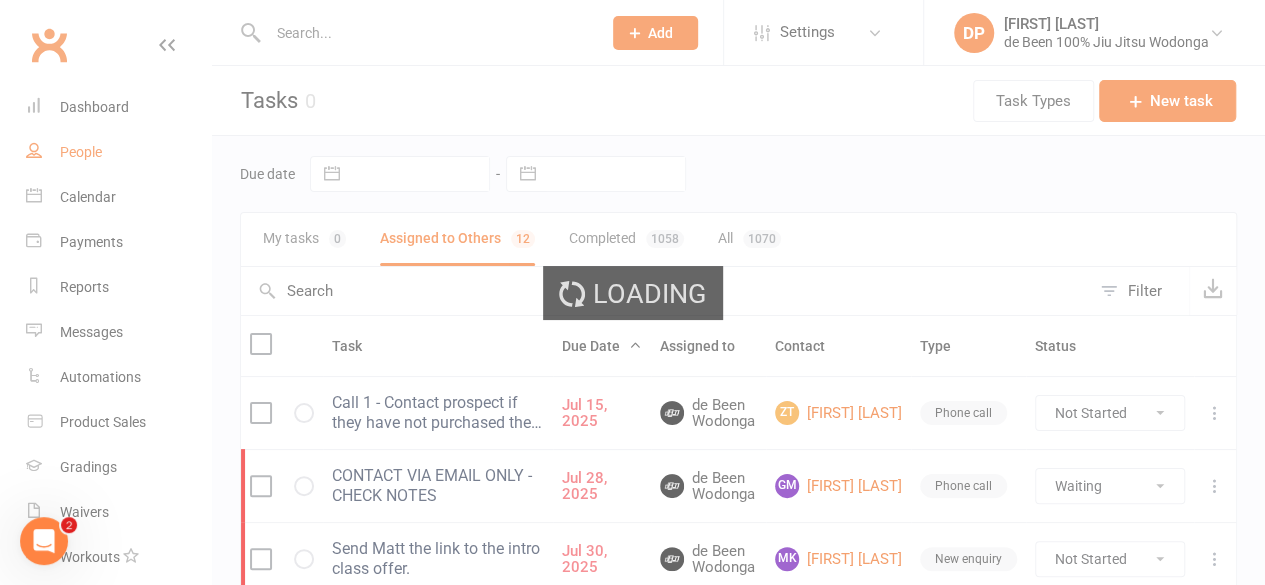 select on "100" 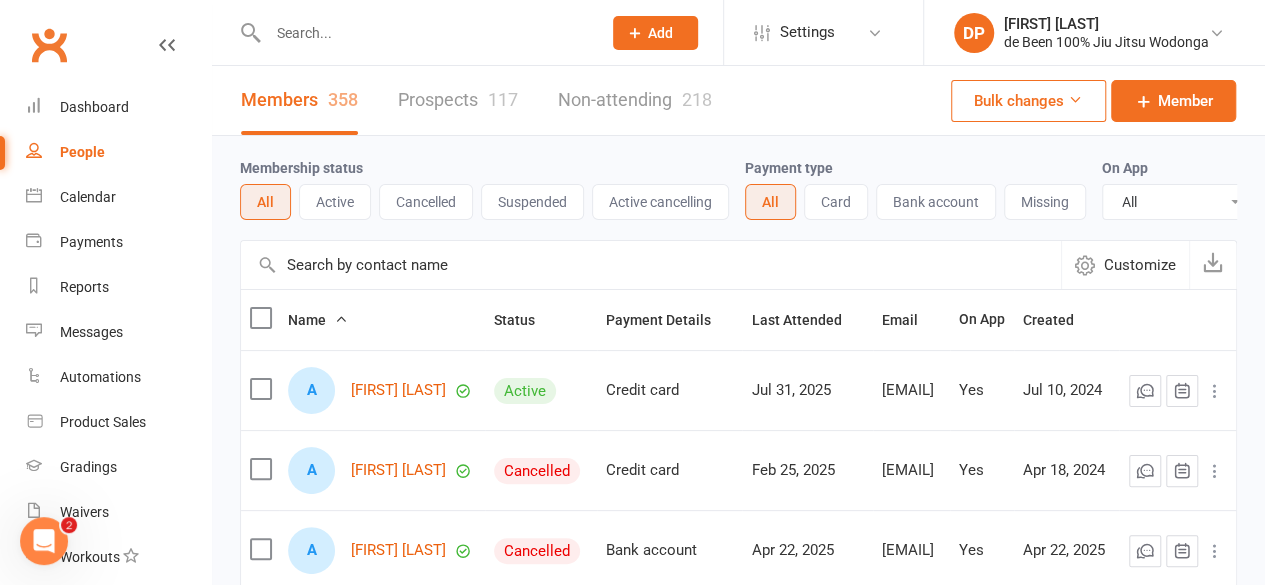 click on "Prospects 117" at bounding box center (458, 100) 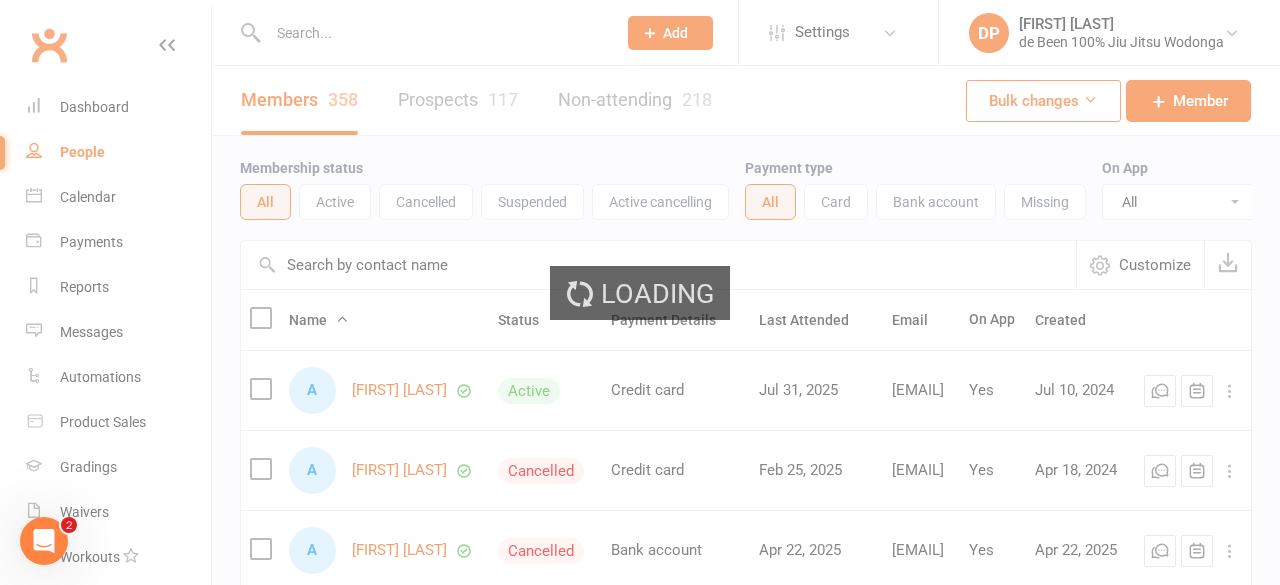 select on "50" 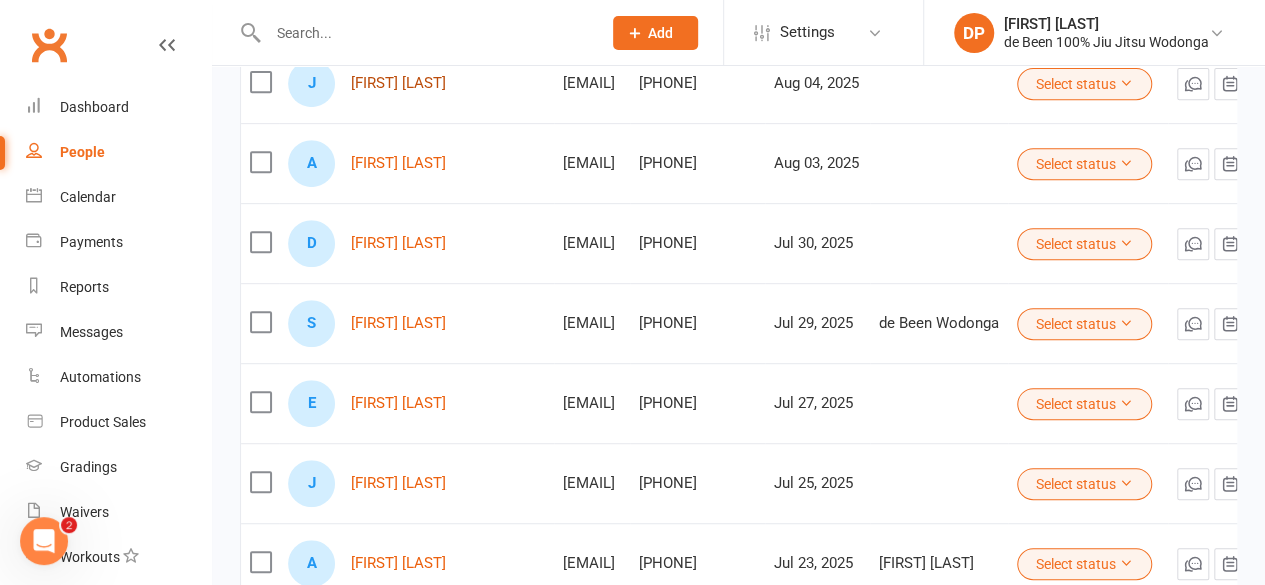 scroll, scrollTop: 388, scrollLeft: 0, axis: vertical 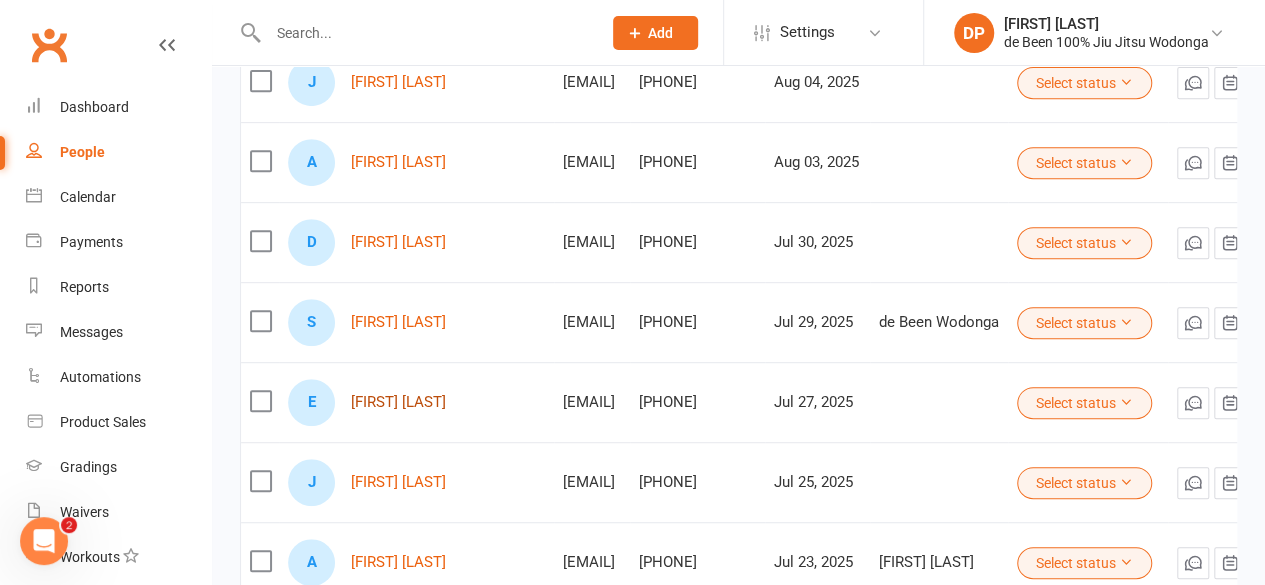 click on "[FIRST] [LAST]" at bounding box center (398, 402) 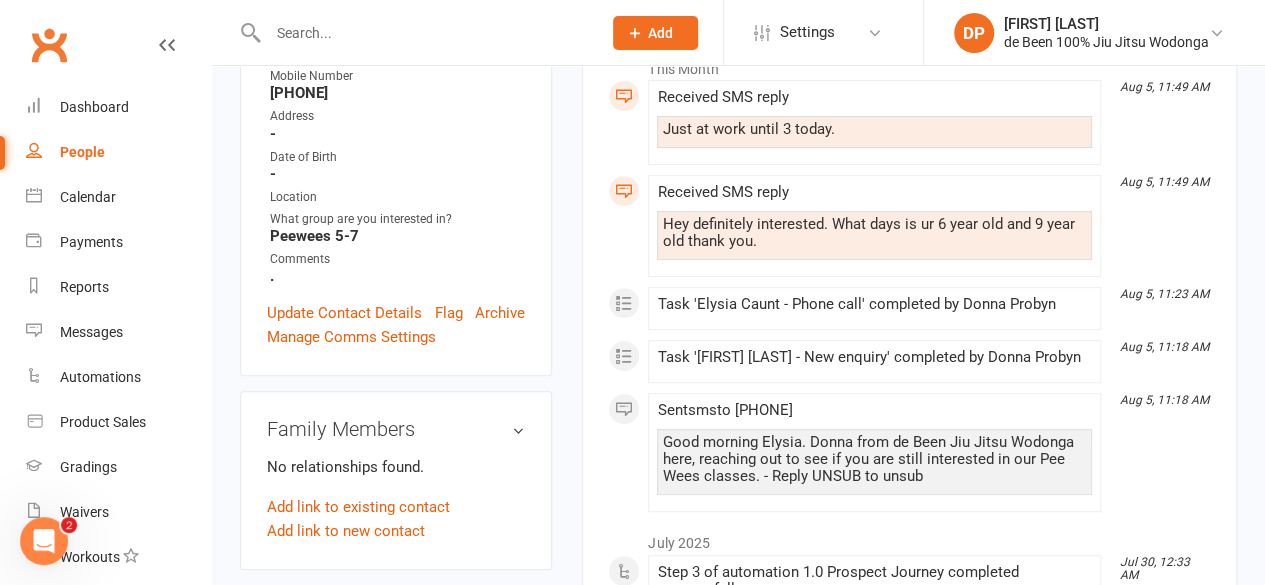 scroll, scrollTop: 325, scrollLeft: 0, axis: vertical 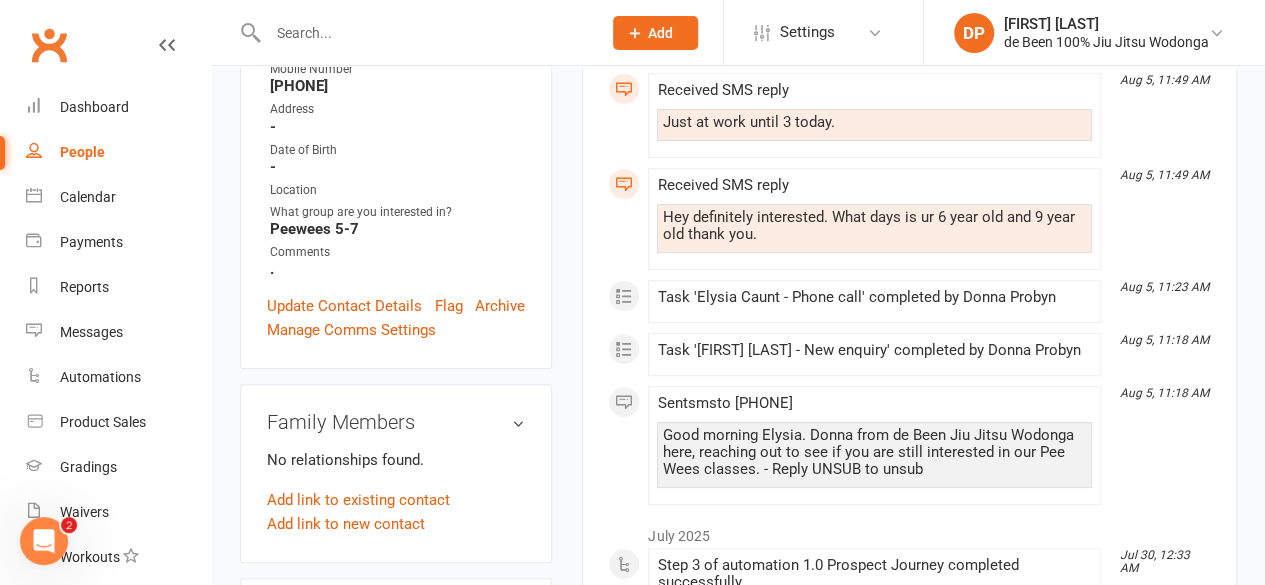 click on "Activity Notes Comms Attendance Waivers Tasks Automations
All activities Bookings / Attendances Communications Notes Failed SMSes Gradings Members Memberships Mobile App POS Sales Payments Credit Vouchers Prospects Reports Automations Tasks Waivers Workouts Kiosk Mode Consent Assessments Contact Flags Family Relationships Activity This Month Aug 5, 11:49 AM Received SMS reply   Just at work until 3 today.  Aug 5, 11:49 AM Received SMS reply   Hey definitely interested. What days is ur 6 year old and 9 year old thank you.  Aug 5, 11:23 AM Task 'Elysia Caunt - Phone call' completed by Donna Probyn   Aug 5, 11:18 AM Task 'Elysia Caunt - New enquiry' completed by Donna Probyn   Aug 5, 11:18 AM   Sent  sms  to   0422 086 854   Good morning Elysia. Donna from de Been Jiu Jitsu Wodonga here, reaching out to see if you are still interested in our Pee Wees classes. - Reply UNSUB to unsub July 2025 Jul 30, 12:33 AM Step 3 of automation 1.0 Prospect Journey completed successfully   Jul 30, 12:33 AM   Jul 27, 9:36 PM" at bounding box center [909, 694] 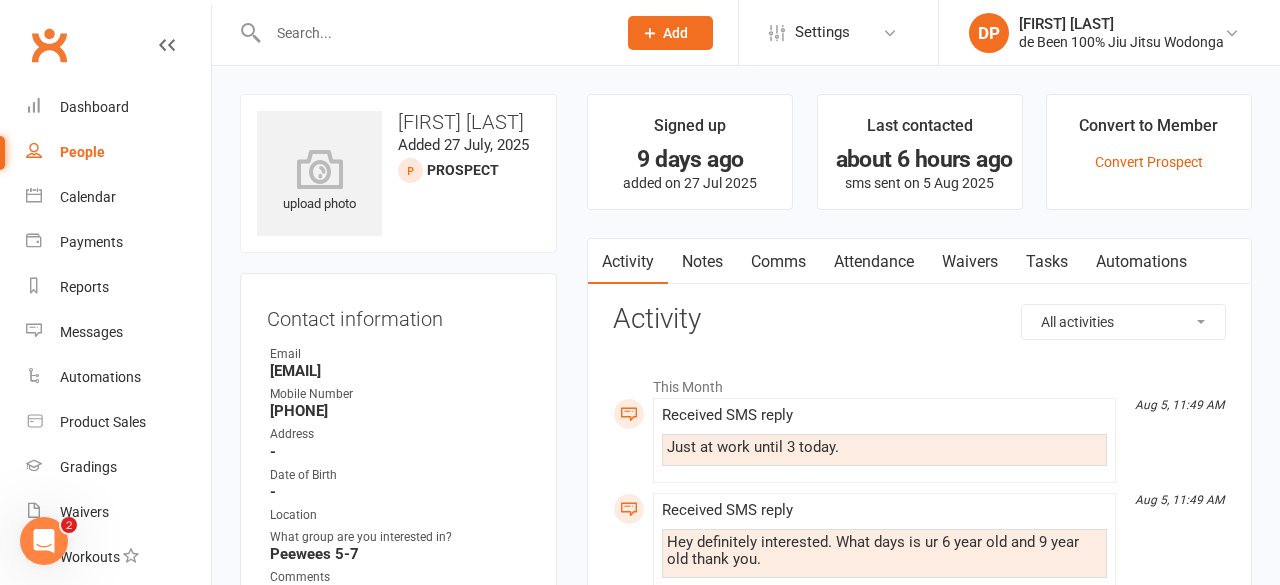 select on "50" 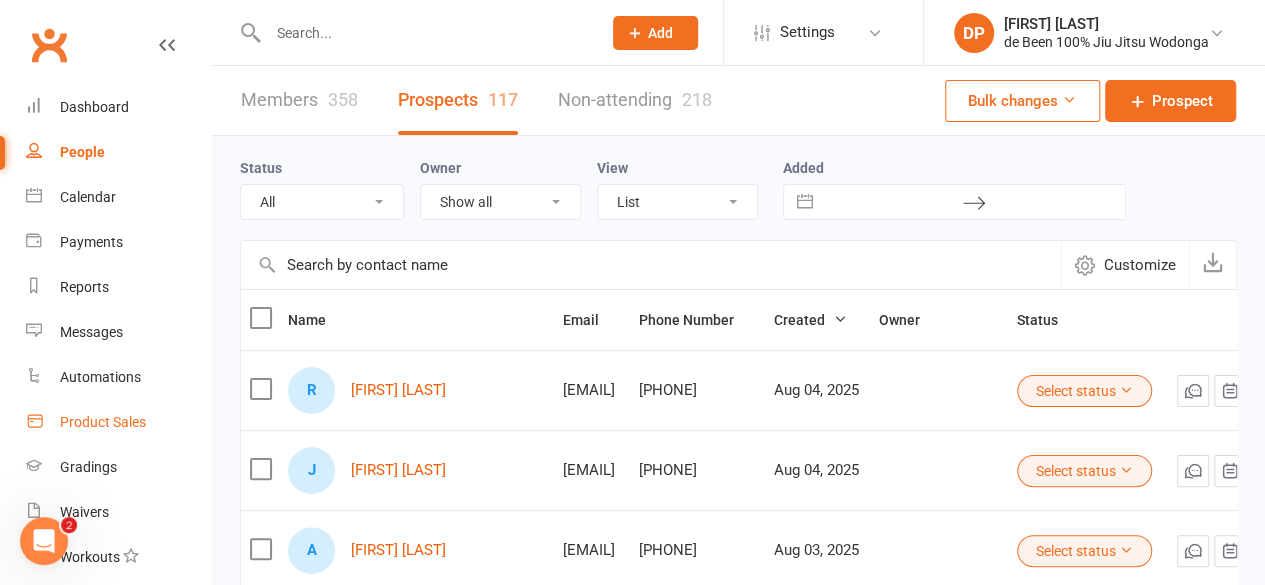 click on "Product Sales" at bounding box center [103, 422] 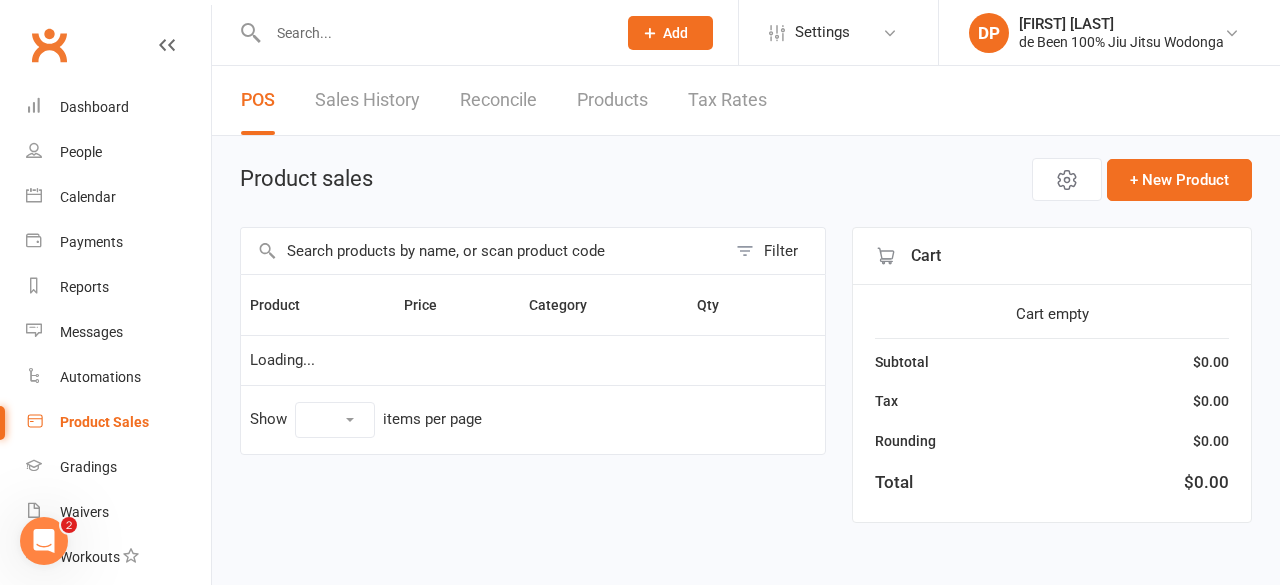 select on "10" 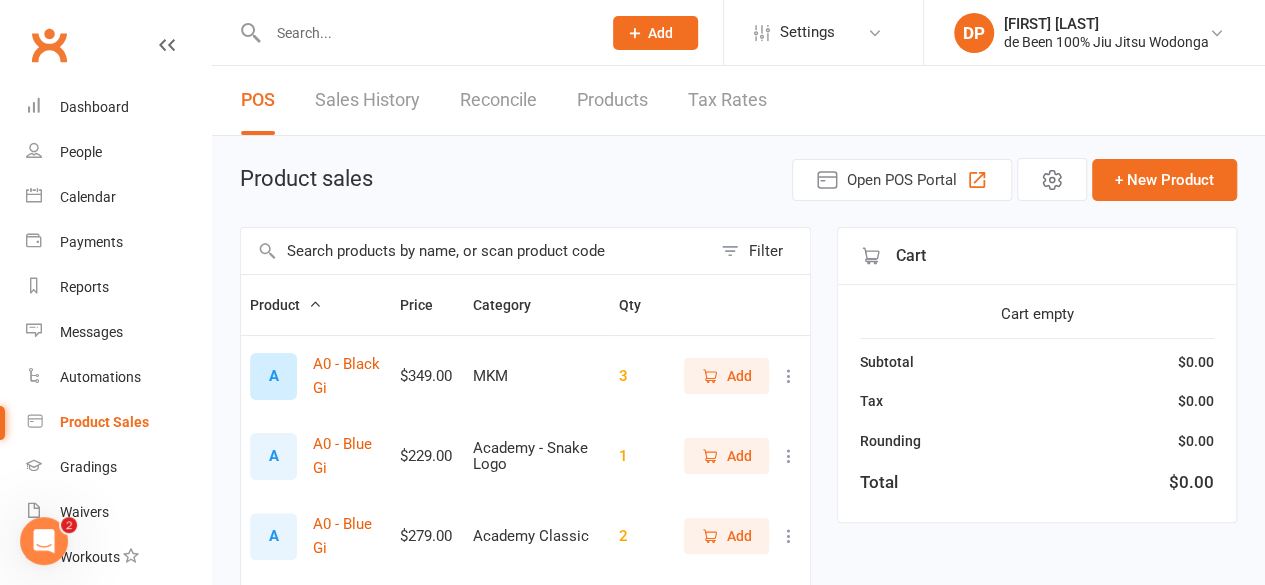 click at bounding box center [476, 251] 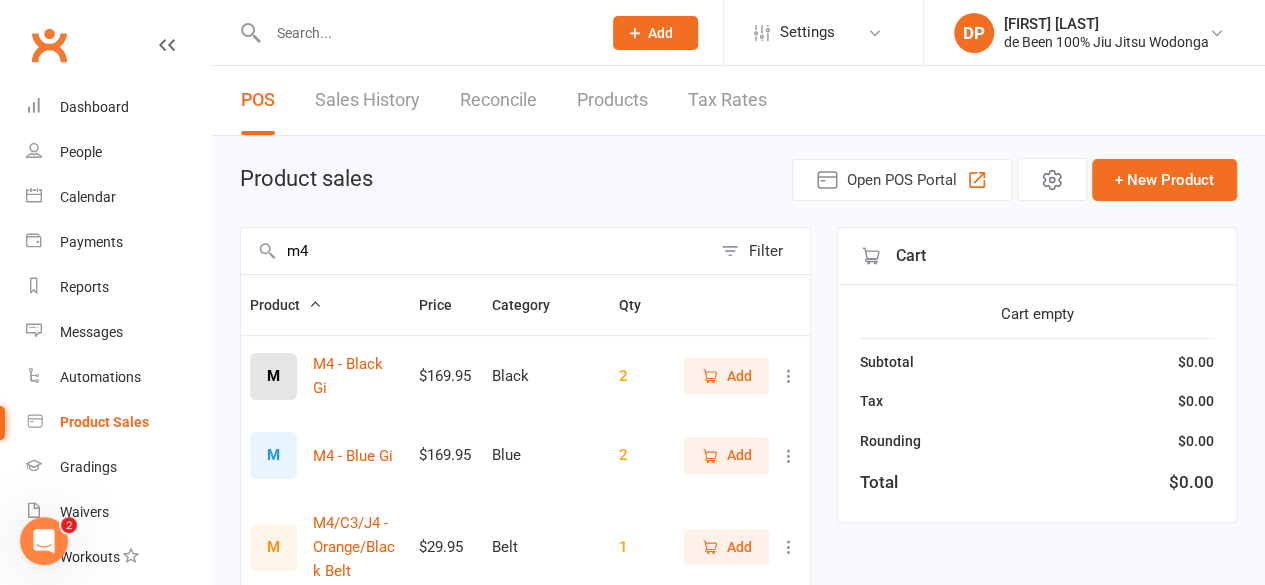 type on "m4" 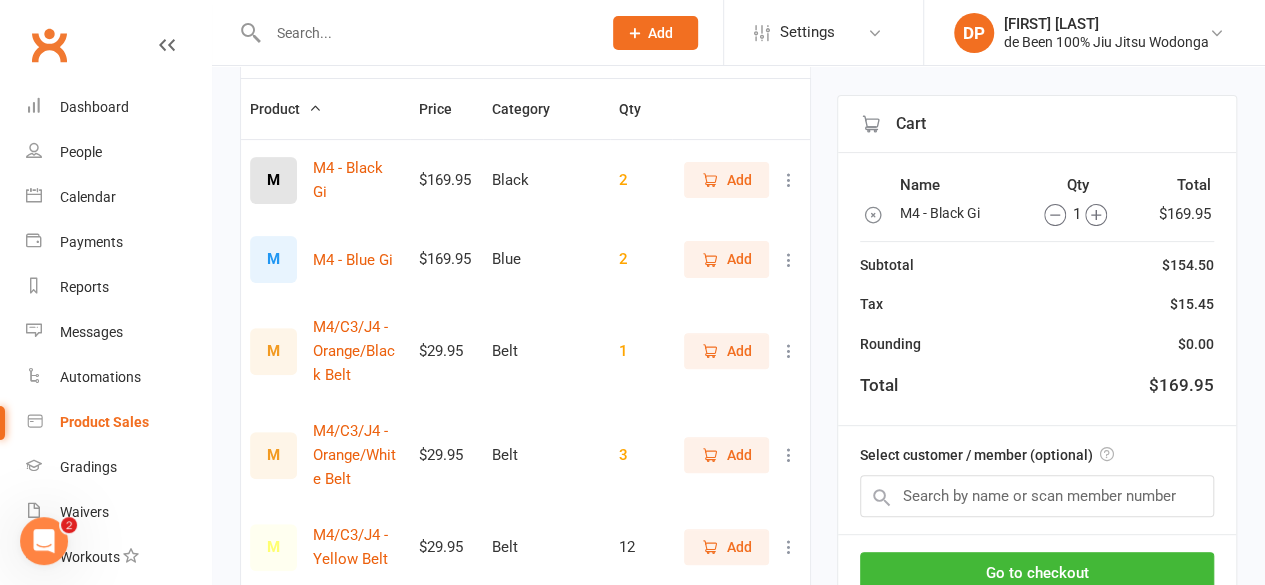 scroll, scrollTop: 197, scrollLeft: 0, axis: vertical 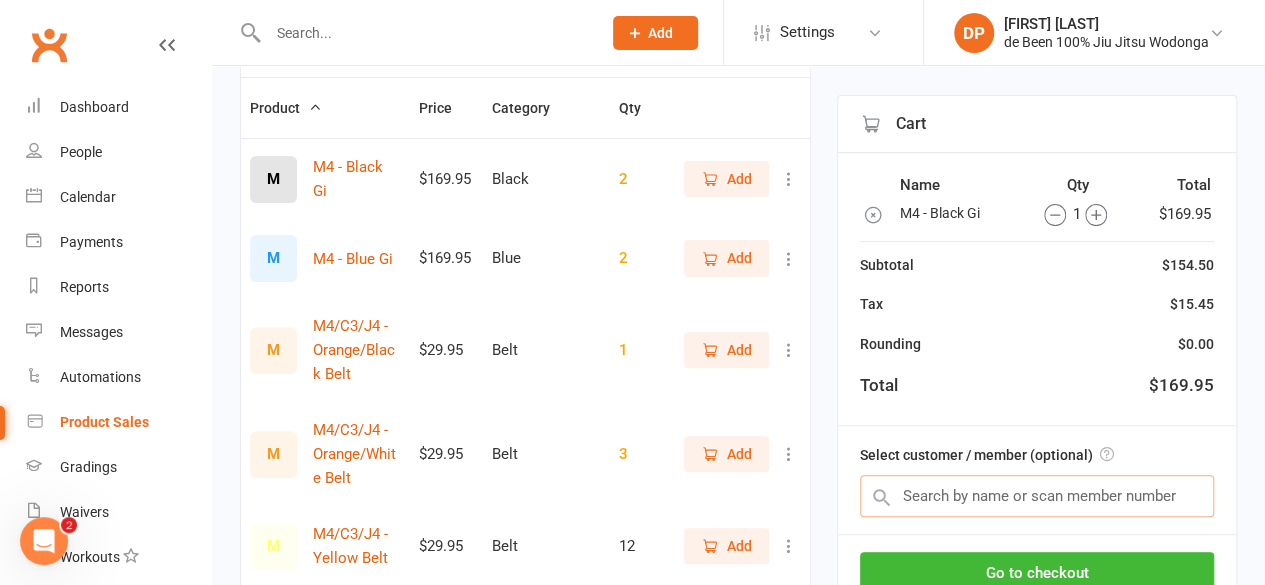 click at bounding box center [1037, 496] 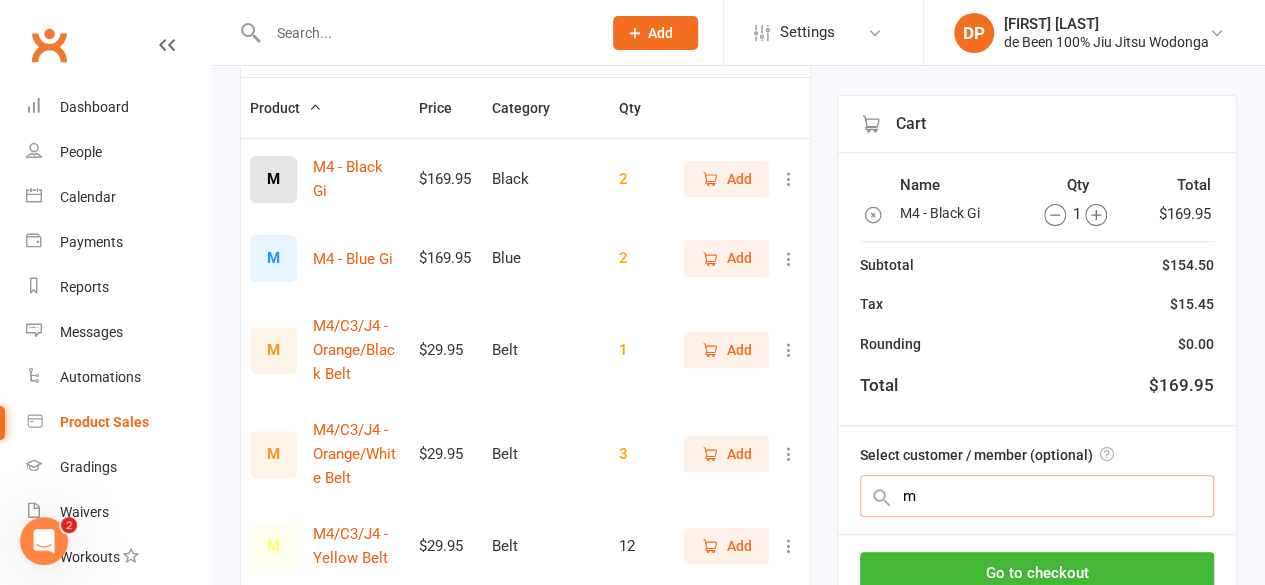 click on "m" at bounding box center (1037, 496) 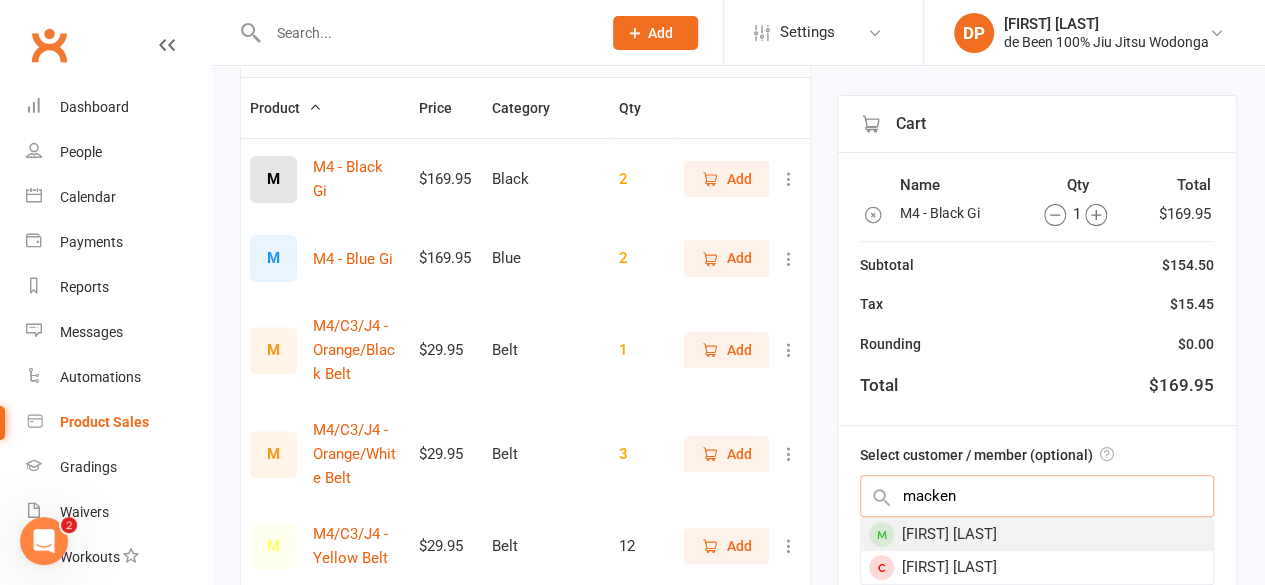 type on "macken" 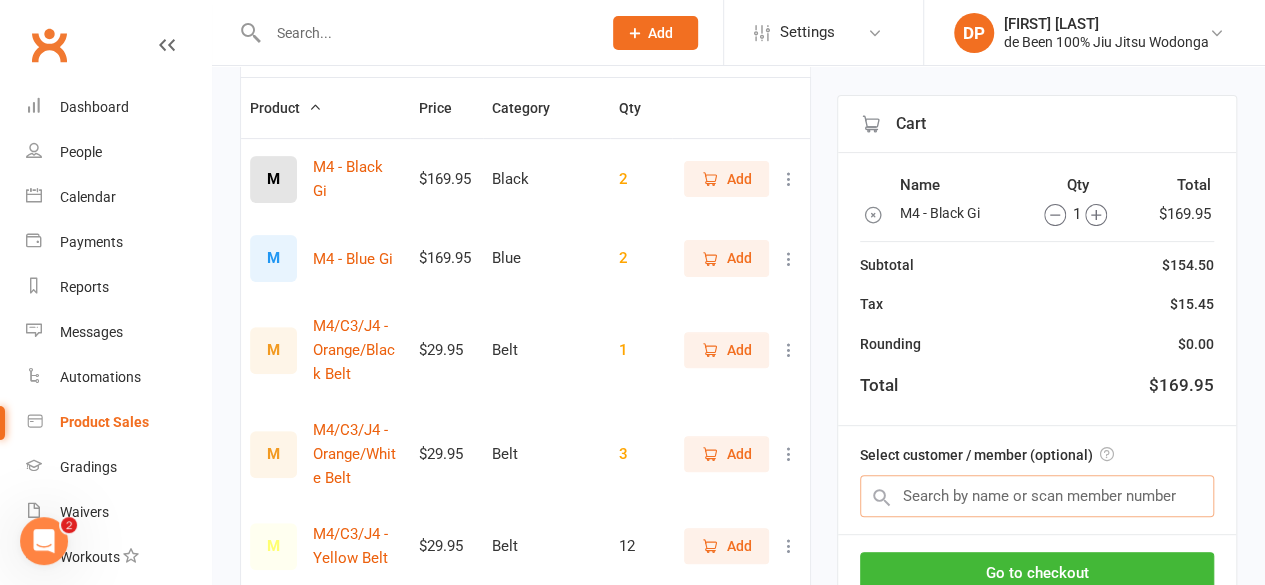 click at bounding box center (1037, 496) 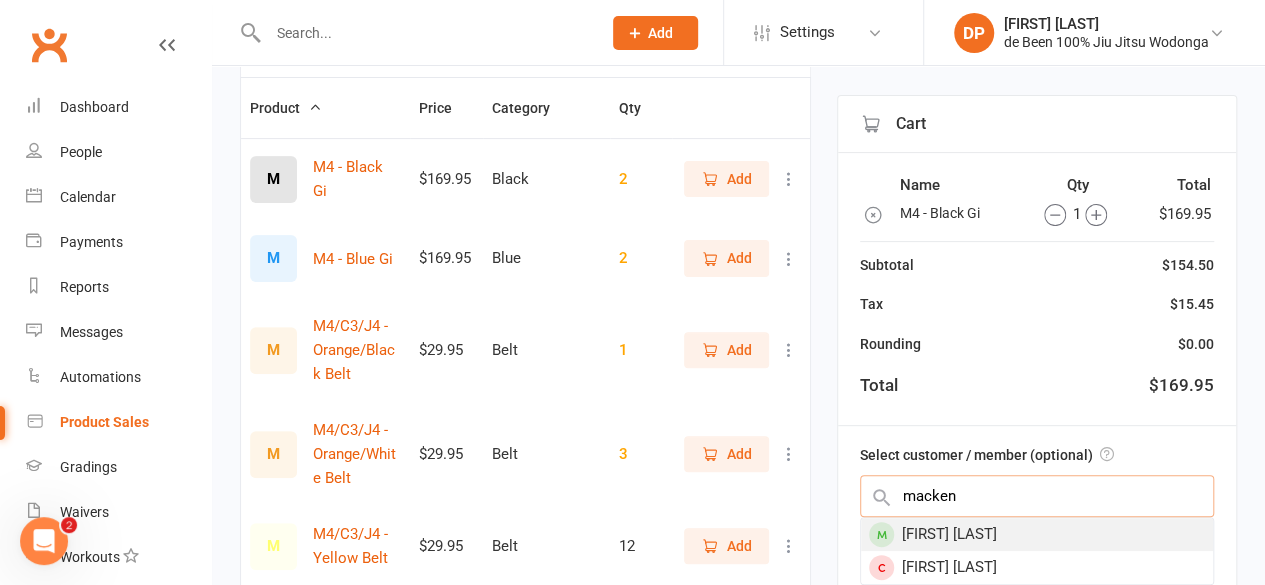 type on "macken" 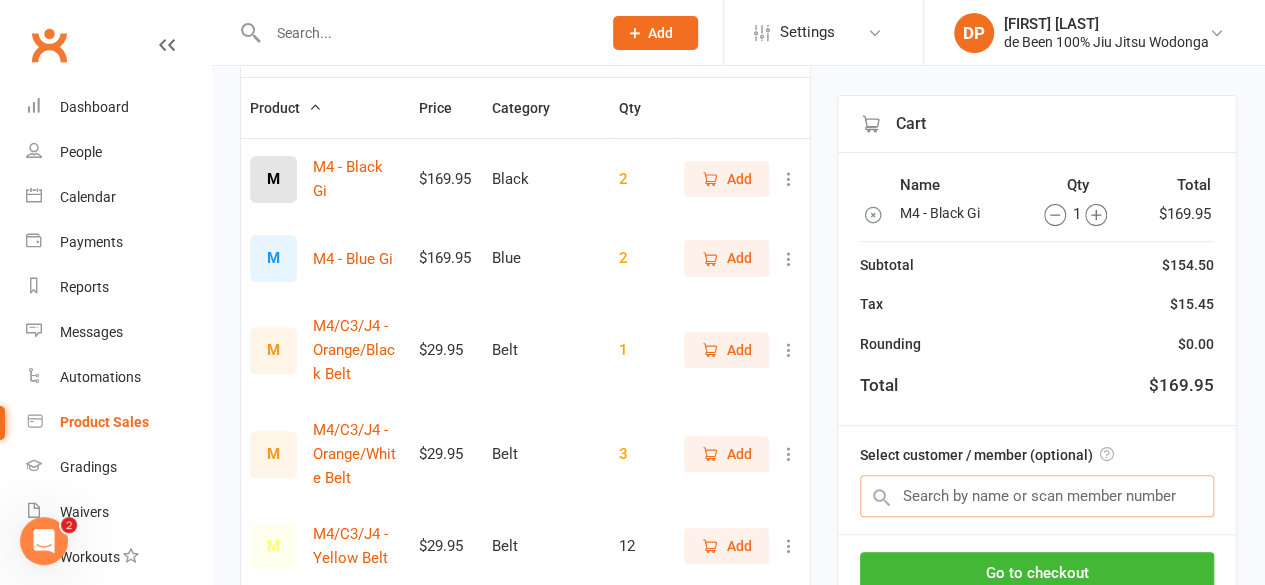 click at bounding box center (1037, 496) 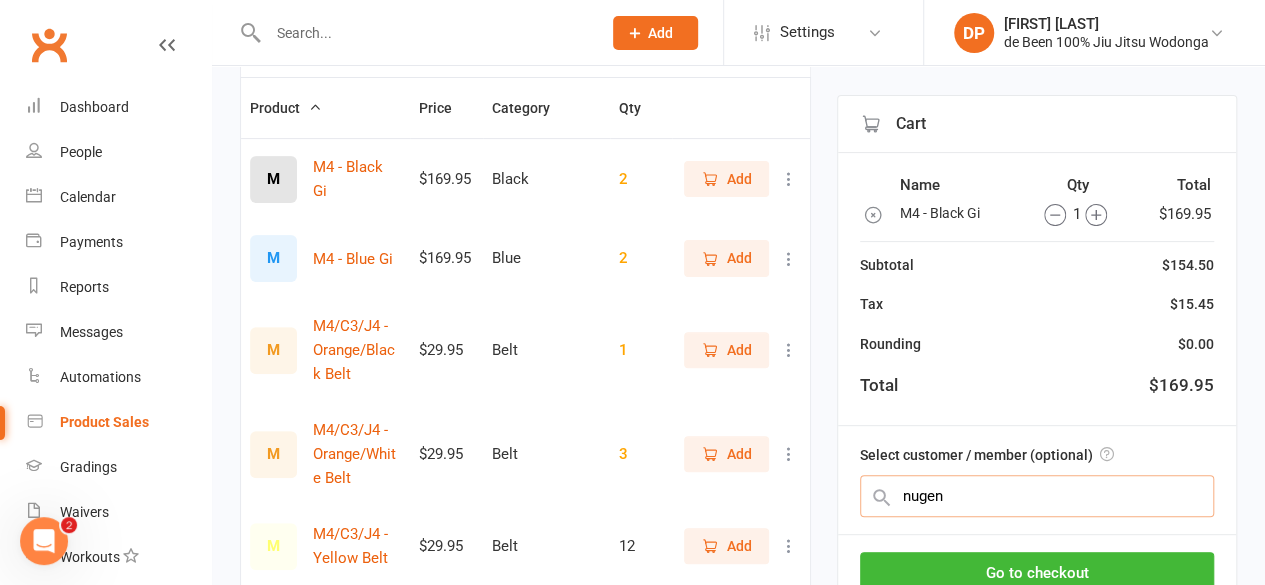 type on "nugent" 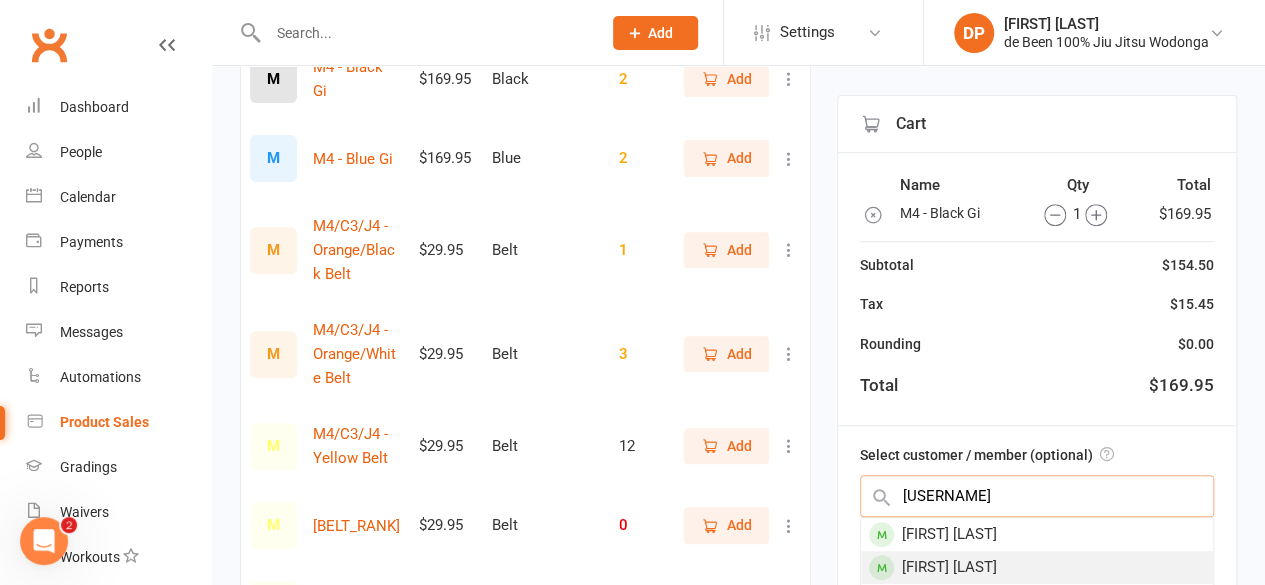 scroll, scrollTop: 301, scrollLeft: 0, axis: vertical 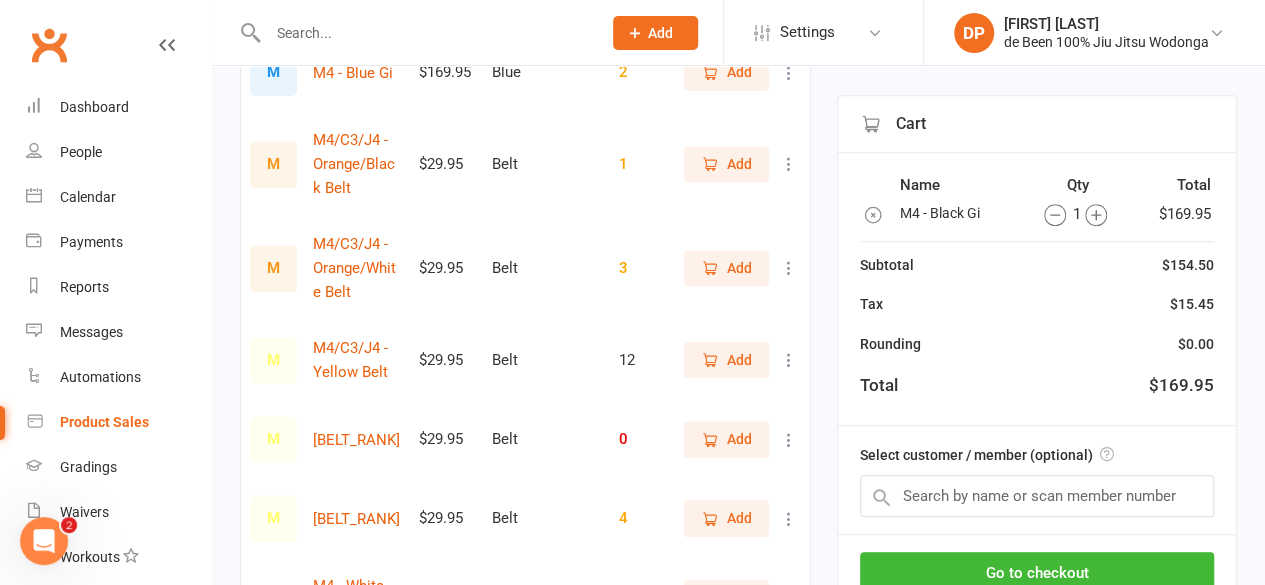 click on "Select customer / member (optional)" at bounding box center (987, 455) 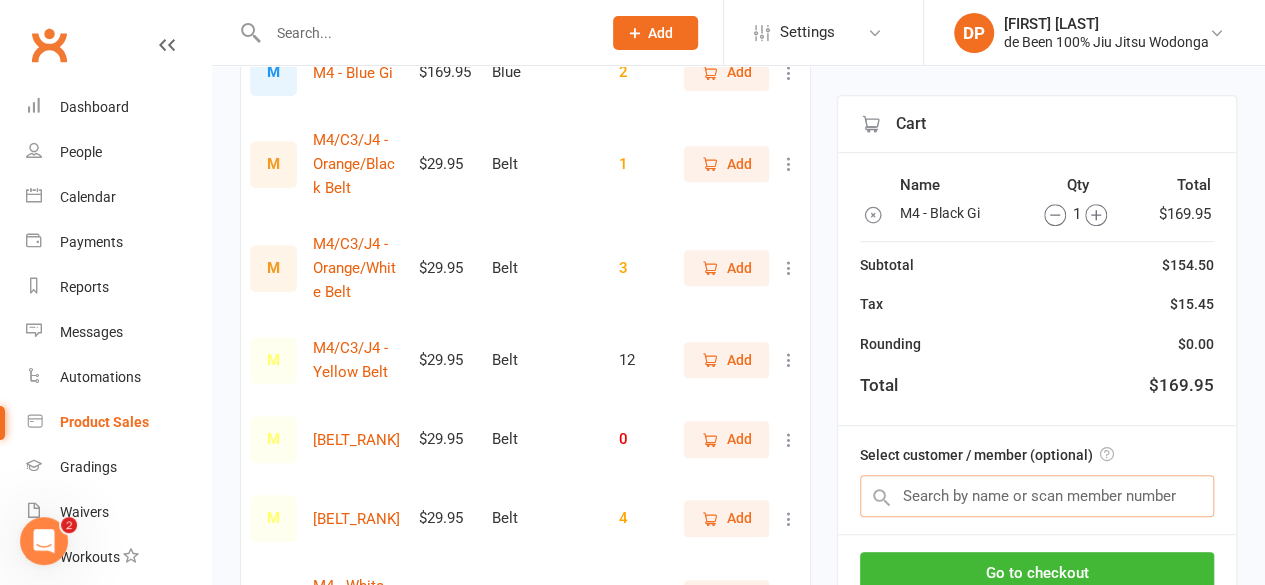 click at bounding box center [1037, 496] 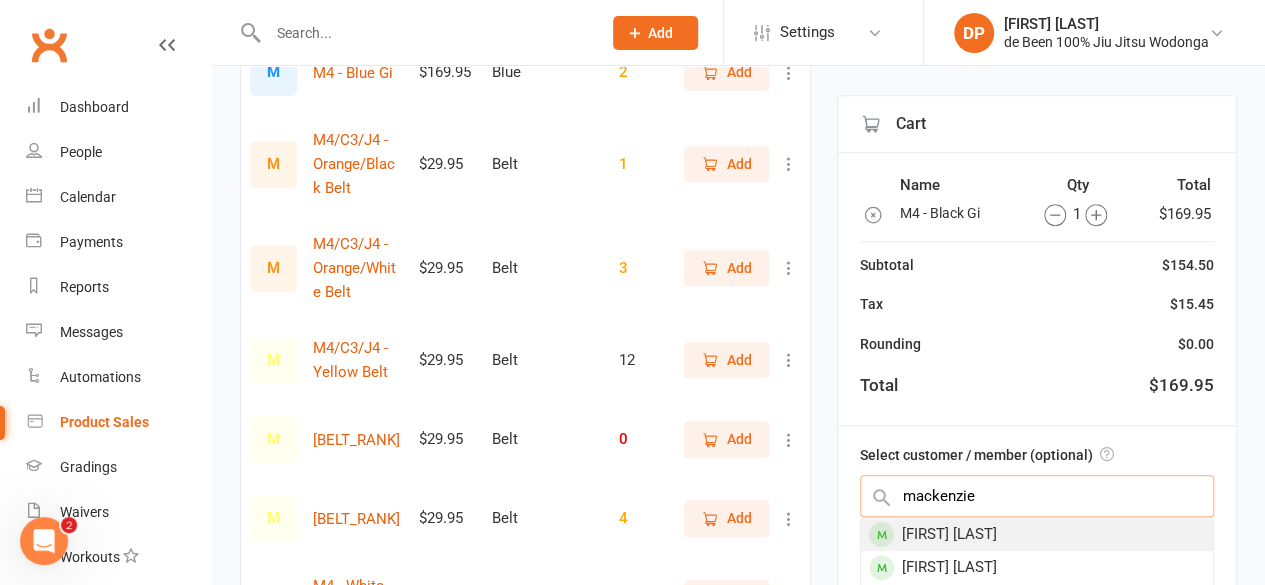 type on "mackenzie" 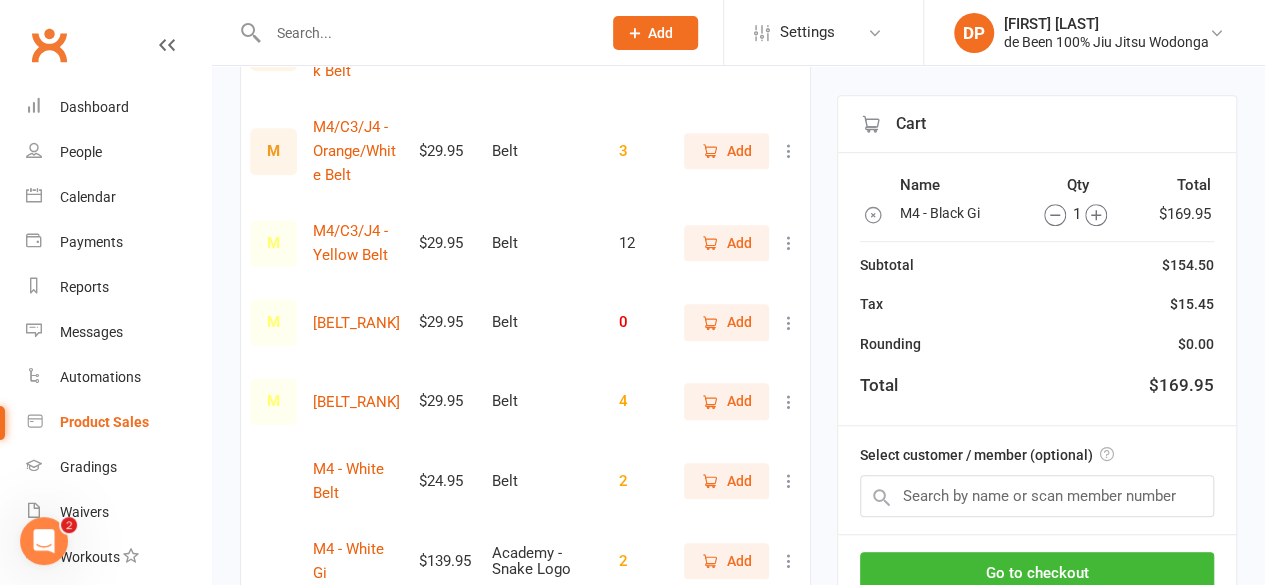 scroll, scrollTop: 503, scrollLeft: 0, axis: vertical 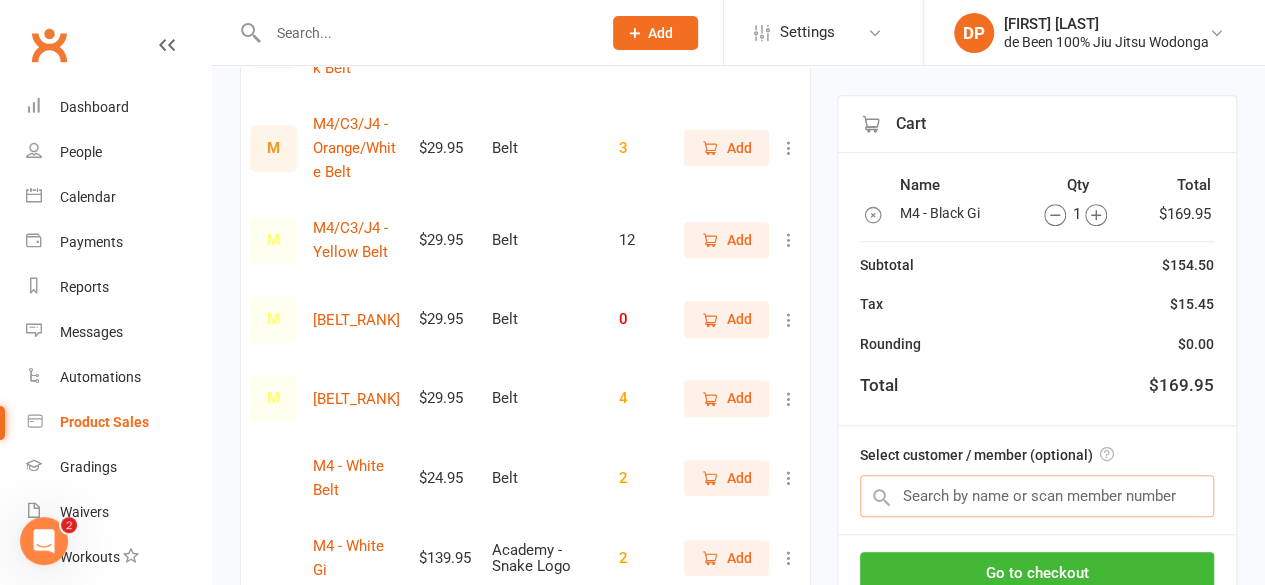 click at bounding box center [1037, 496] 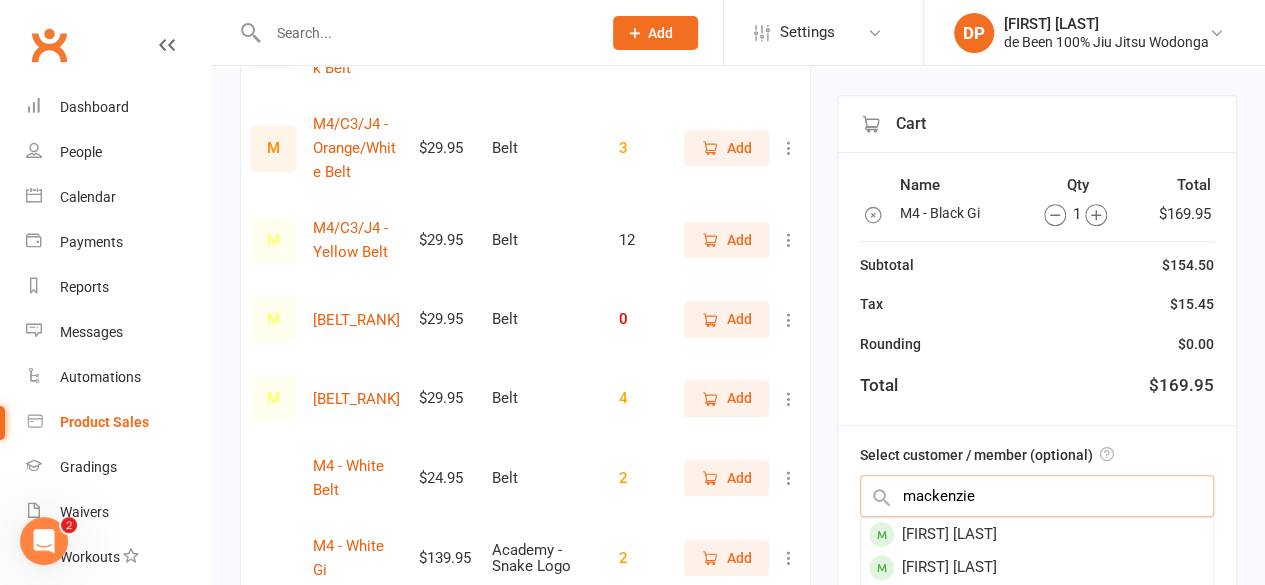 type on "mackenzie" 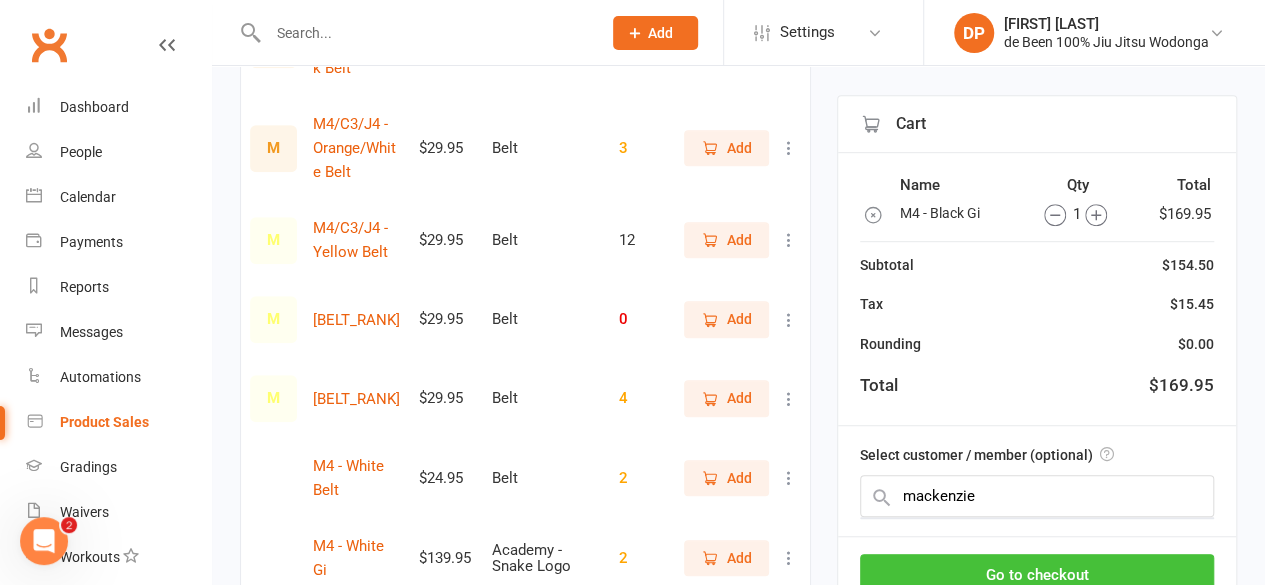 type 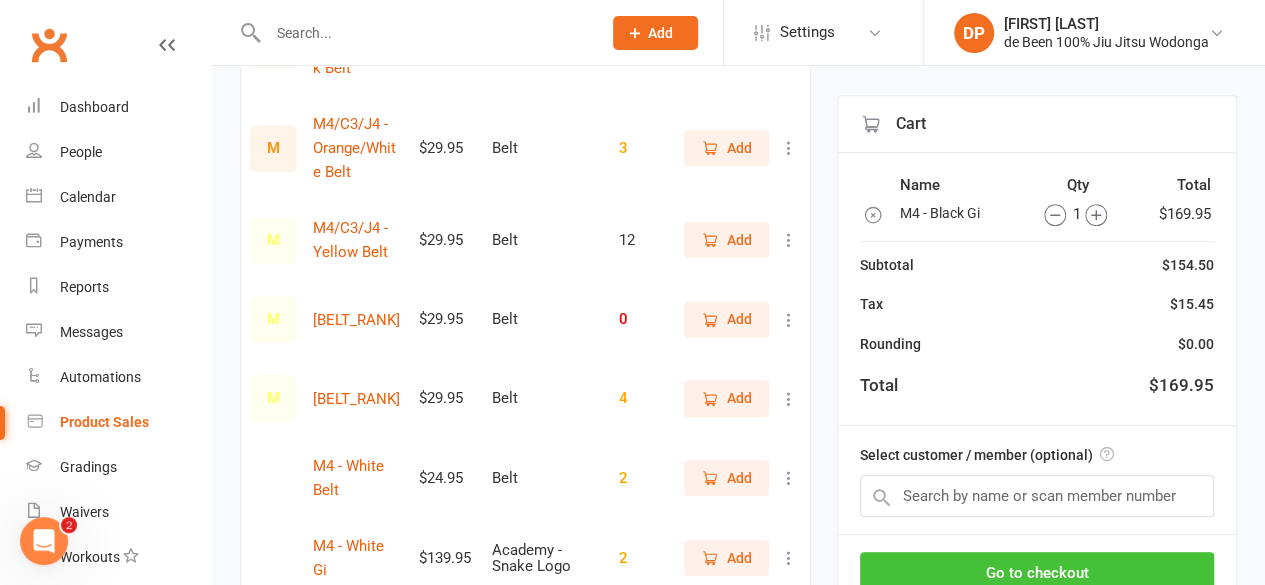 click on "Go to checkout" at bounding box center (1037, 573) 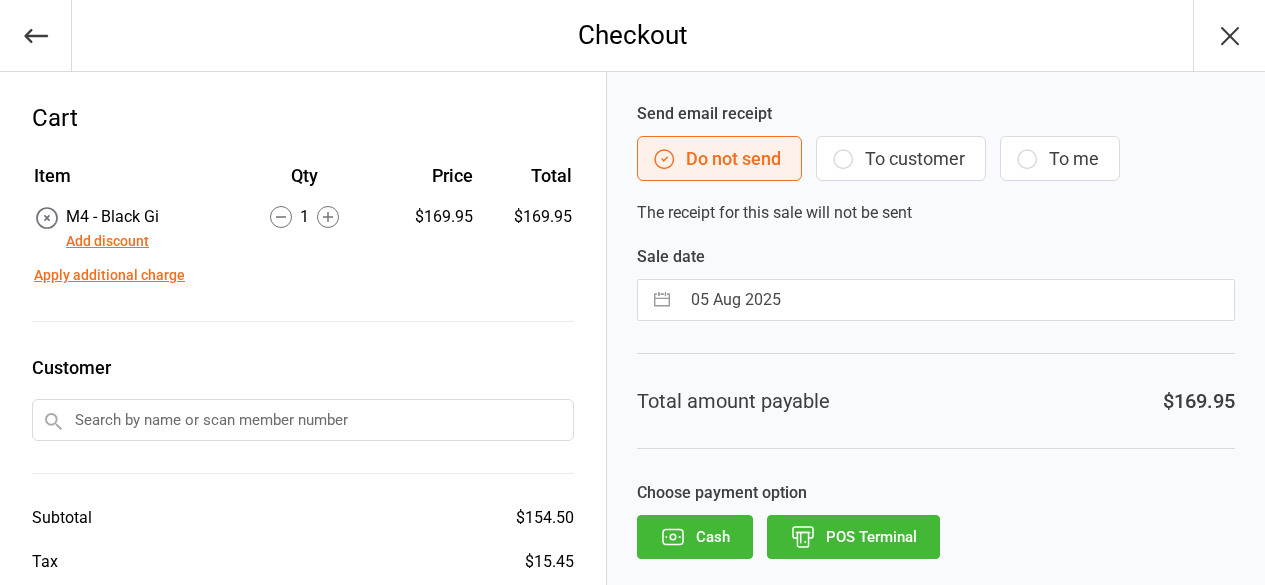 scroll, scrollTop: 0, scrollLeft: 0, axis: both 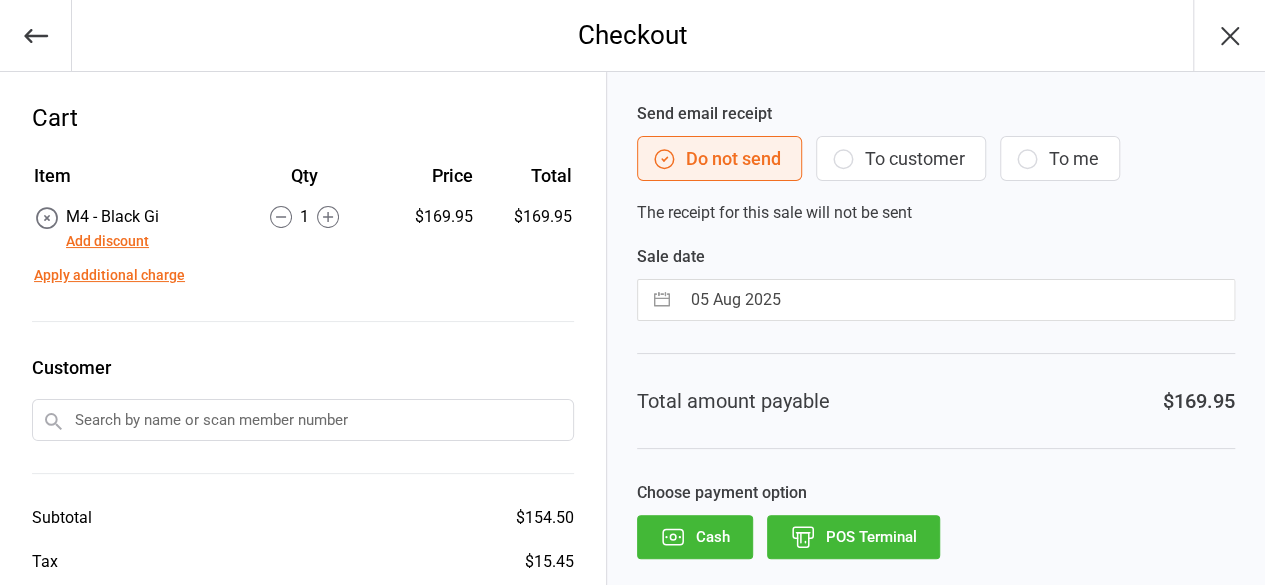 click at bounding box center [303, 420] 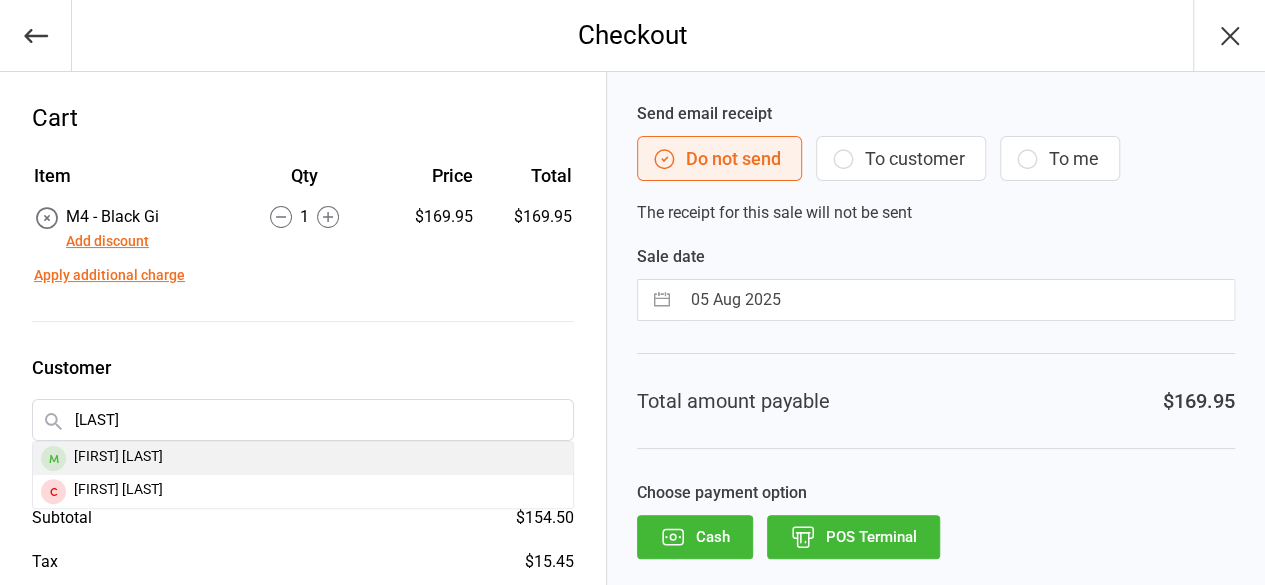 type on "macken" 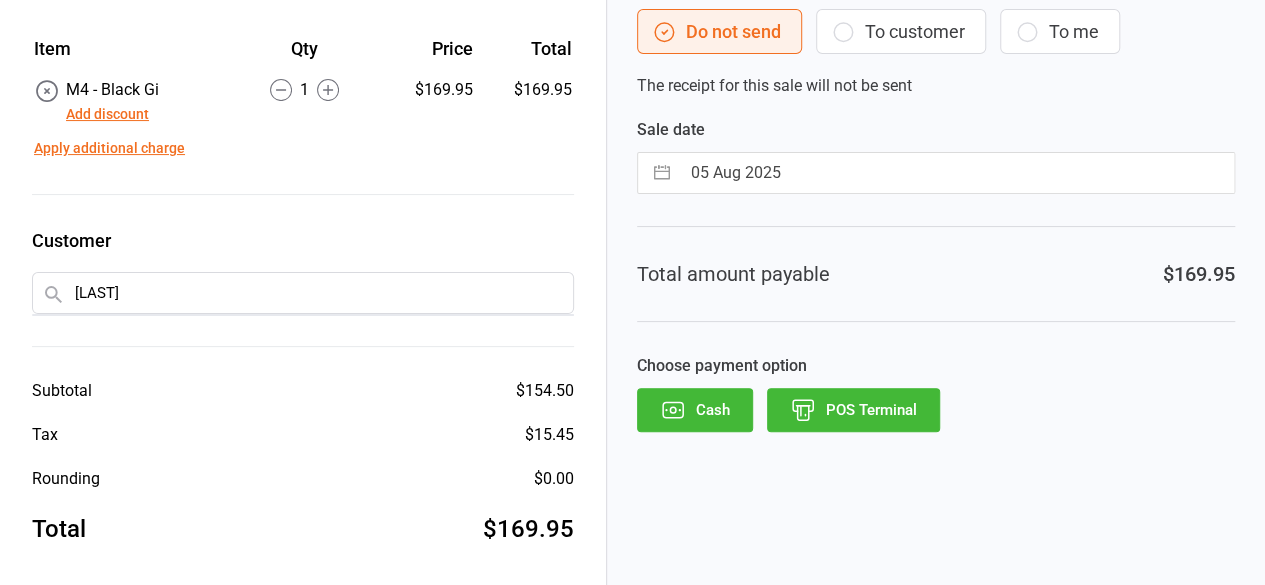 scroll, scrollTop: 135, scrollLeft: 0, axis: vertical 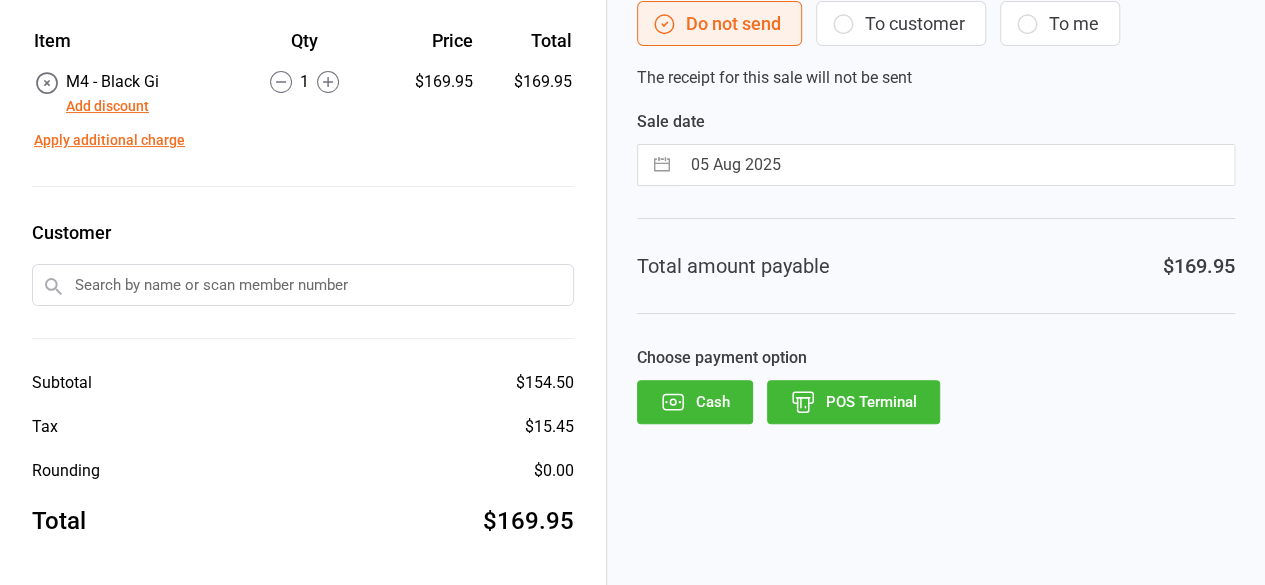 click at bounding box center [303, 285] 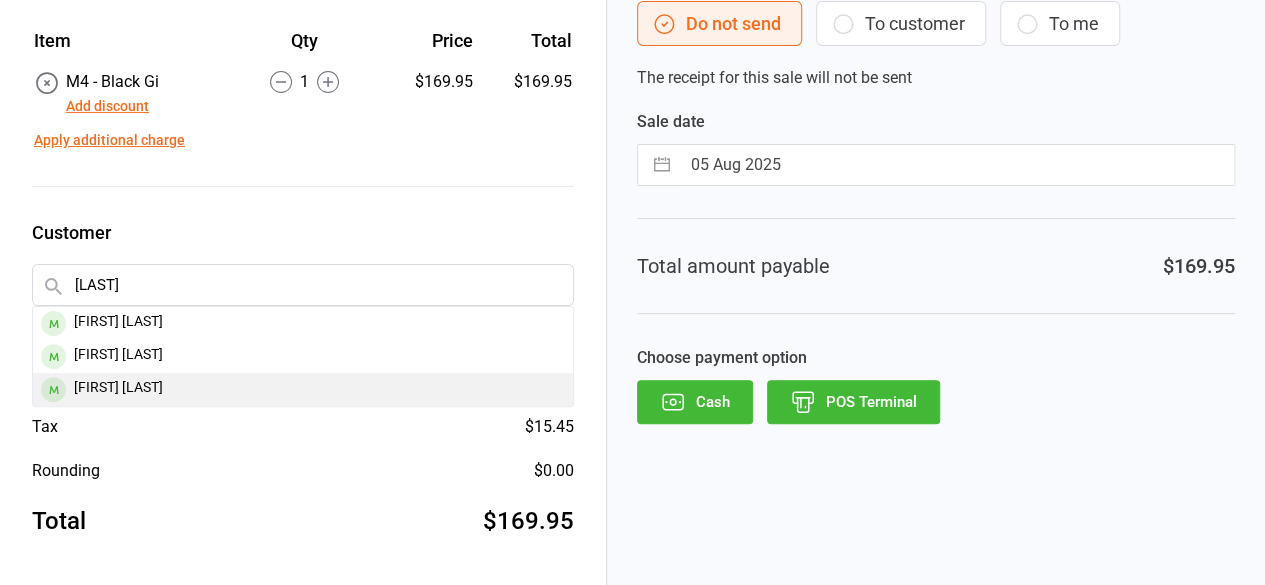 type on "nugent" 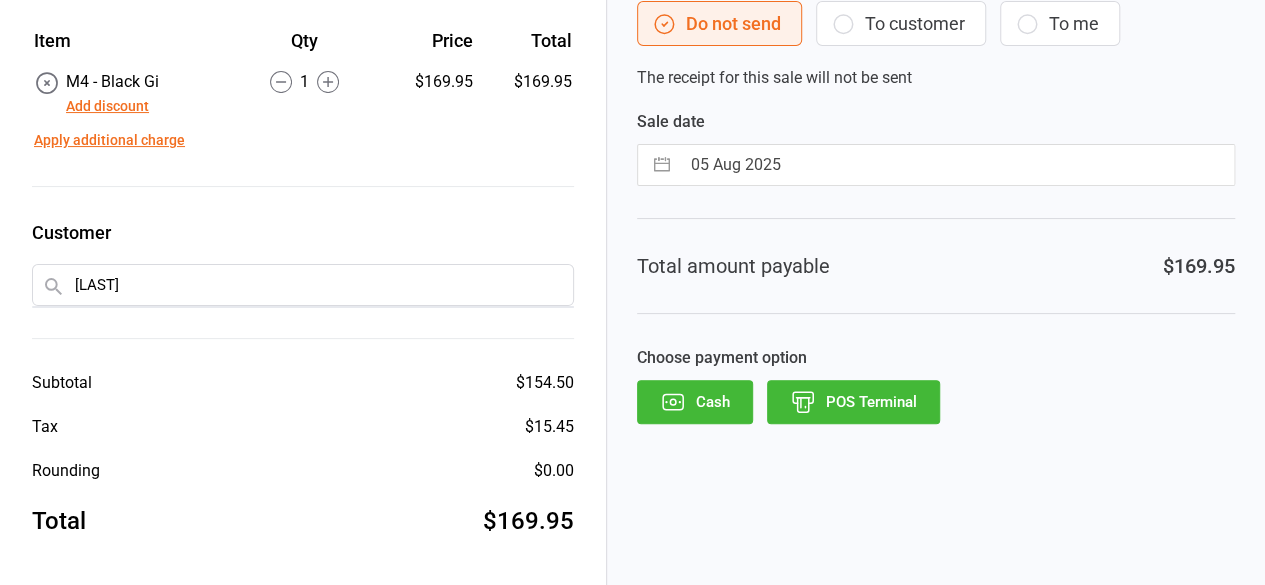 type 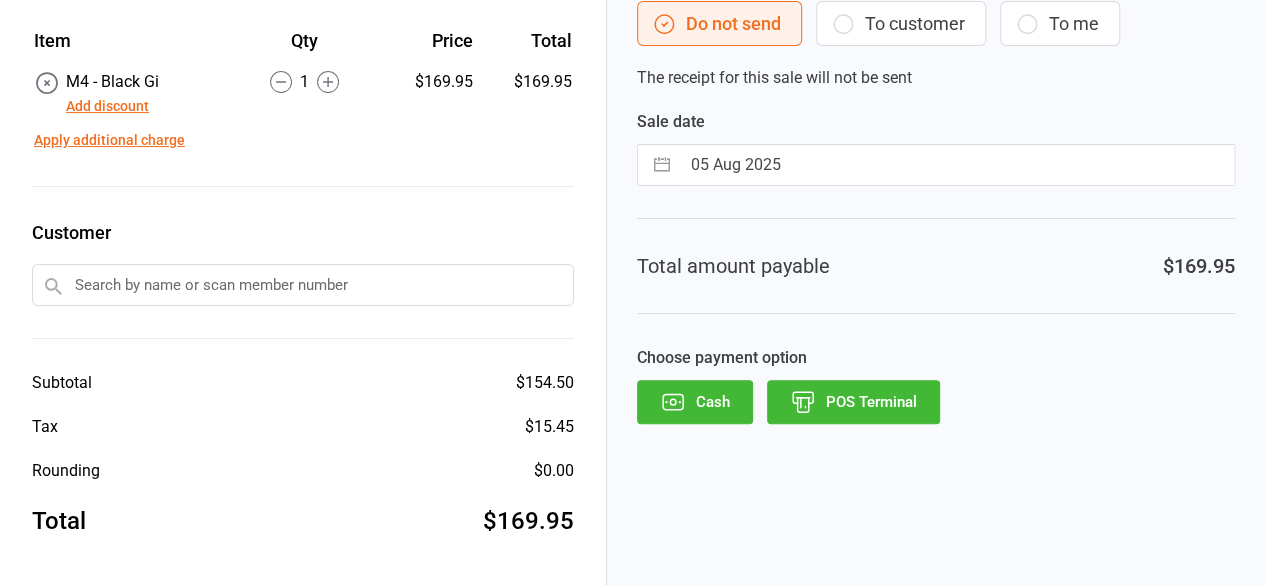click at bounding box center (303, 285) 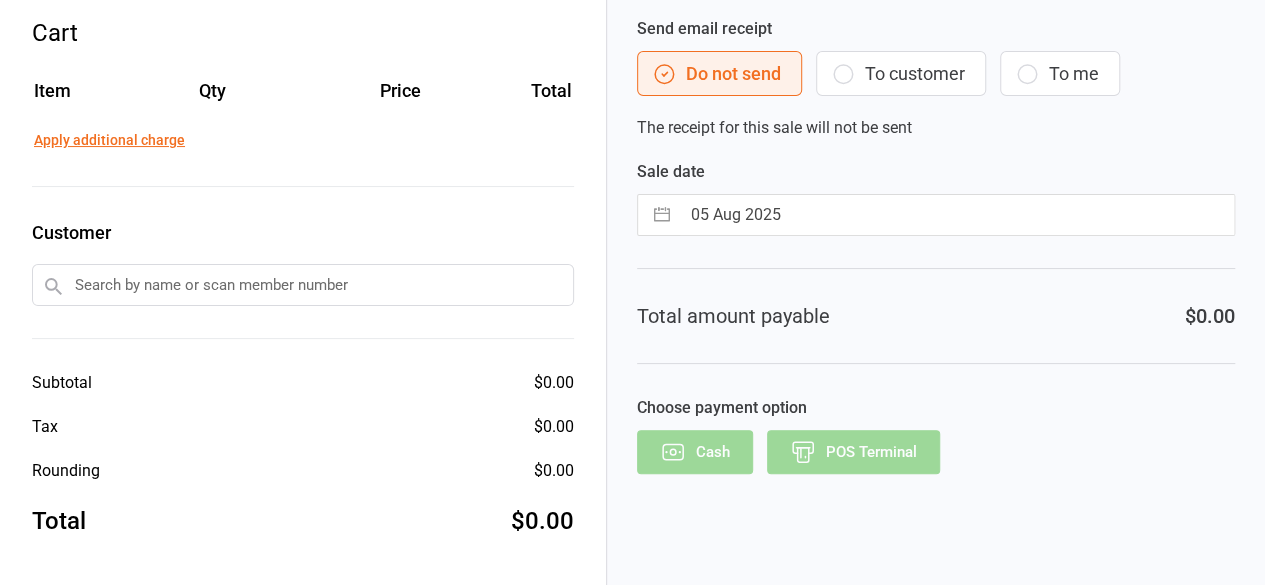 scroll, scrollTop: 0, scrollLeft: 0, axis: both 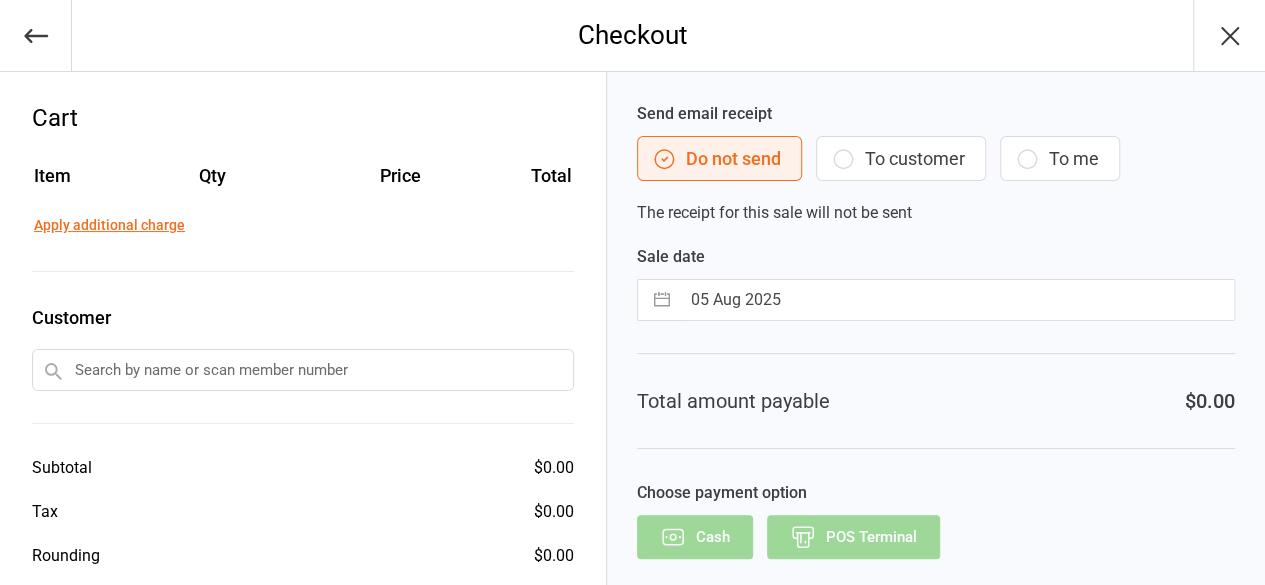 click at bounding box center (36, 35) 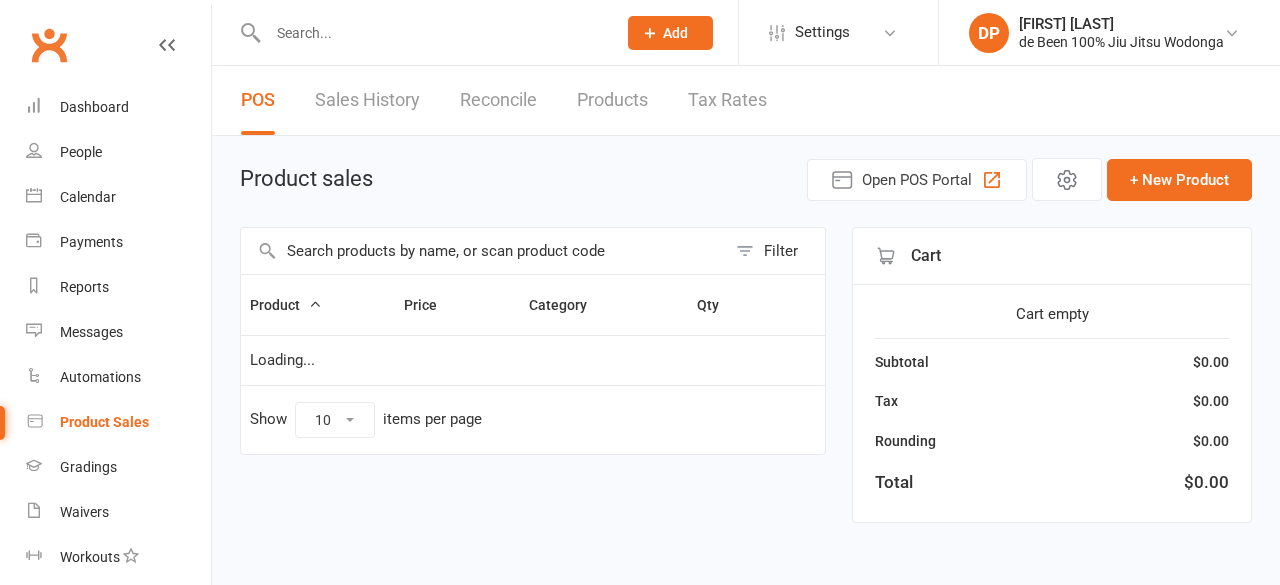 scroll, scrollTop: 0, scrollLeft: 0, axis: both 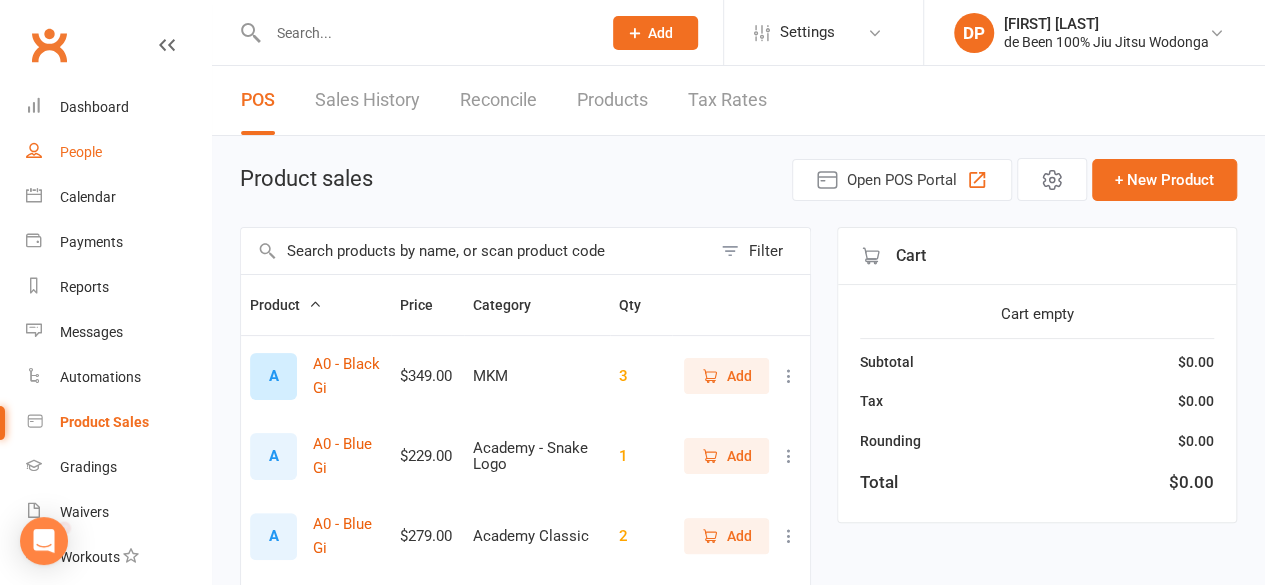 click on "People" at bounding box center (81, 152) 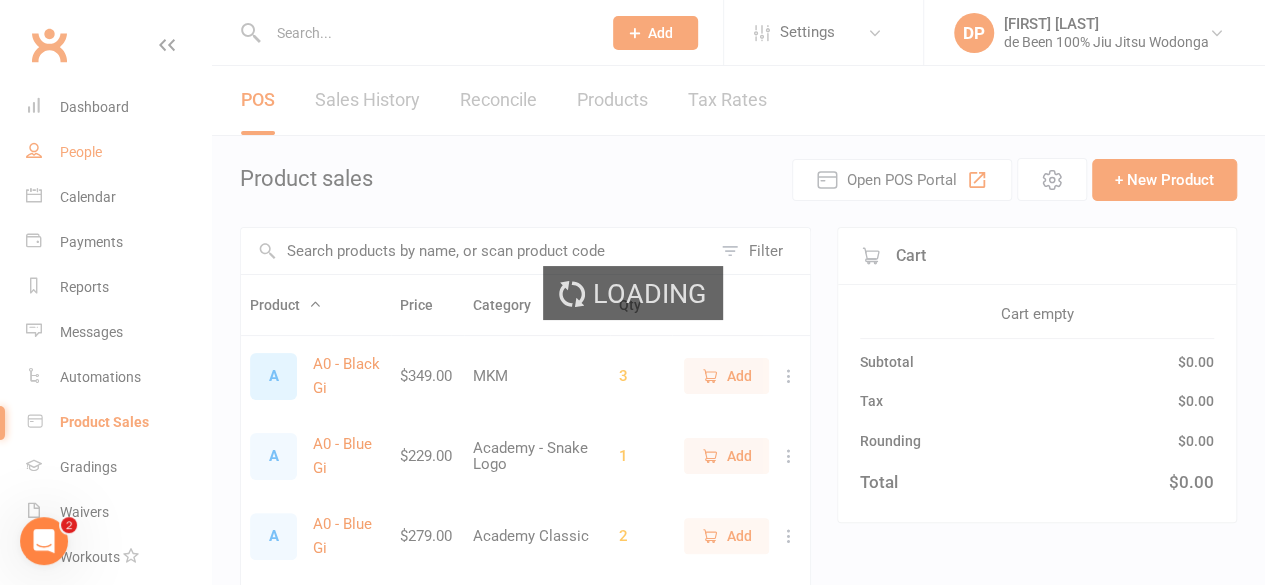 select on "50" 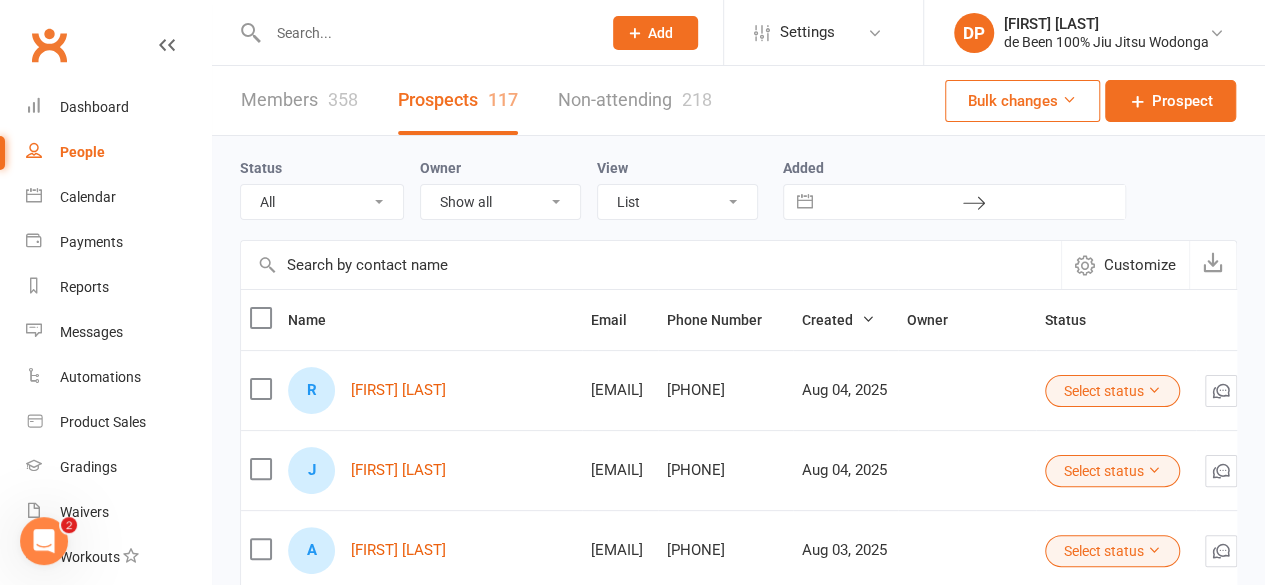 click on "People" at bounding box center [118, 152] 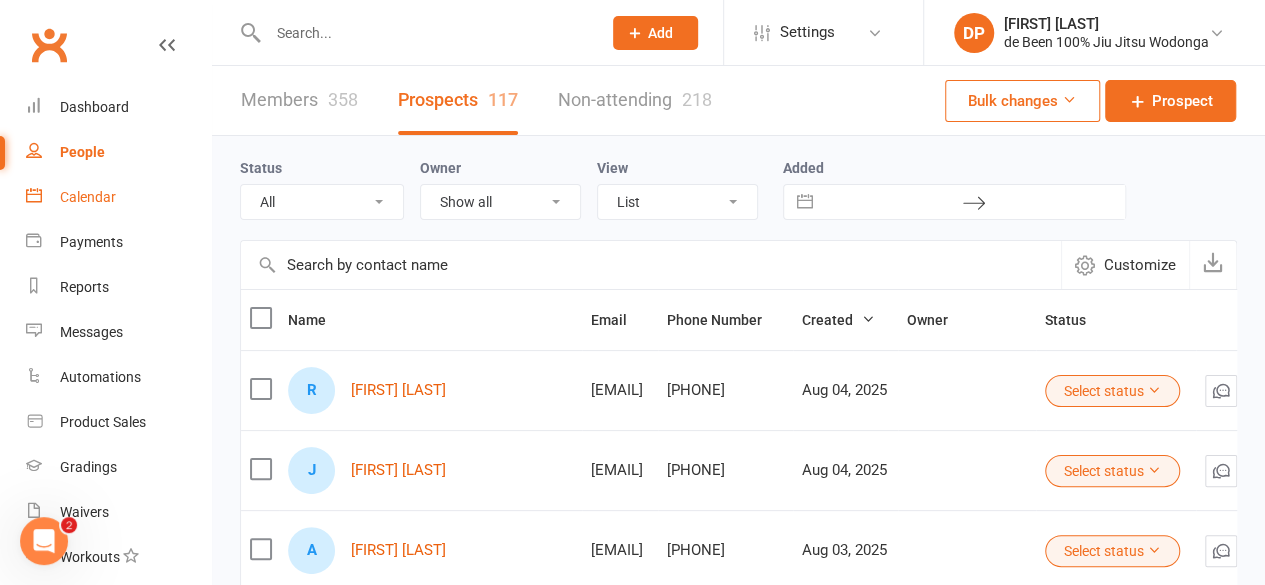 click on "Calendar" at bounding box center [88, 197] 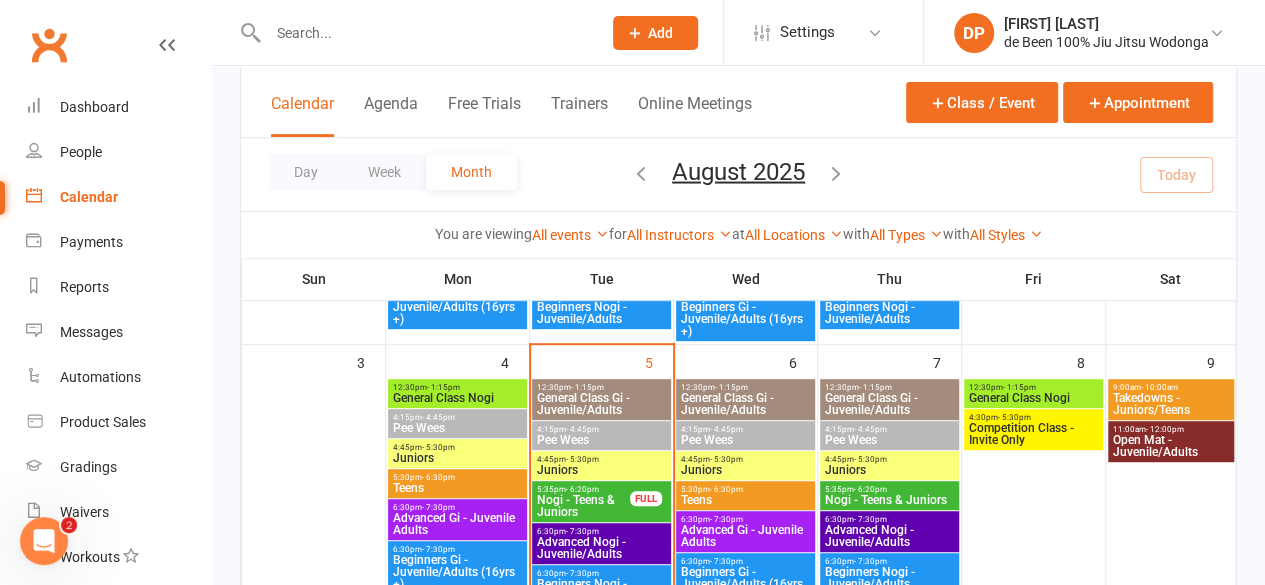 scroll, scrollTop: 347, scrollLeft: 0, axis: vertical 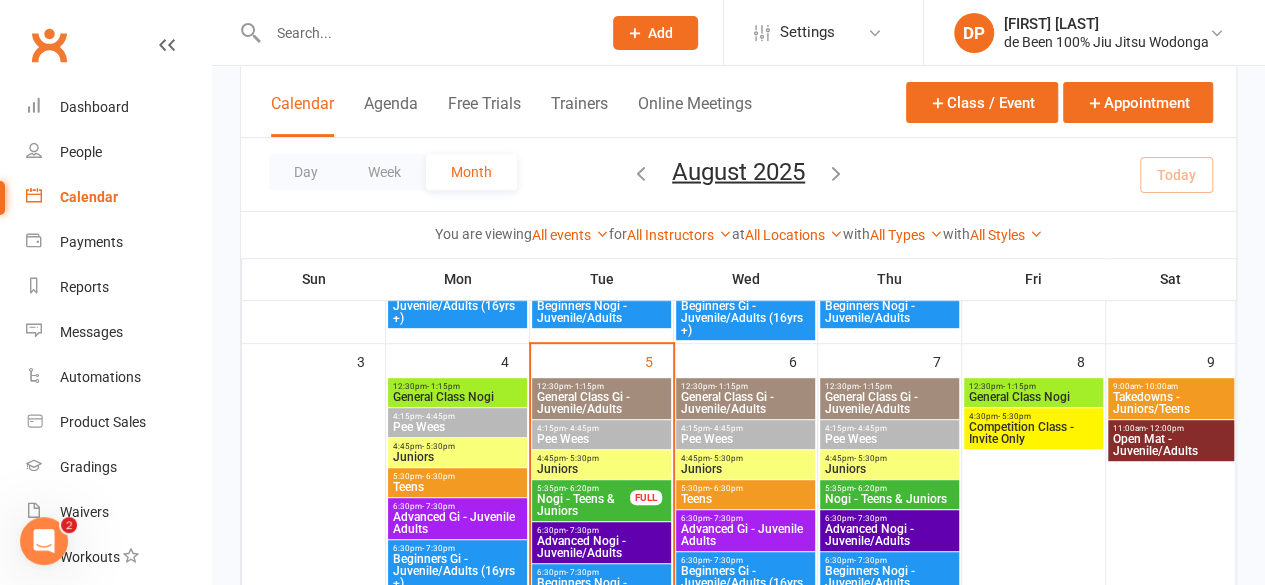 click on "Nogi - Teens & Juniors" at bounding box center [583, 505] 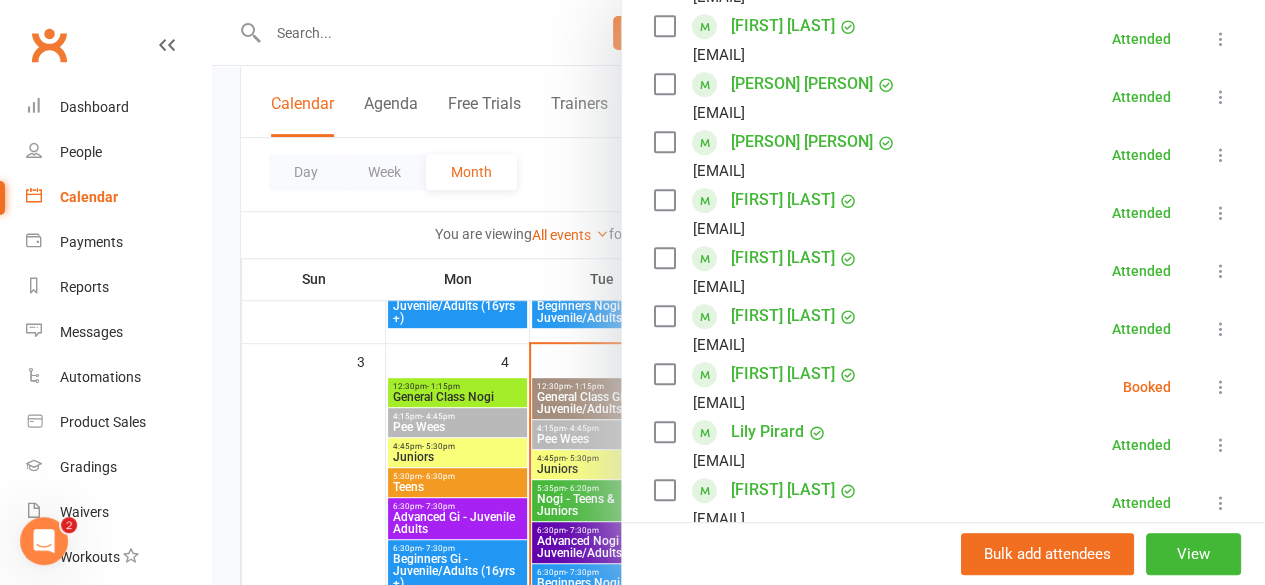 scroll, scrollTop: 541, scrollLeft: 0, axis: vertical 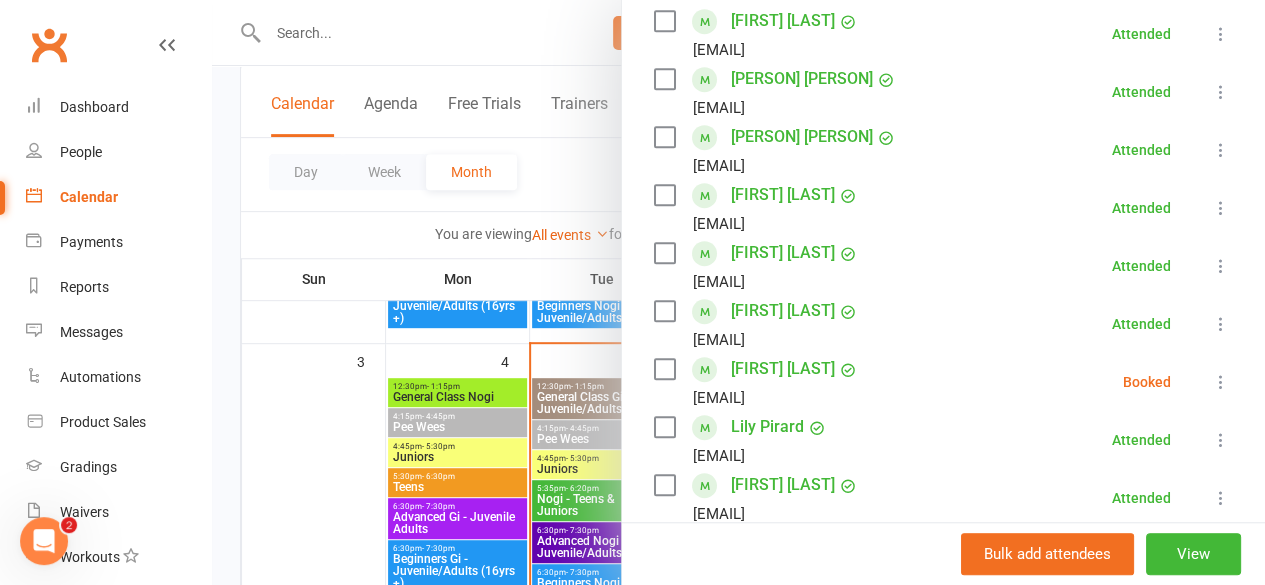 click at bounding box center [1221, 382] 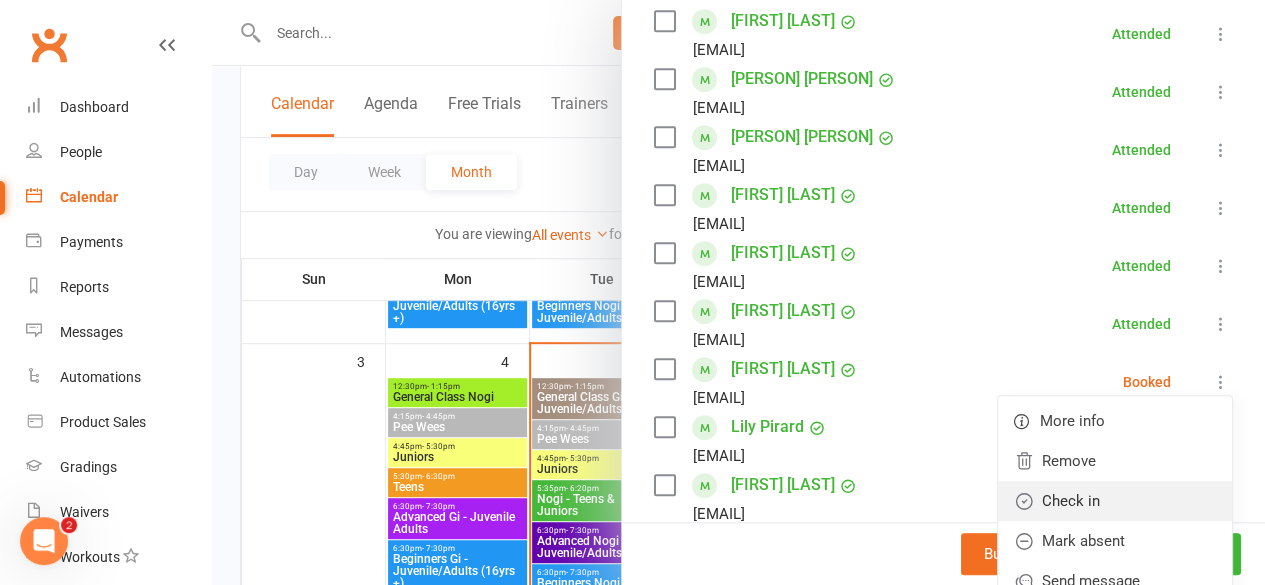 click on "Check in" at bounding box center [1115, 501] 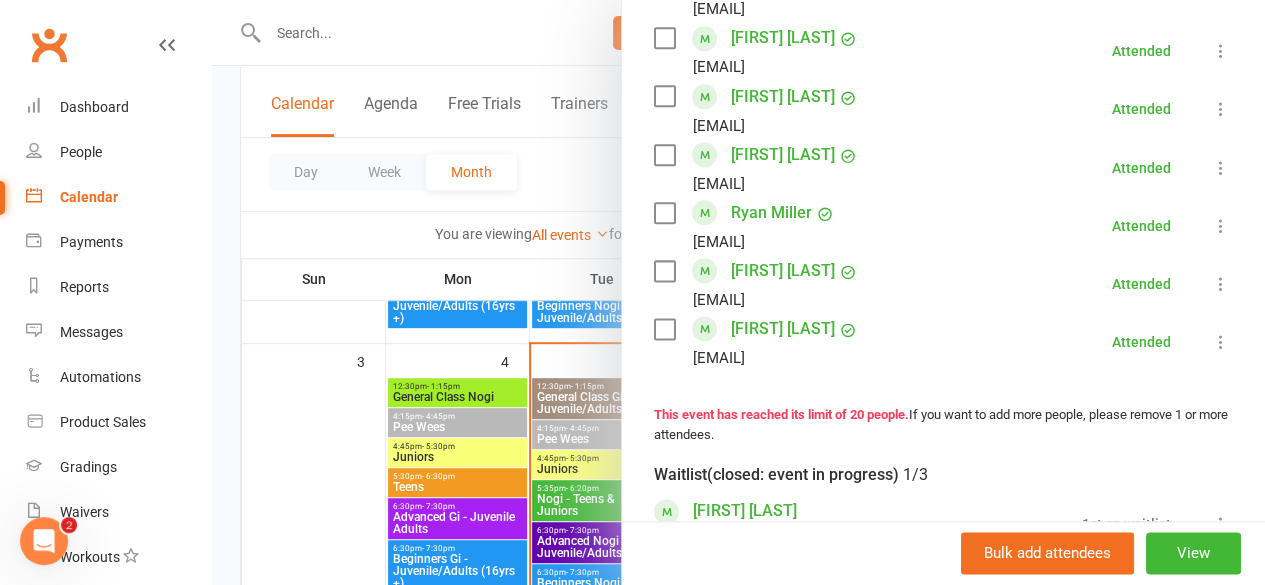 scroll, scrollTop: 1163, scrollLeft: 0, axis: vertical 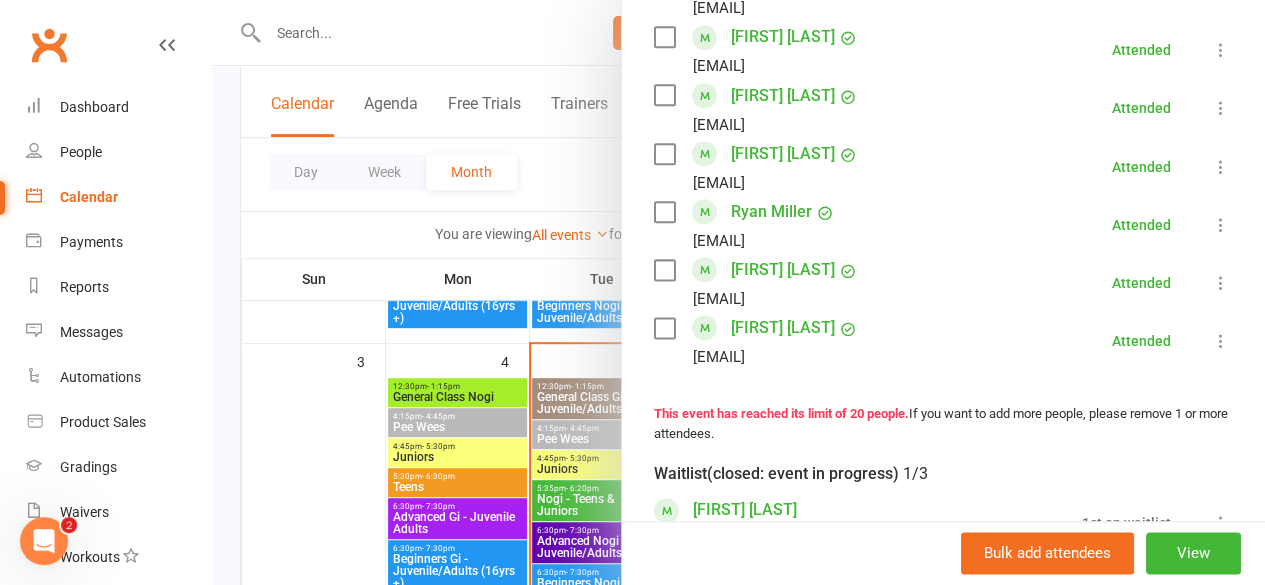 click at bounding box center [738, 292] 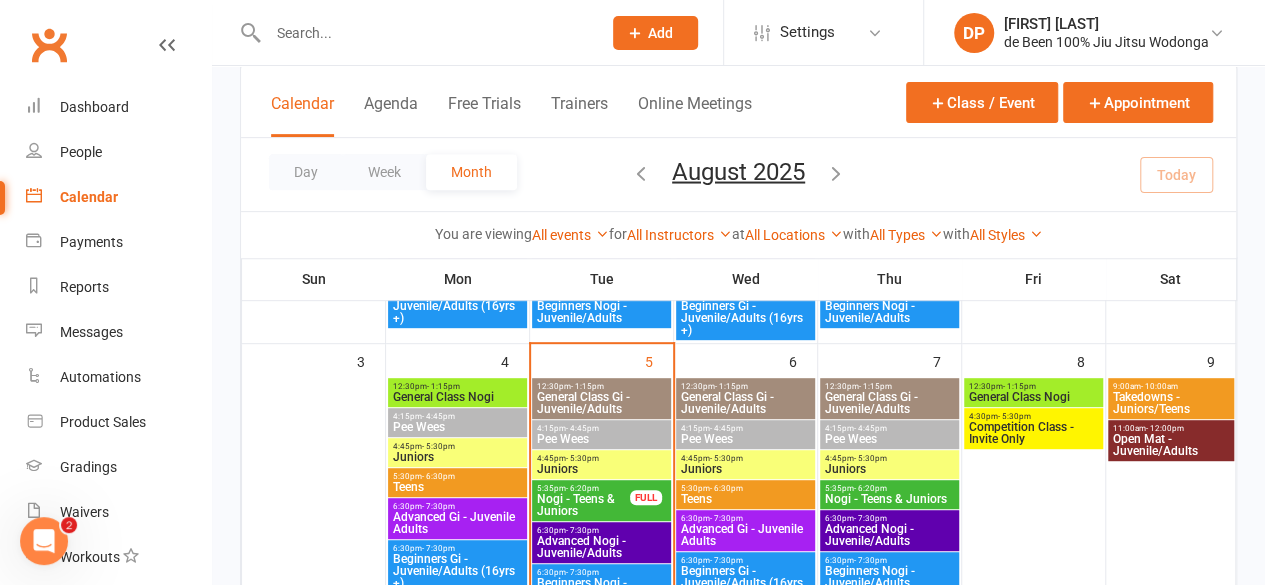 click on "Advanced Nogi - Juvenile/Adults" at bounding box center (601, 547) 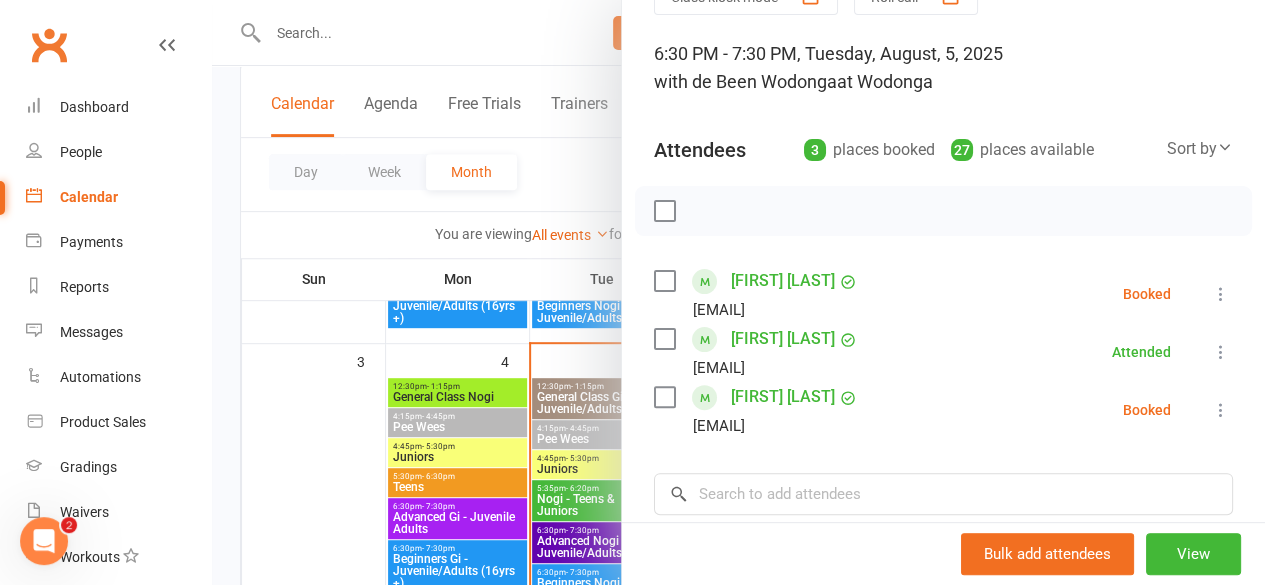 scroll, scrollTop: 113, scrollLeft: 0, axis: vertical 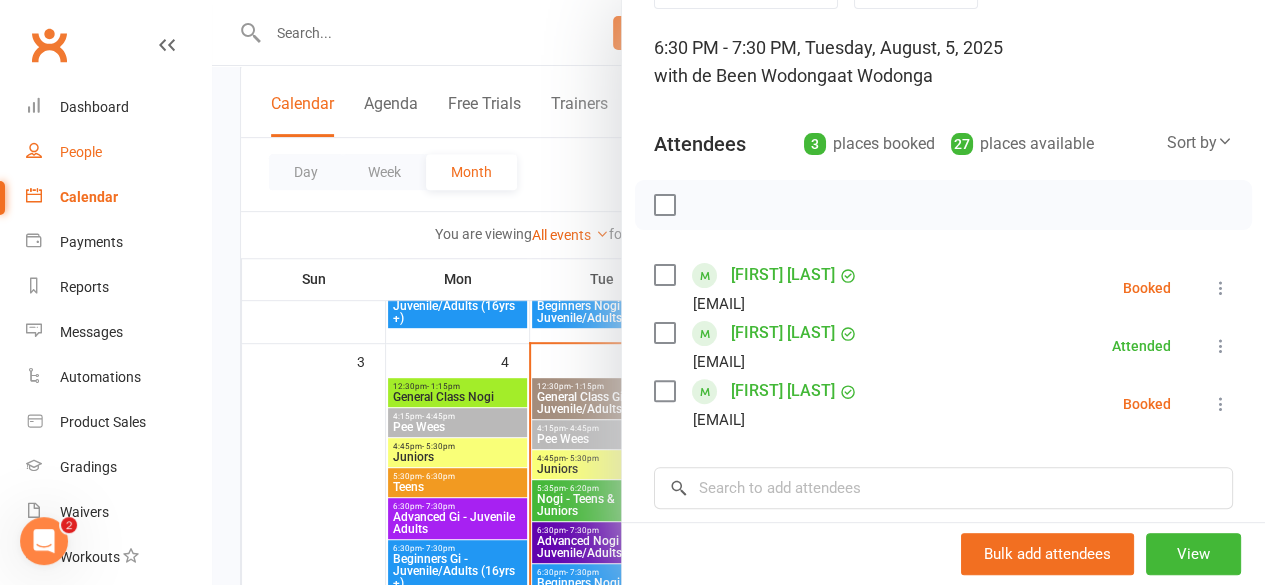 click on "People" at bounding box center (81, 152) 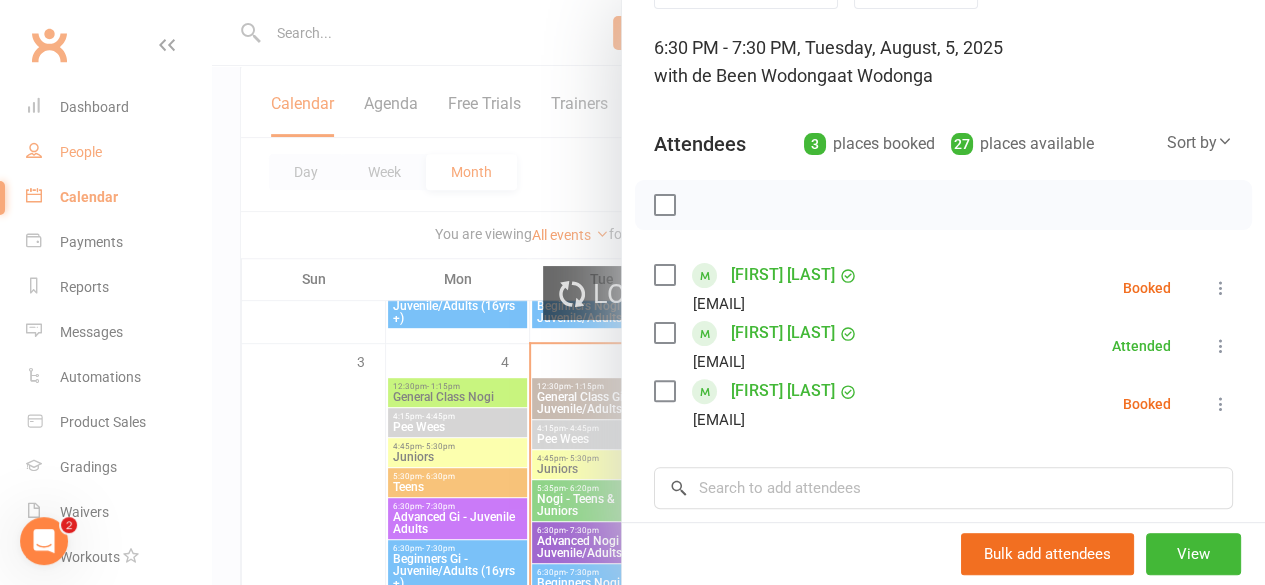 scroll, scrollTop: 0, scrollLeft: 0, axis: both 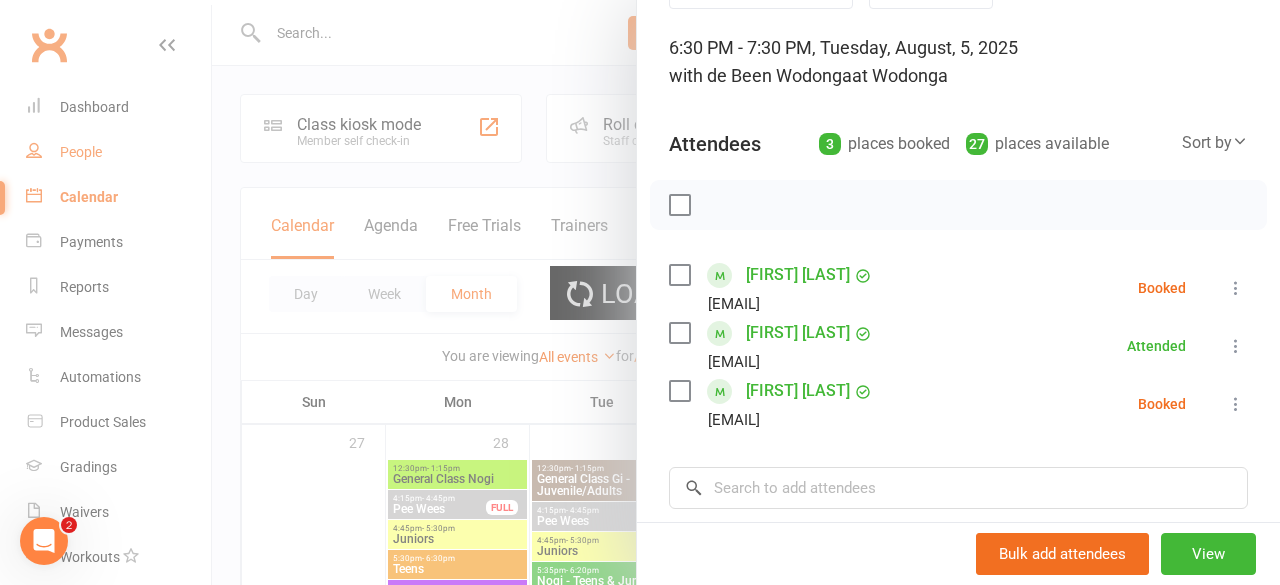 select on "50" 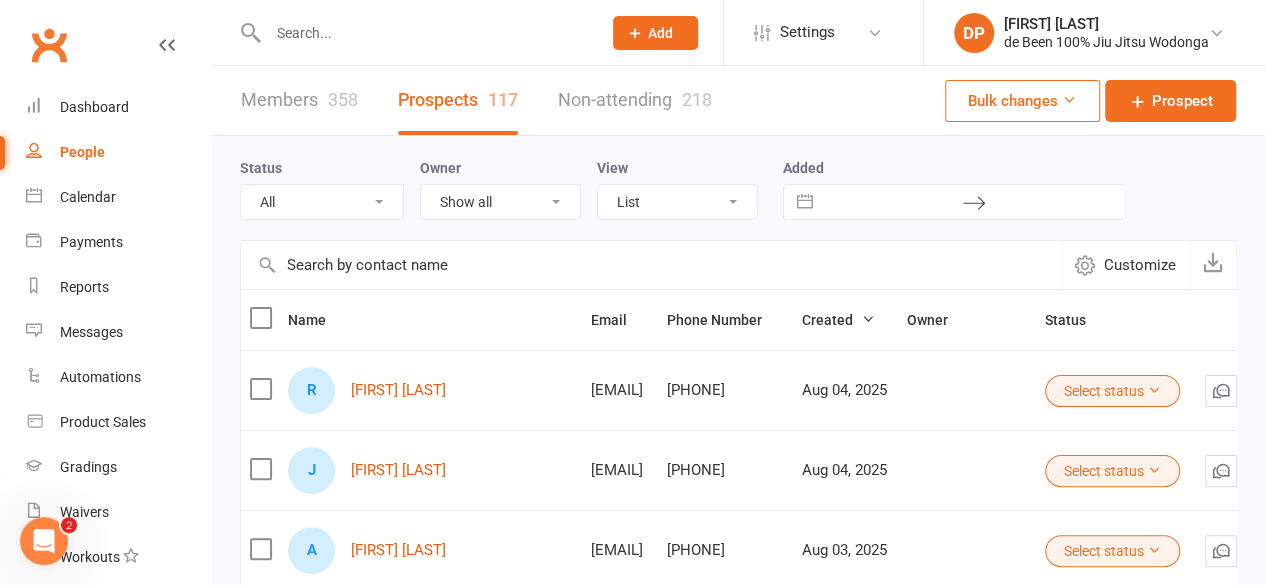 click at bounding box center [651, 265] 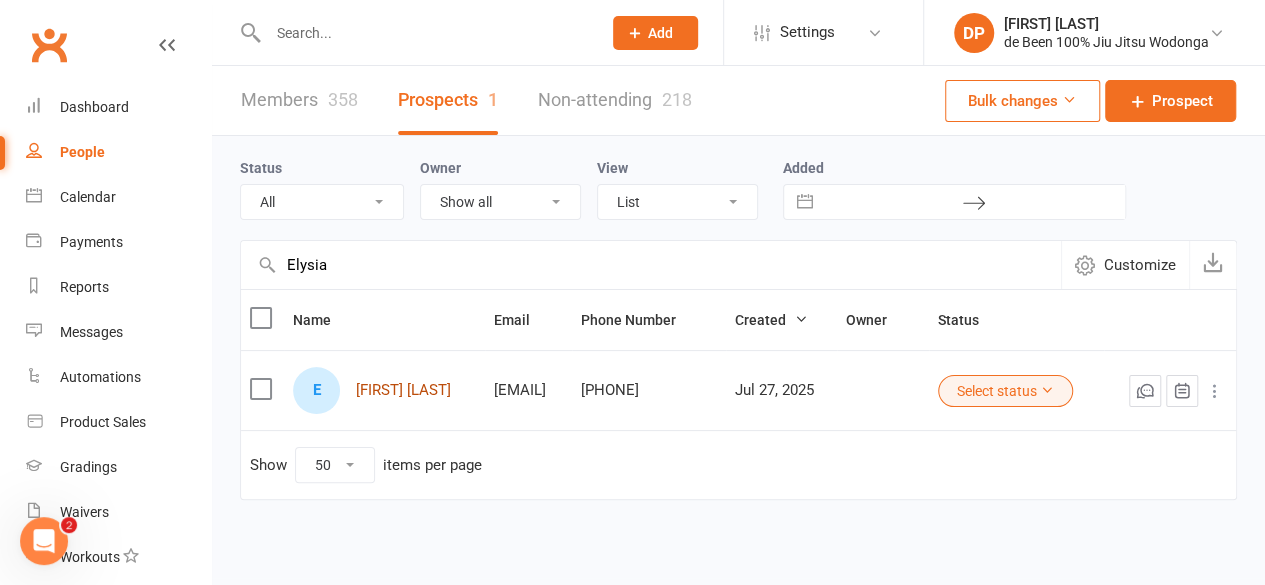 type on "Elysia" 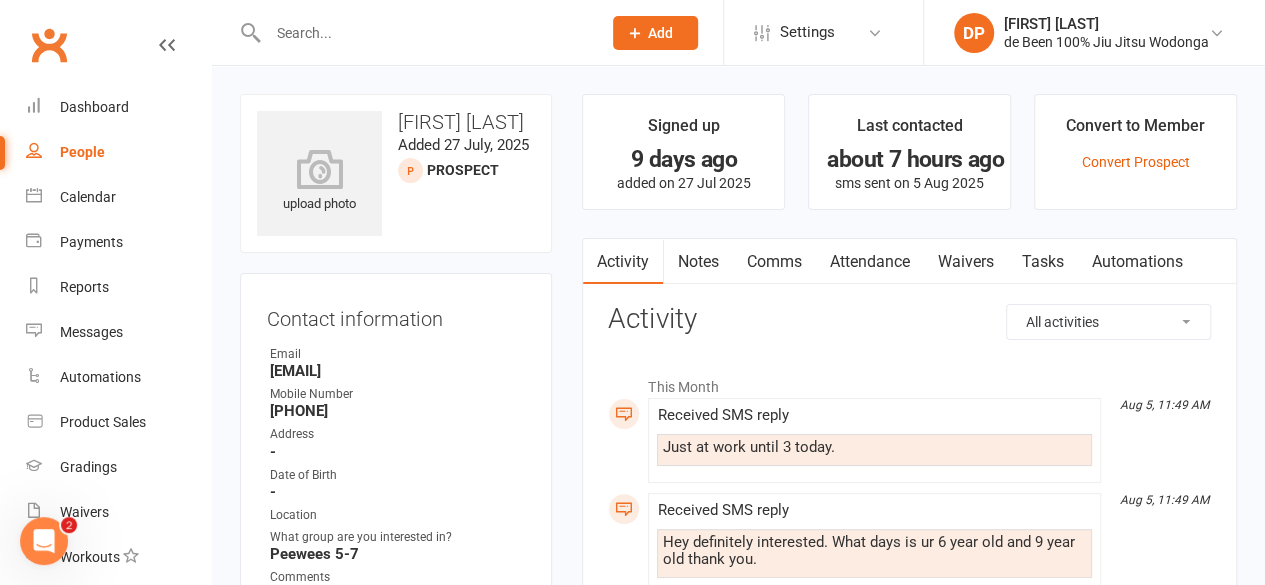 click on "Notes" at bounding box center (697, 262) 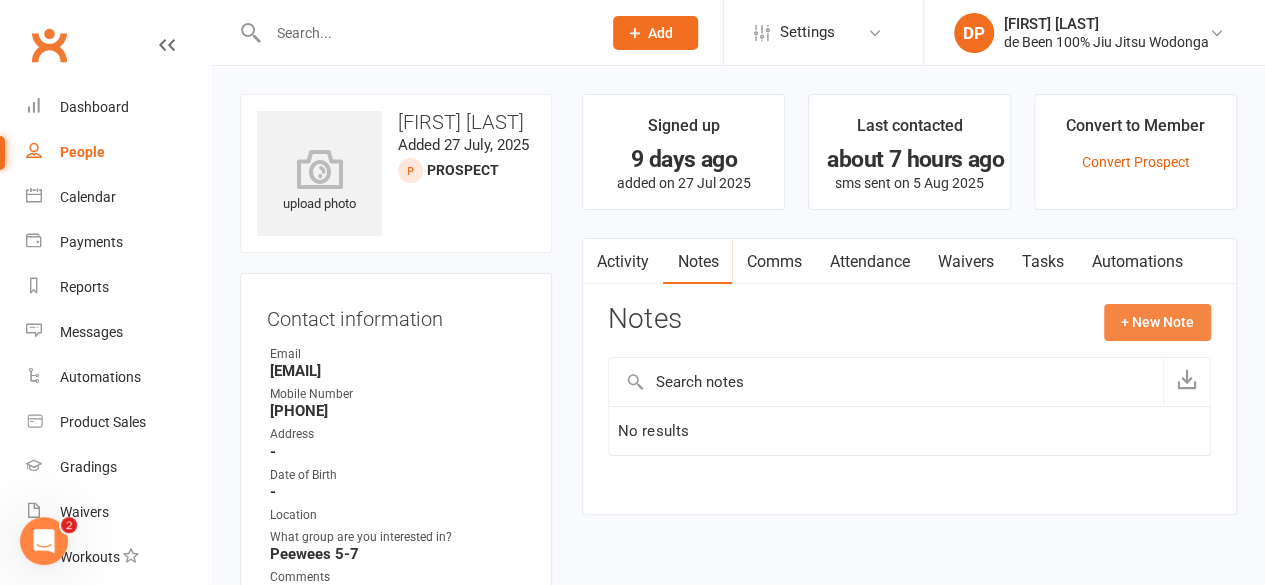 click on "+ New Note" at bounding box center [1157, 322] 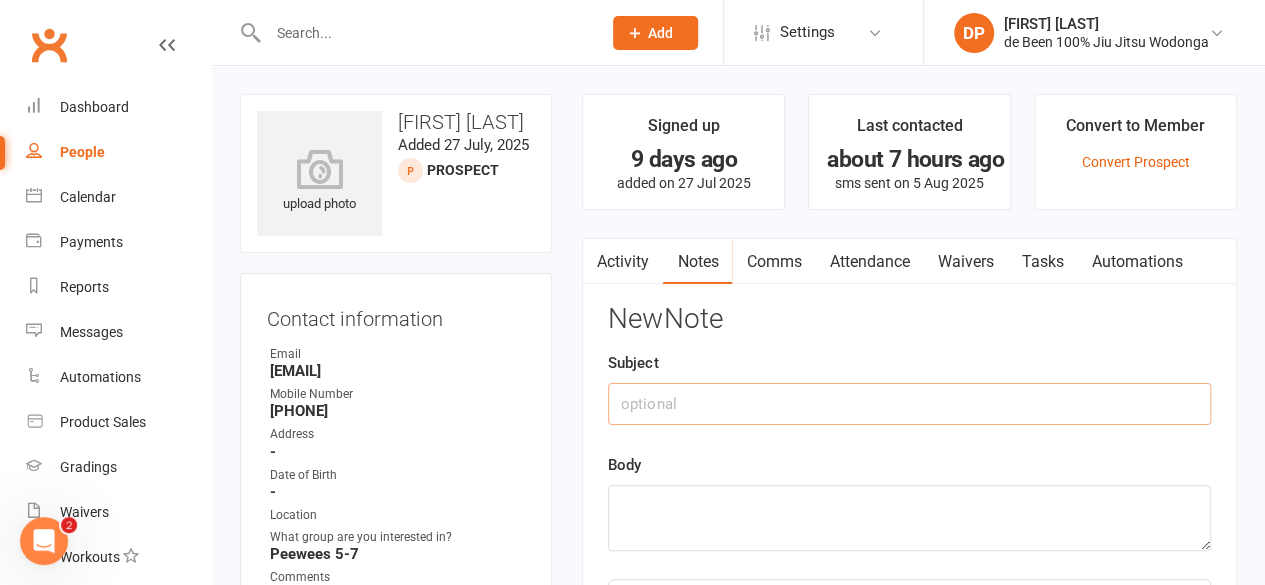 click at bounding box center [909, 404] 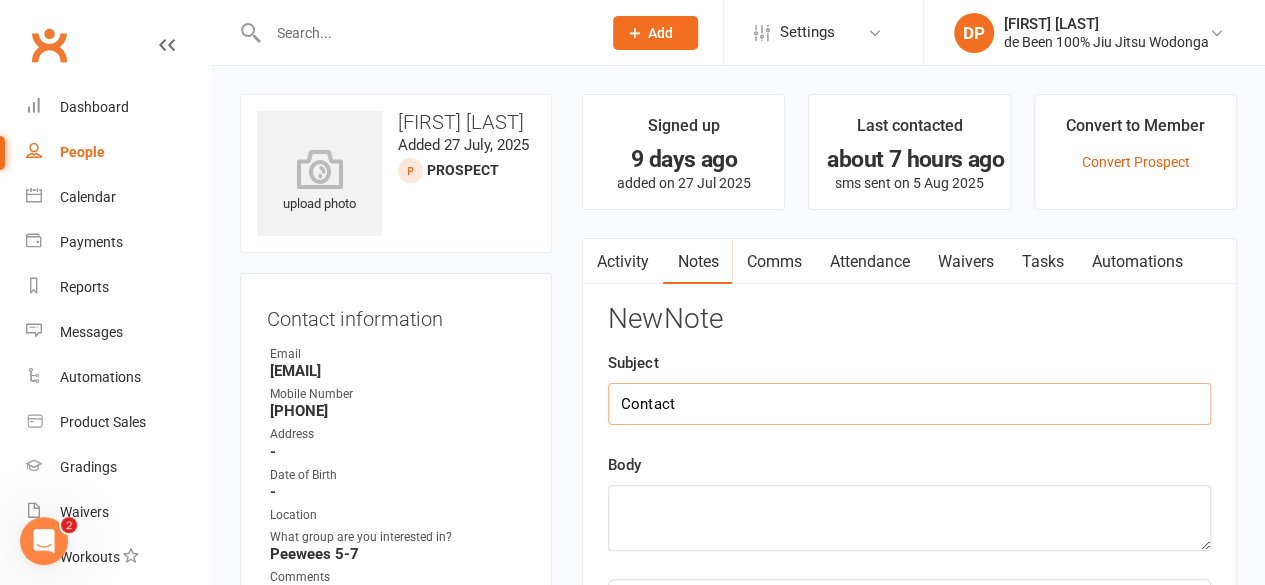 type on "Contact" 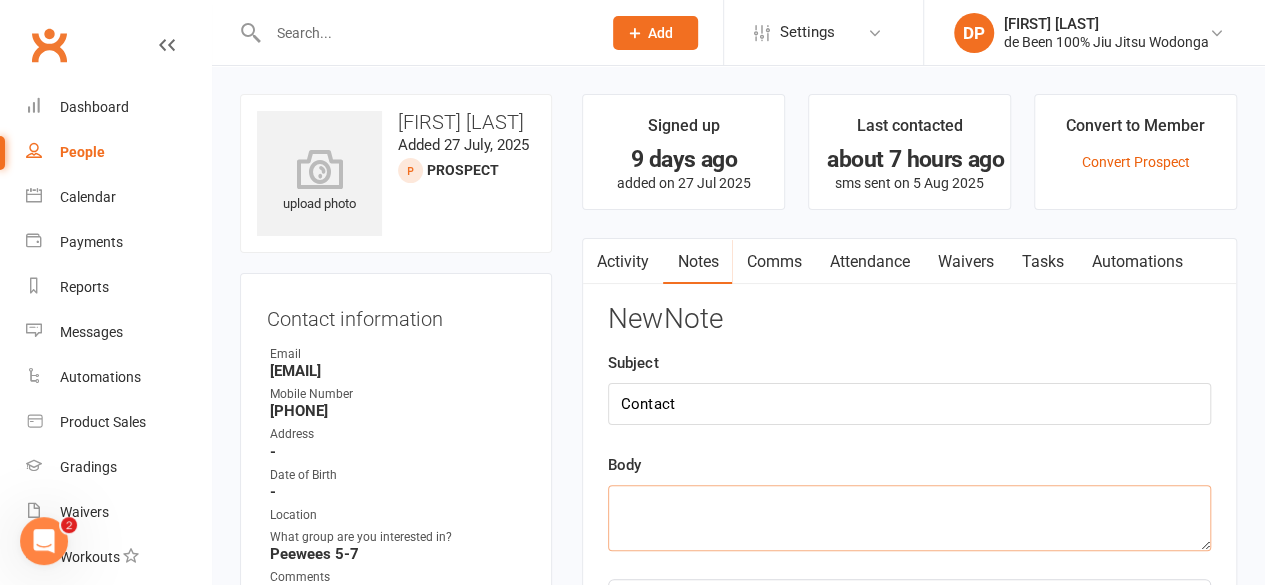 click at bounding box center [909, 518] 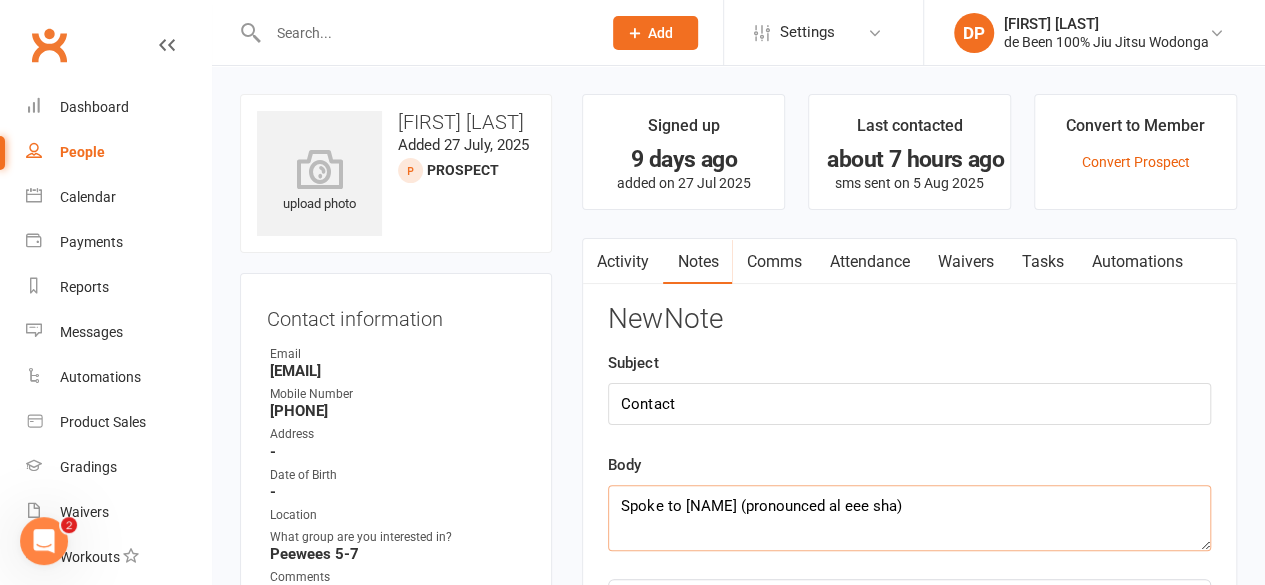 click on "Spoke to [NAME] (pronounced al eee sha)" at bounding box center [909, 518] 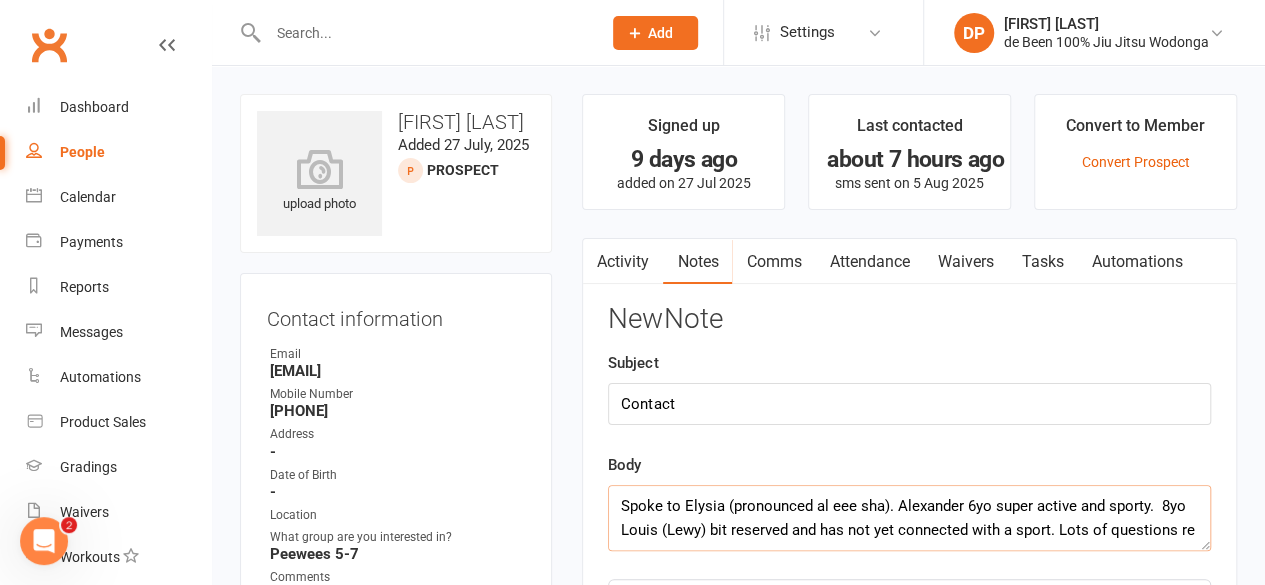 scroll, scrollTop: 12, scrollLeft: 0, axis: vertical 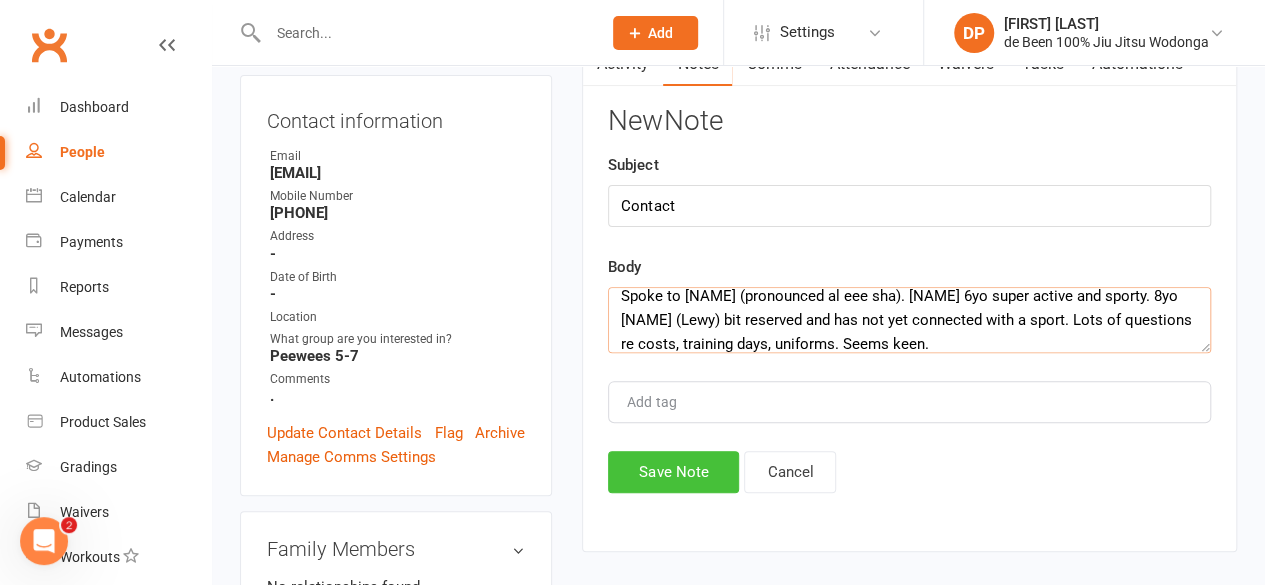 type on "Spoke to [NAME] (pronounced al eee sha). [NAME] 6yo super active and sporty. 8yo [NAME] (Lewy) bit reserved and has not yet connected with a sport. Lots of questions re costs, training days, uniforms. Seems keen." 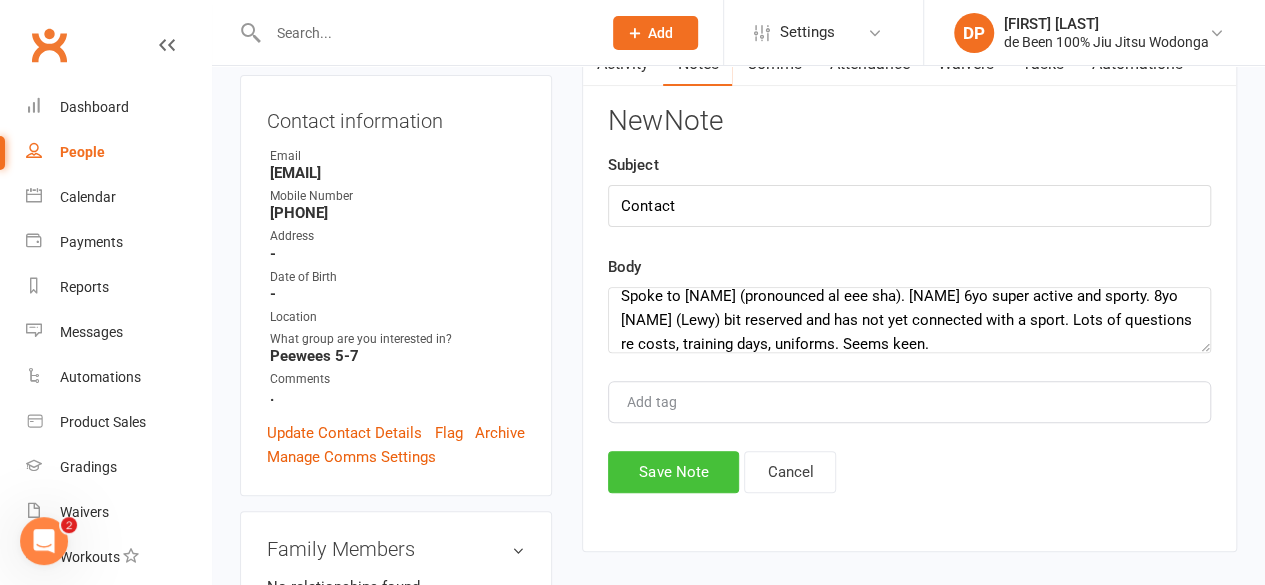 click on "Save Note" at bounding box center (673, 472) 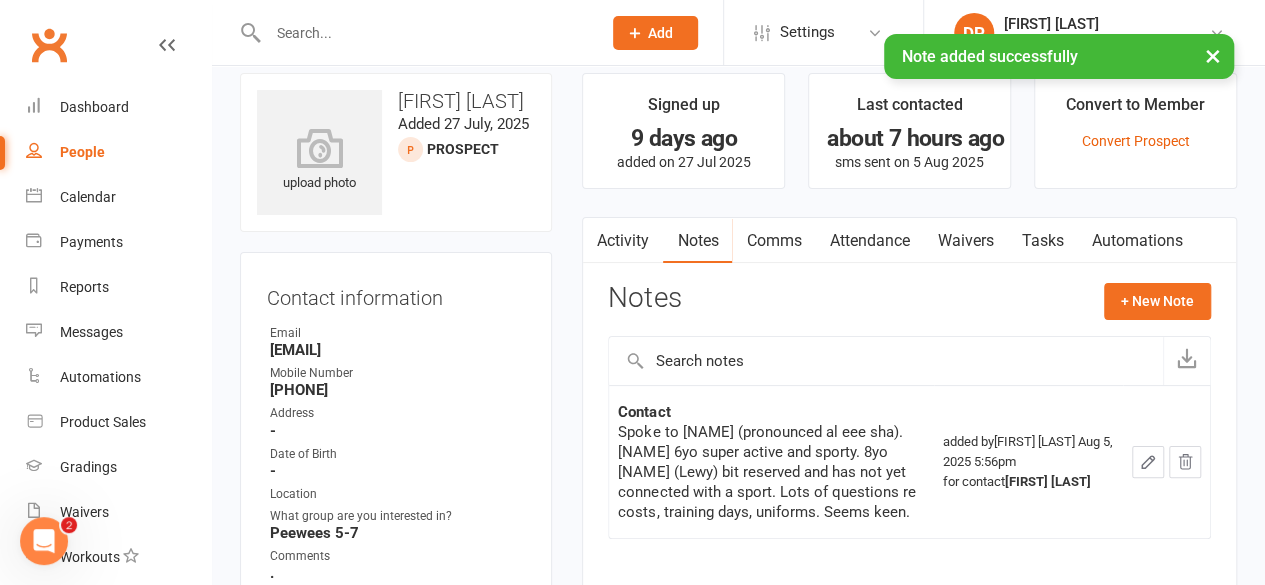 scroll, scrollTop: 22, scrollLeft: 0, axis: vertical 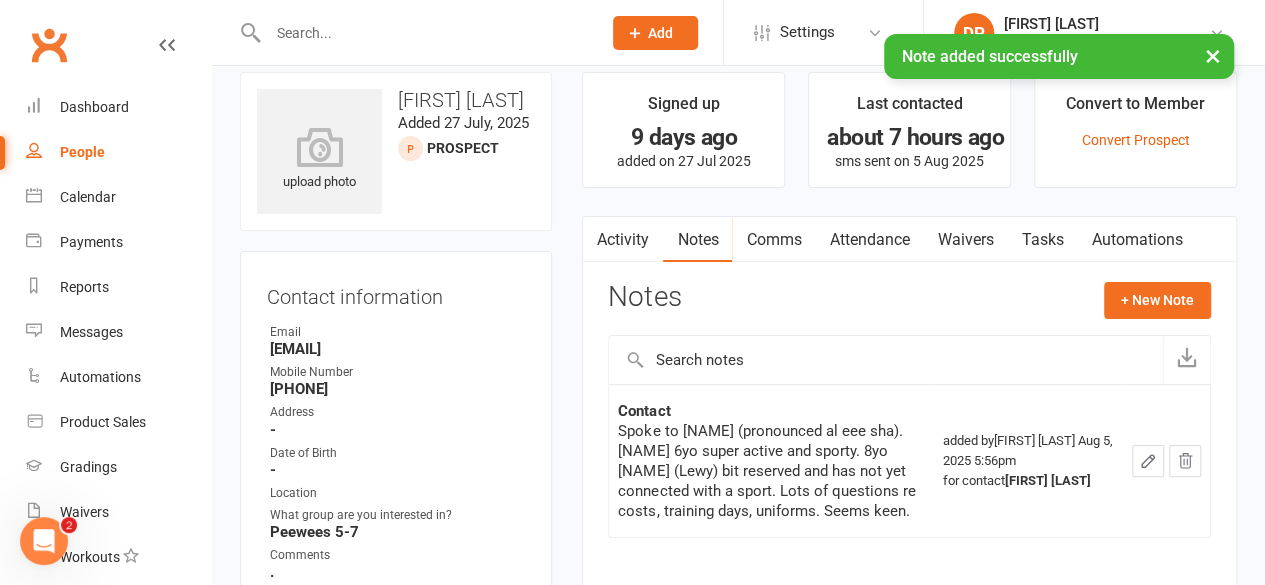 click on "Waivers" at bounding box center (965, 240) 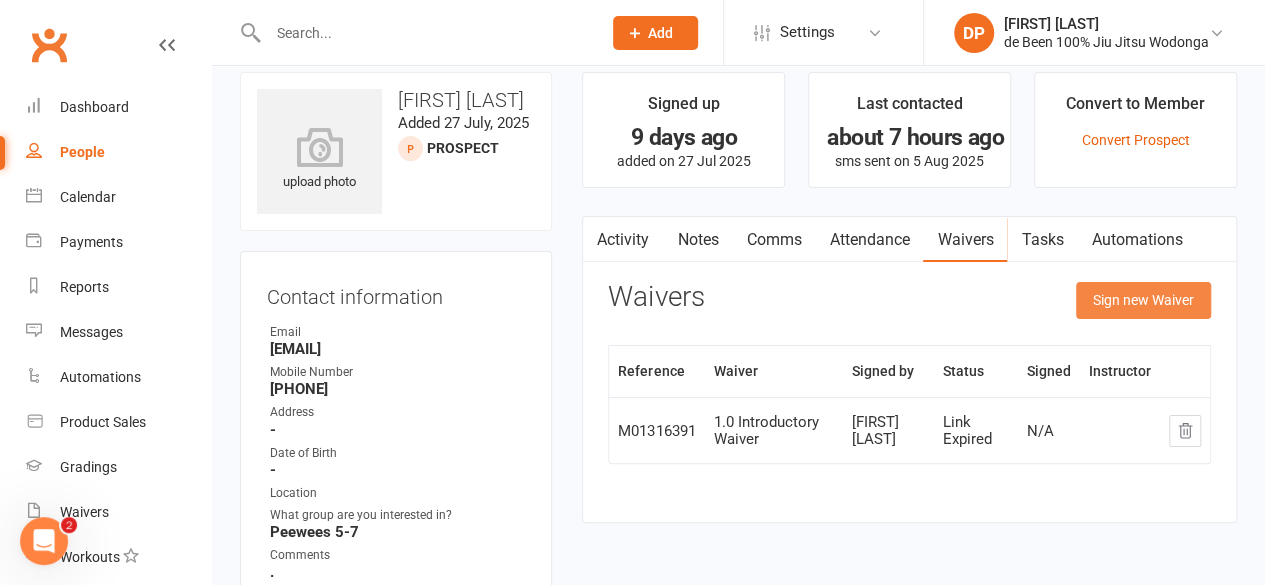 click on "Sign new Waiver" at bounding box center (1143, 300) 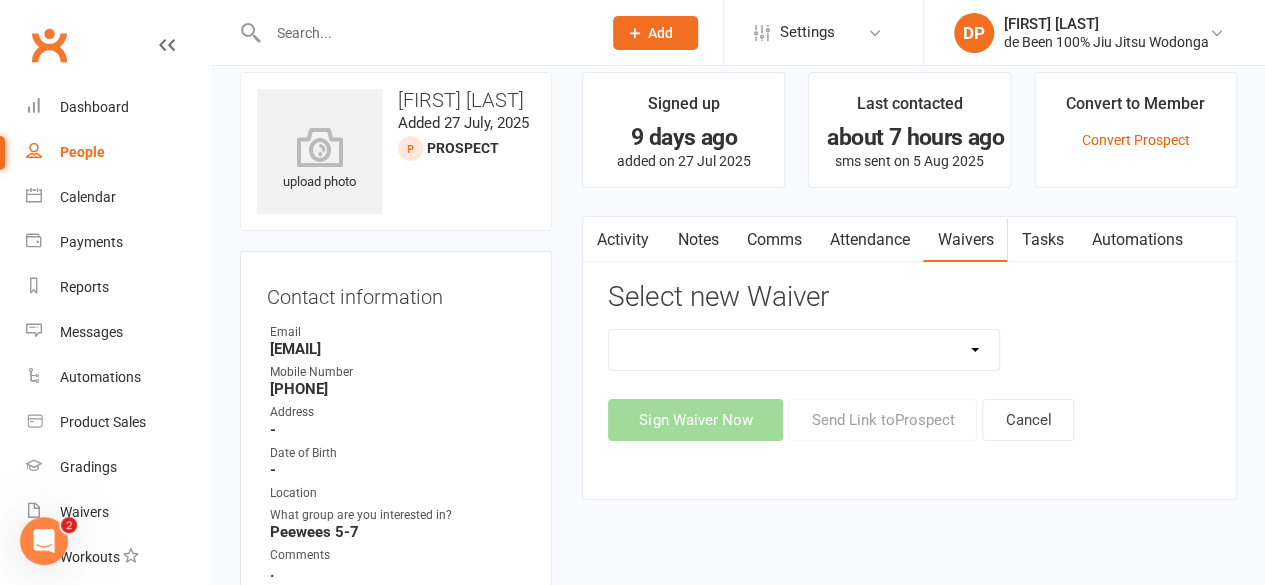 click on "JET Sponsorship - [NAME]" at bounding box center [804, 350] 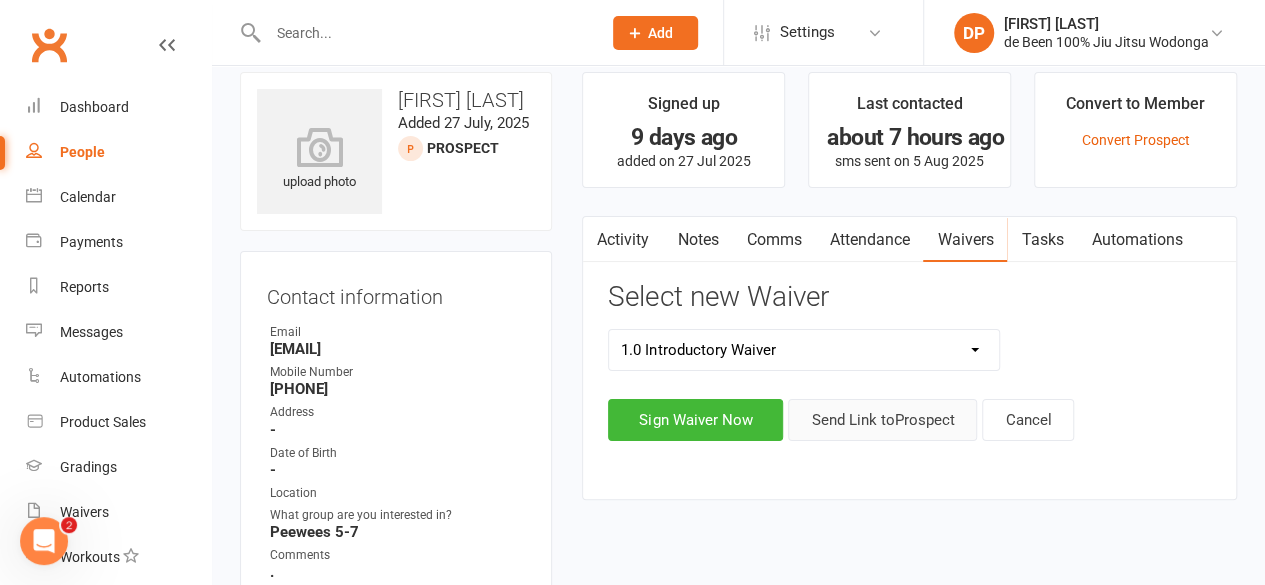 click on "Send Link to  Prospect" at bounding box center [882, 420] 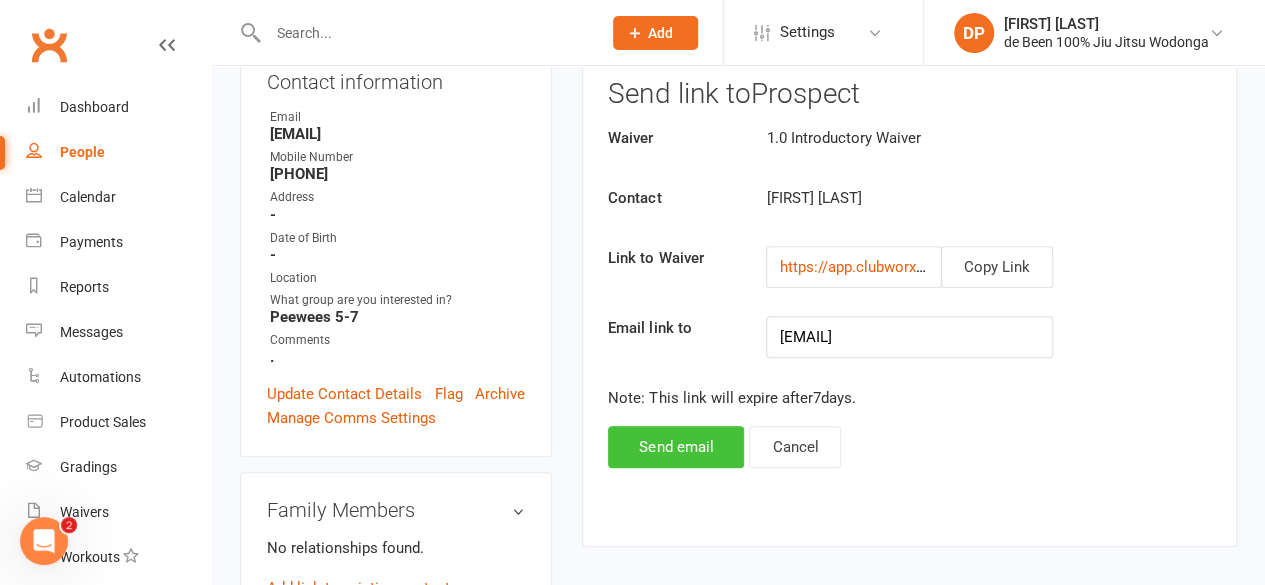 scroll, scrollTop: 238, scrollLeft: 0, axis: vertical 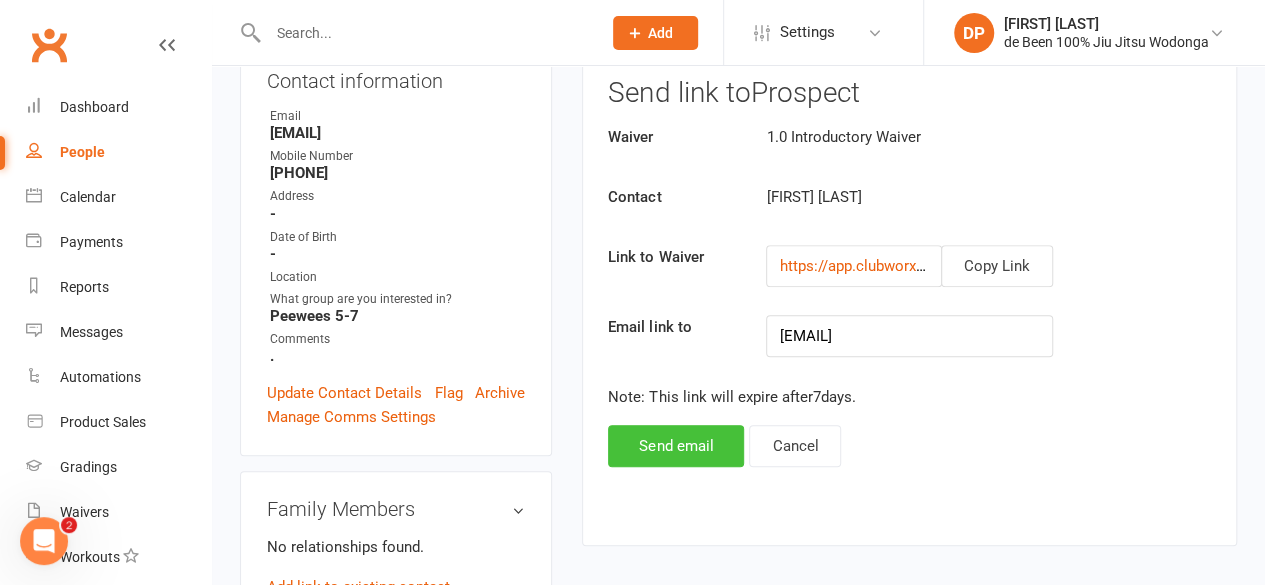 click on "Send email" at bounding box center (676, 446) 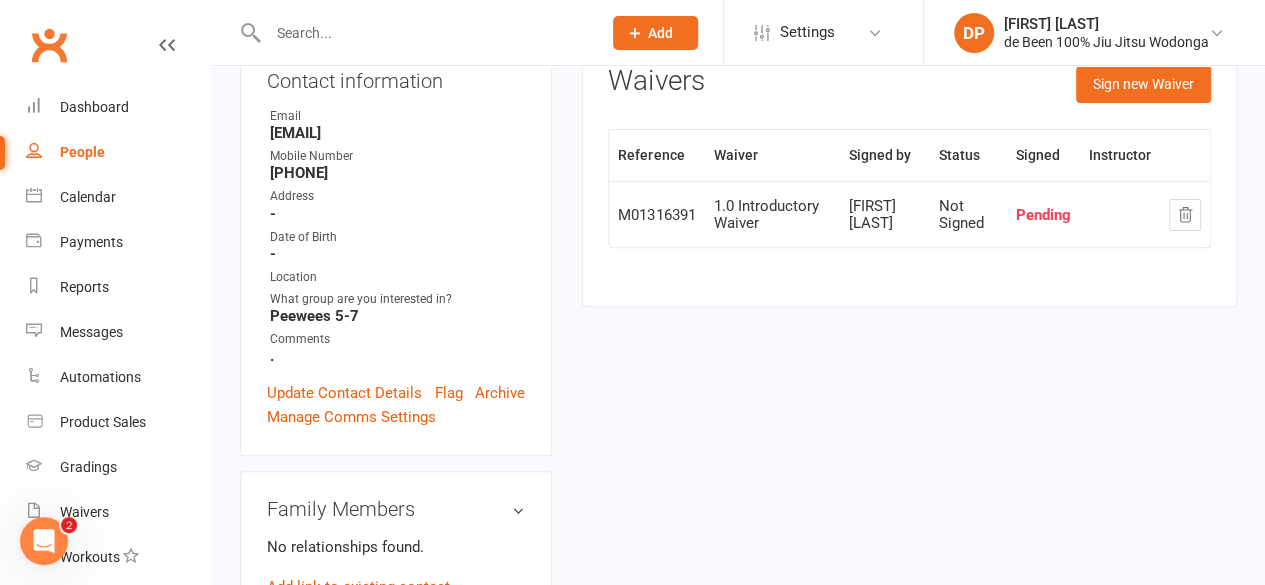 click on "People" at bounding box center (82, 152) 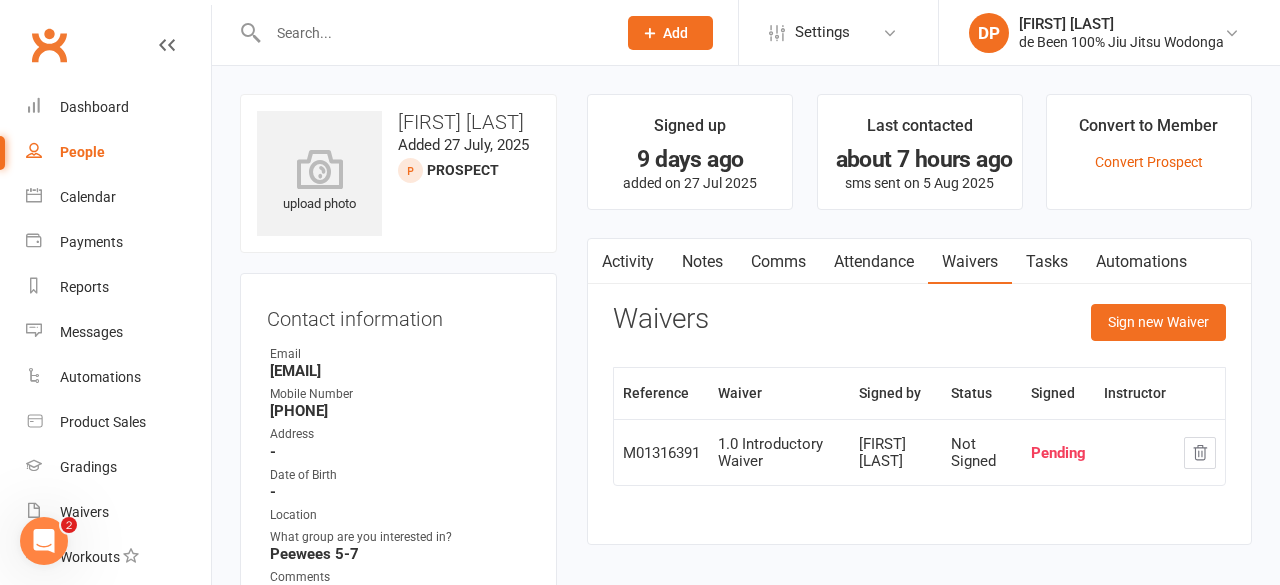 select on "50" 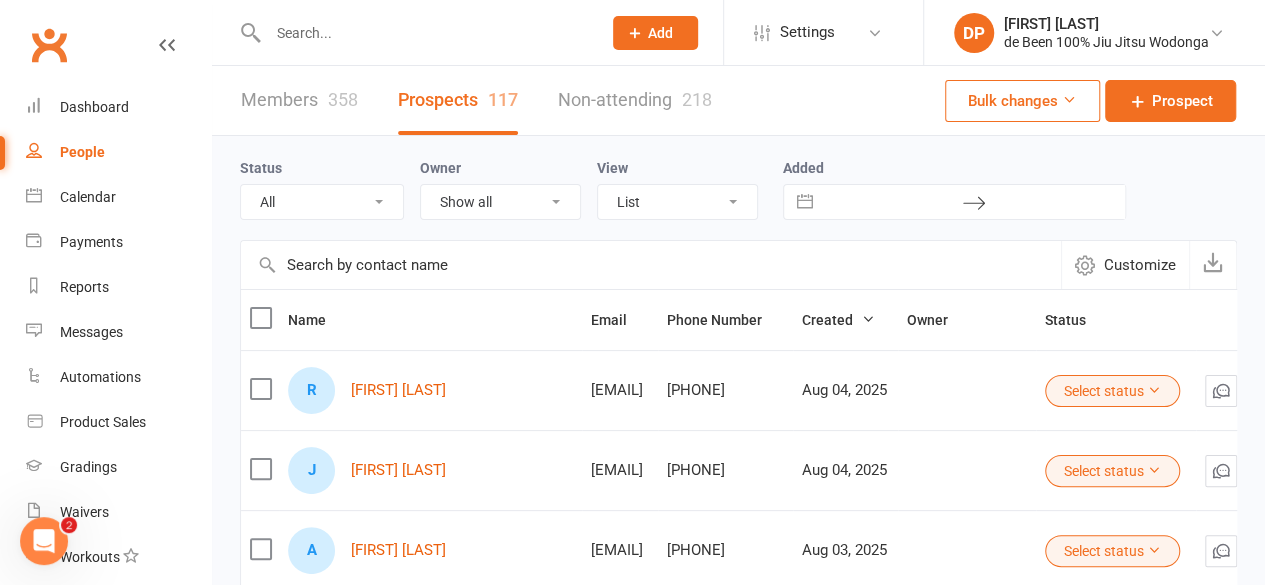 click on "Members 358" at bounding box center (299, 100) 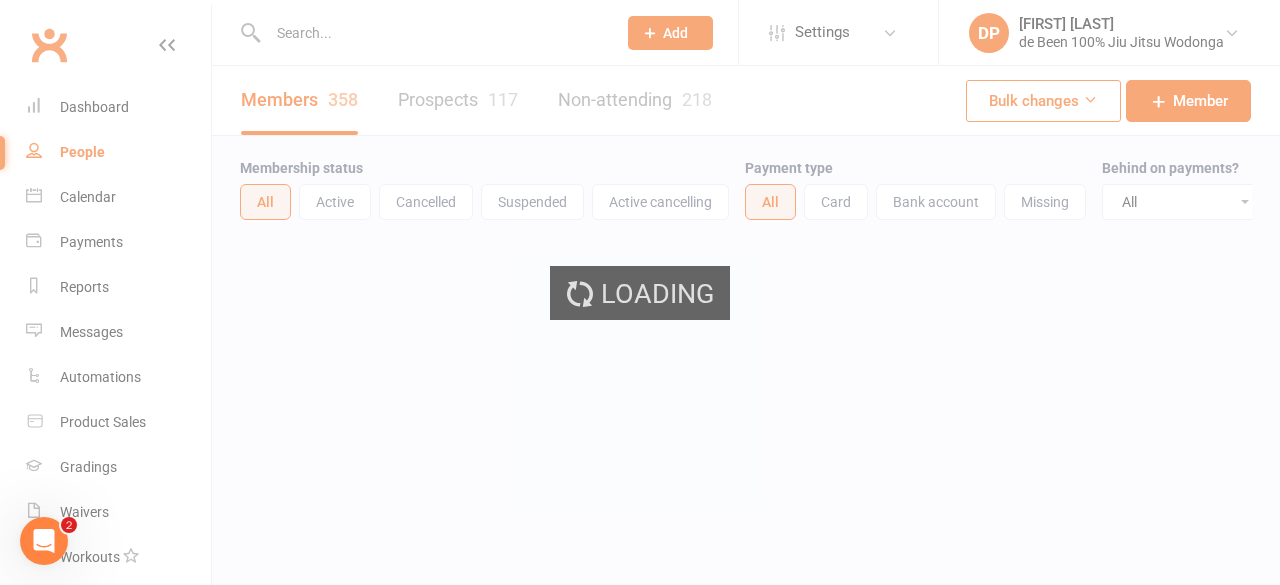 select on "100" 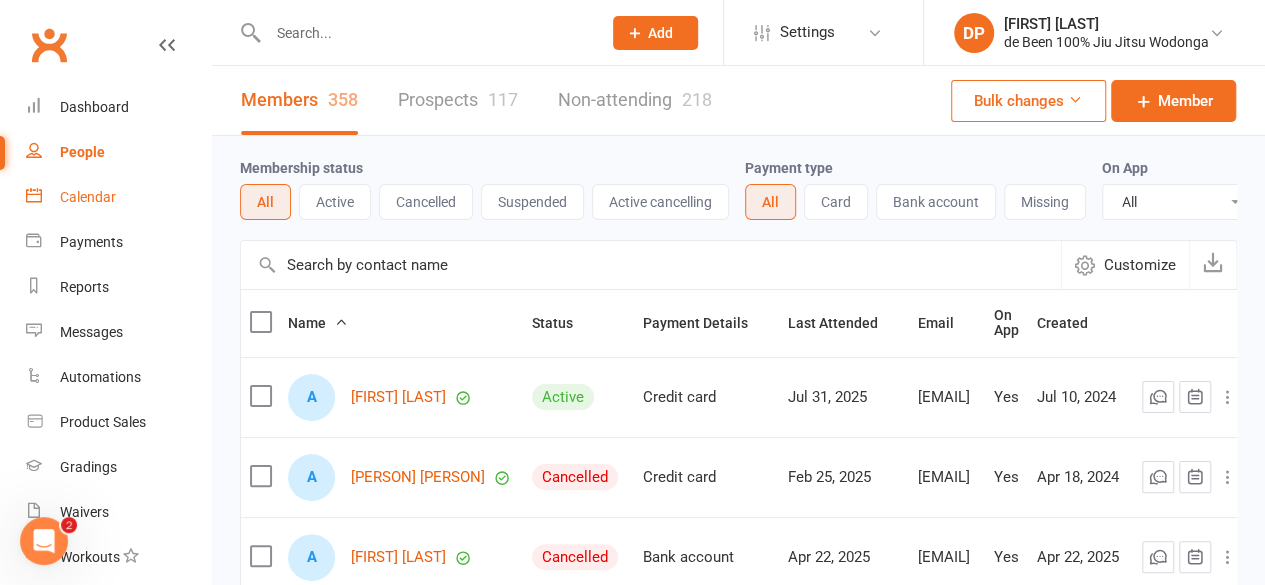 click on "Calendar" at bounding box center (88, 197) 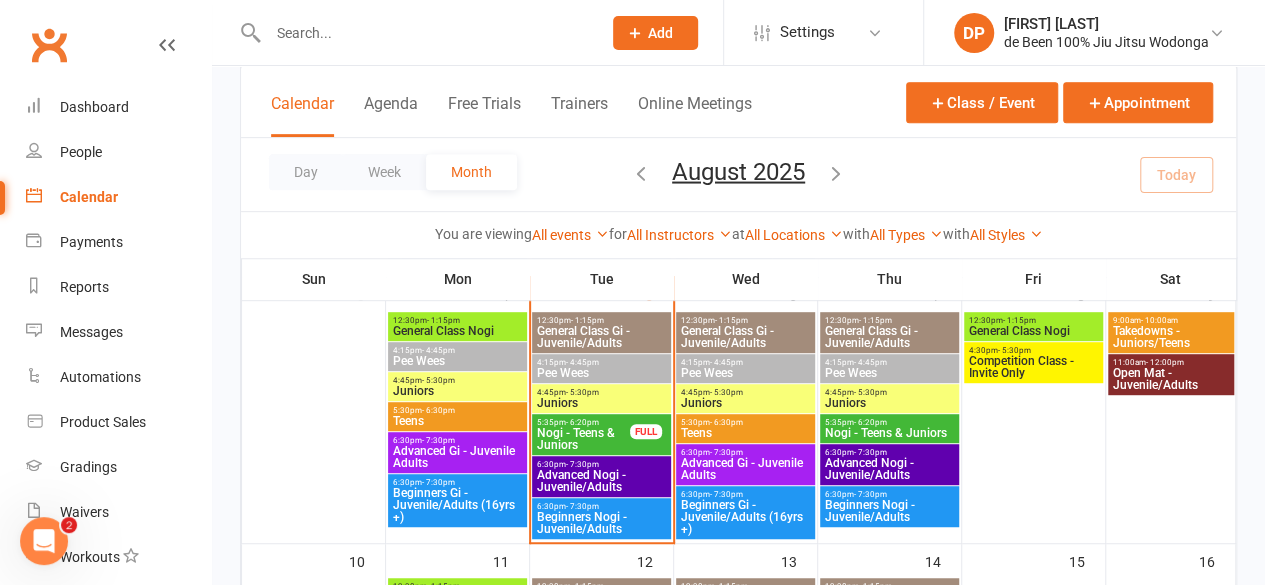 scroll, scrollTop: 418, scrollLeft: 0, axis: vertical 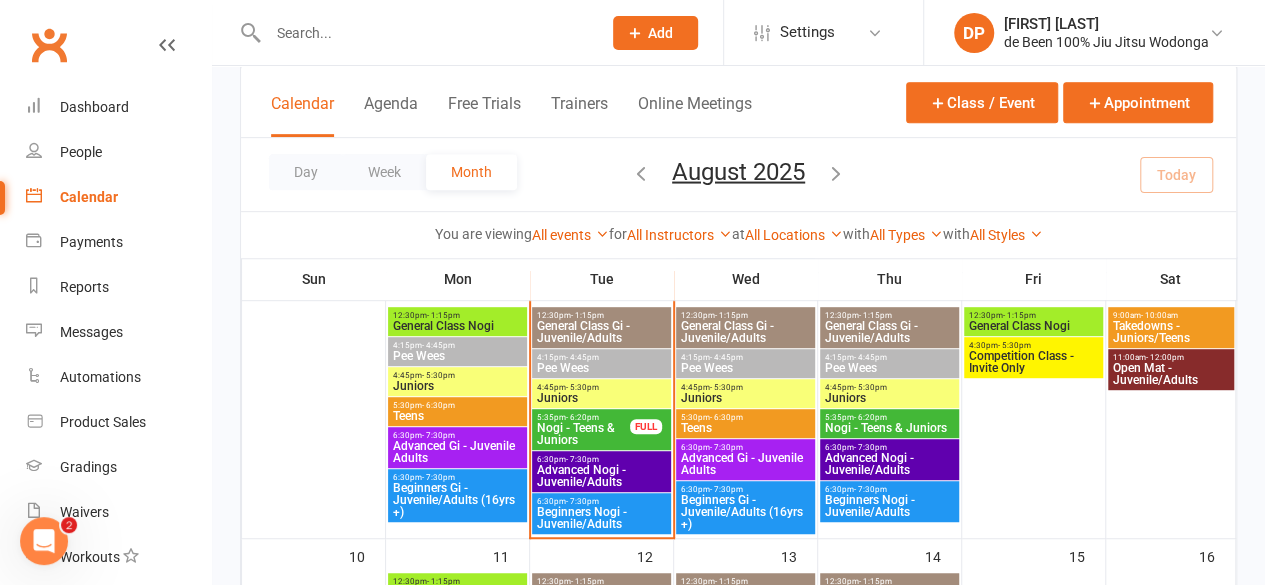 click on "Advanced Nogi - Juvenile/Adults" at bounding box center [601, 476] 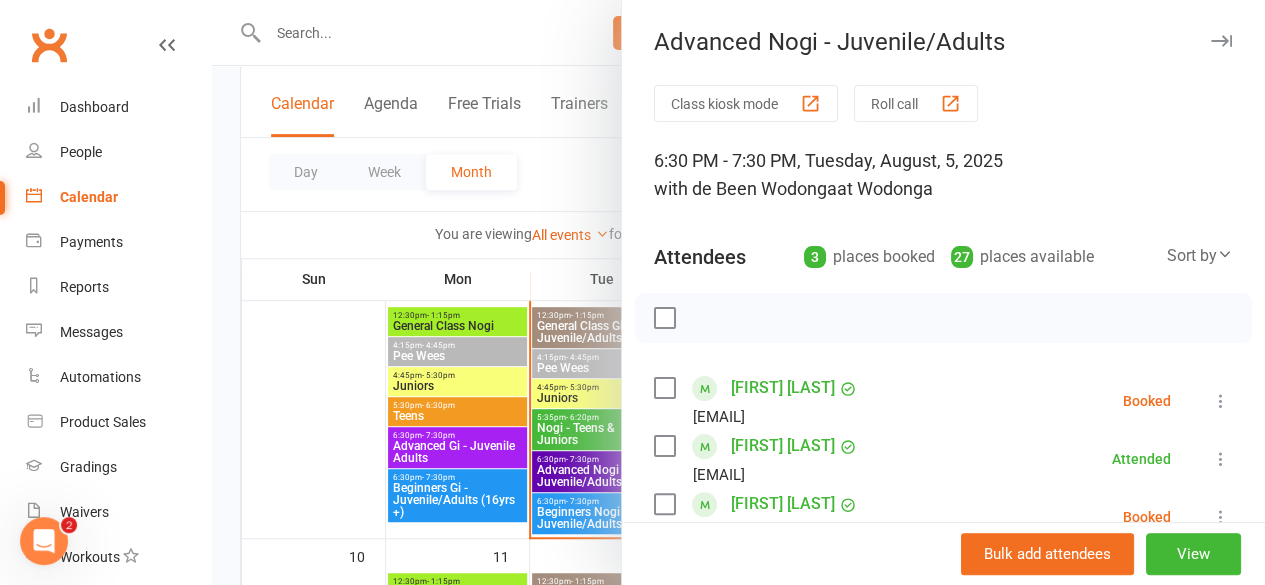 click at bounding box center (738, 292) 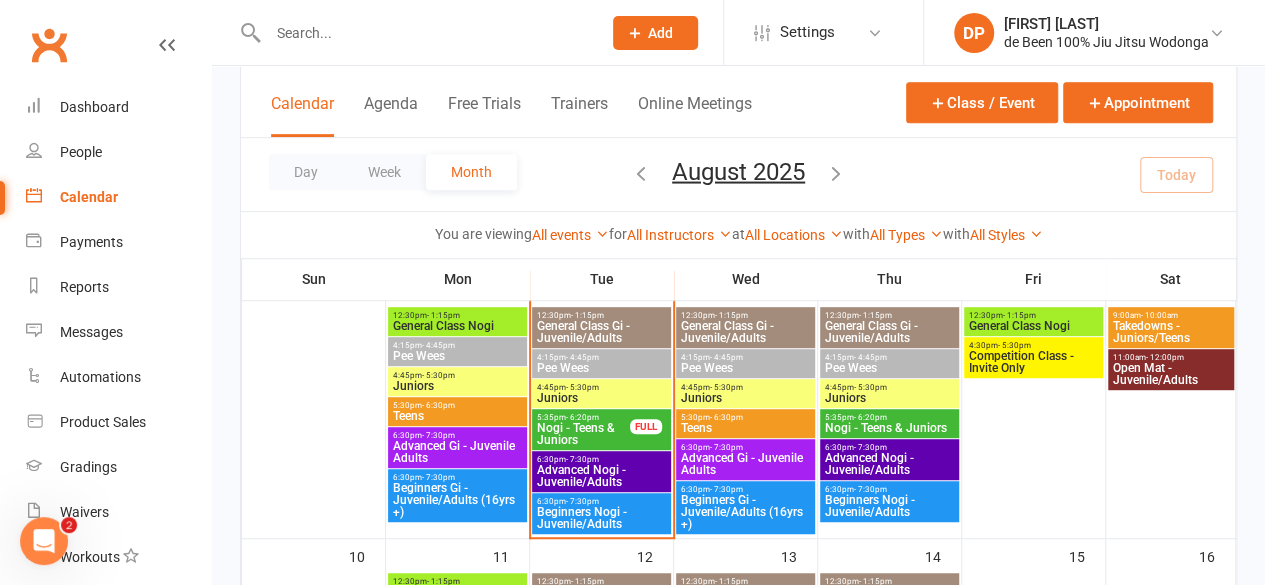 click on "Beginners Nogi - Juvenile/Adults" at bounding box center [601, 518] 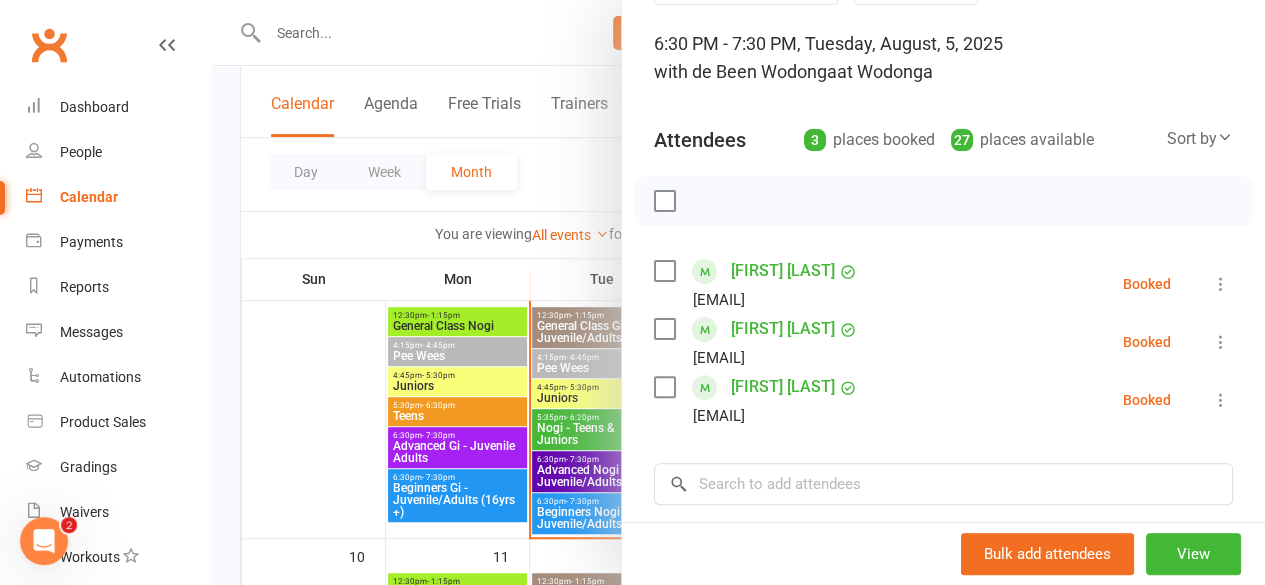 scroll, scrollTop: 118, scrollLeft: 0, axis: vertical 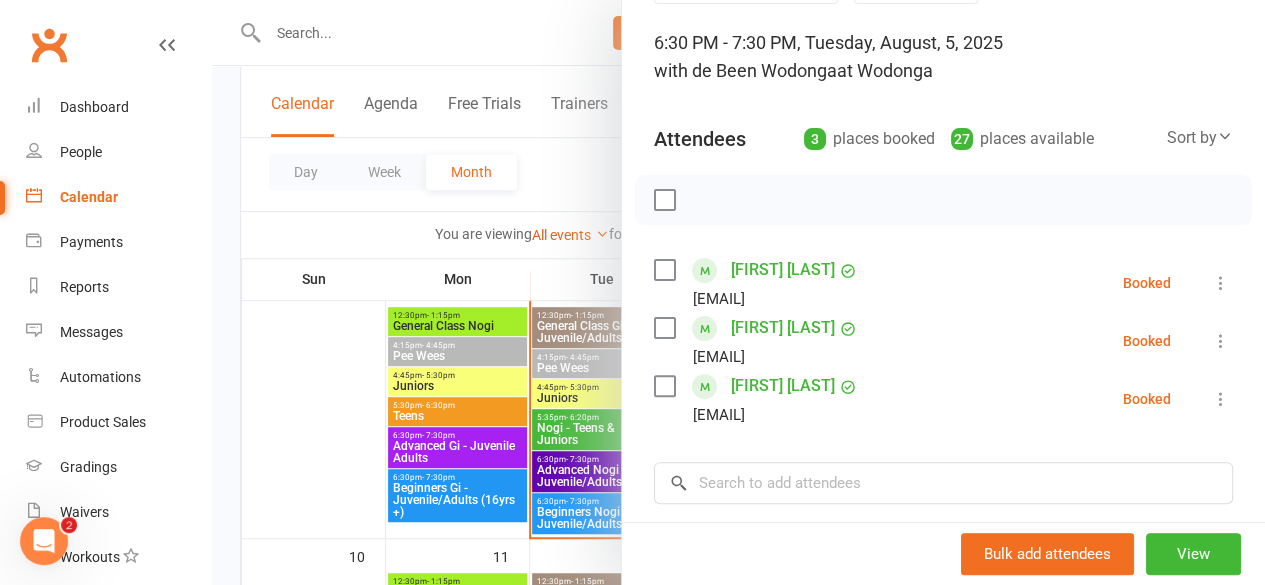 click at bounding box center (738, 292) 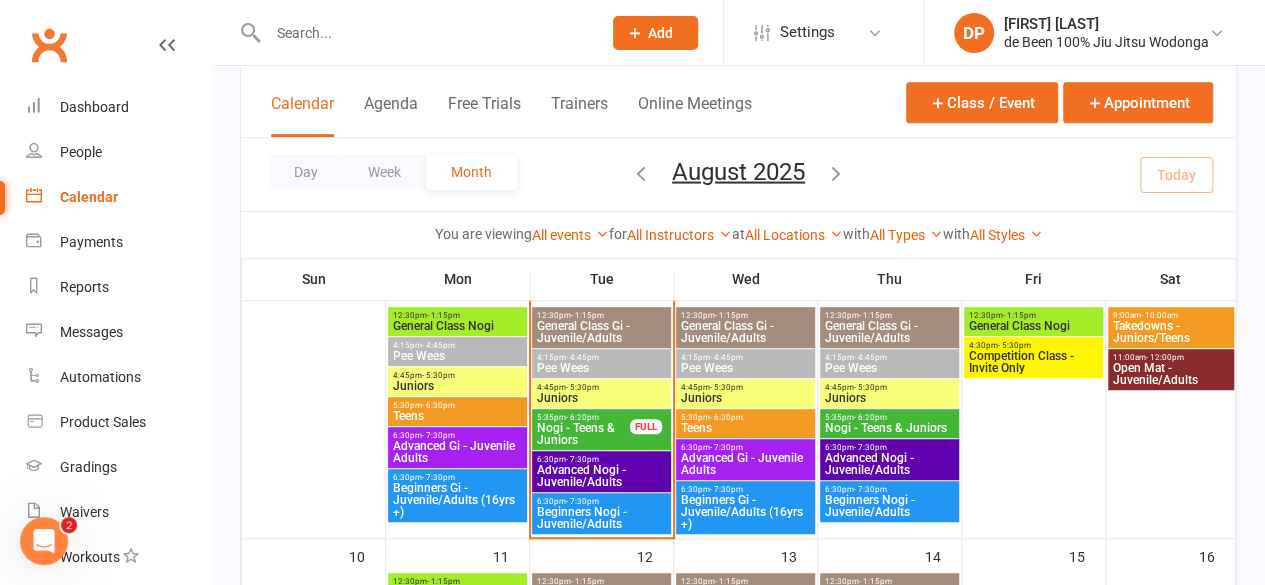 click on "Nogi - Teens & Juniors" at bounding box center (583, 434) 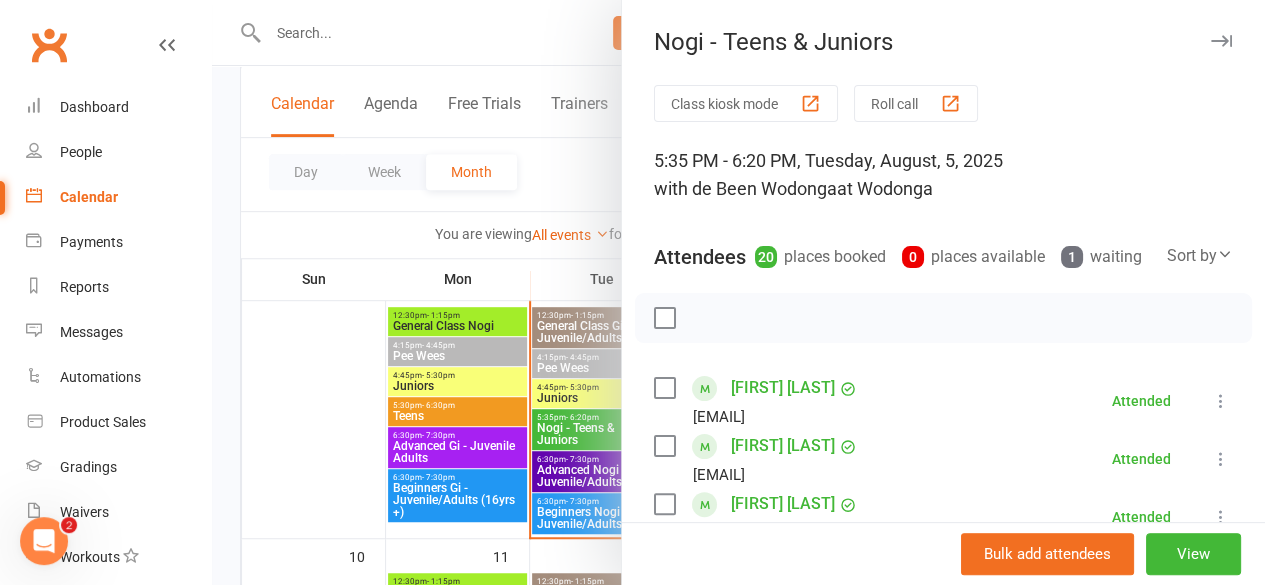 click at bounding box center (738, 292) 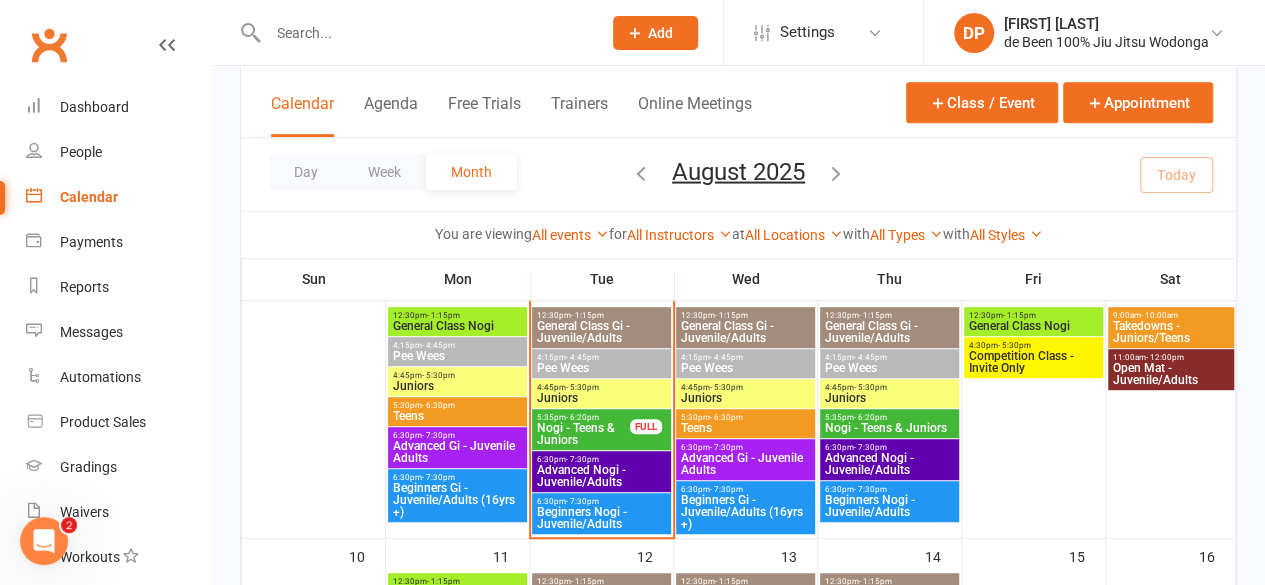 click on "Nogi - Teens & Juniors" at bounding box center (583, 434) 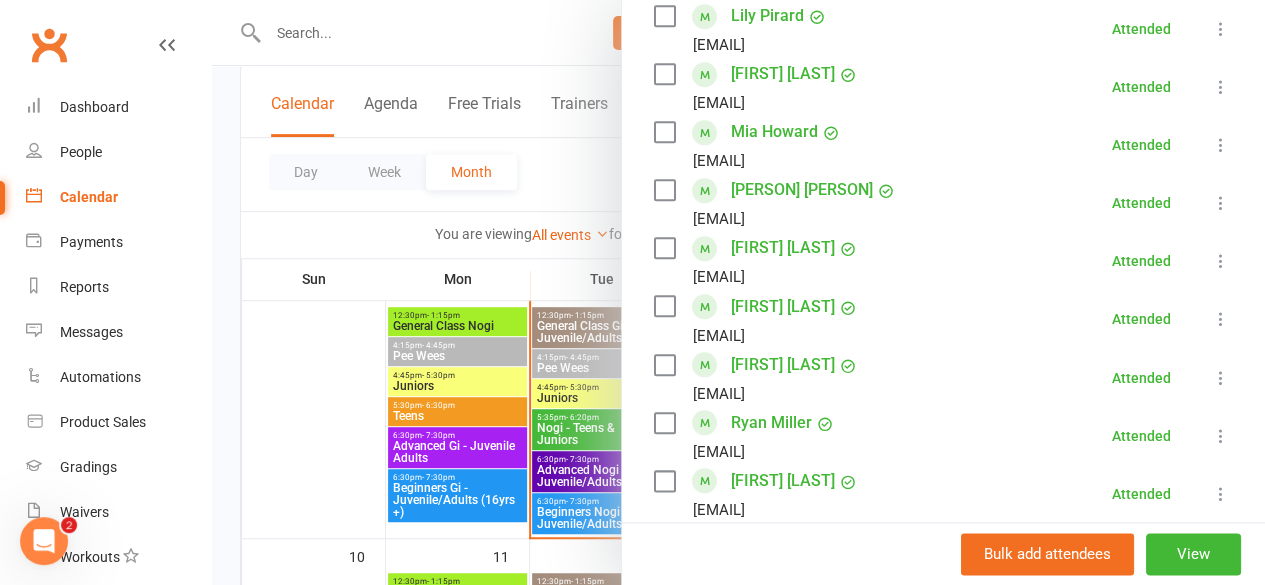 scroll, scrollTop: 957, scrollLeft: 0, axis: vertical 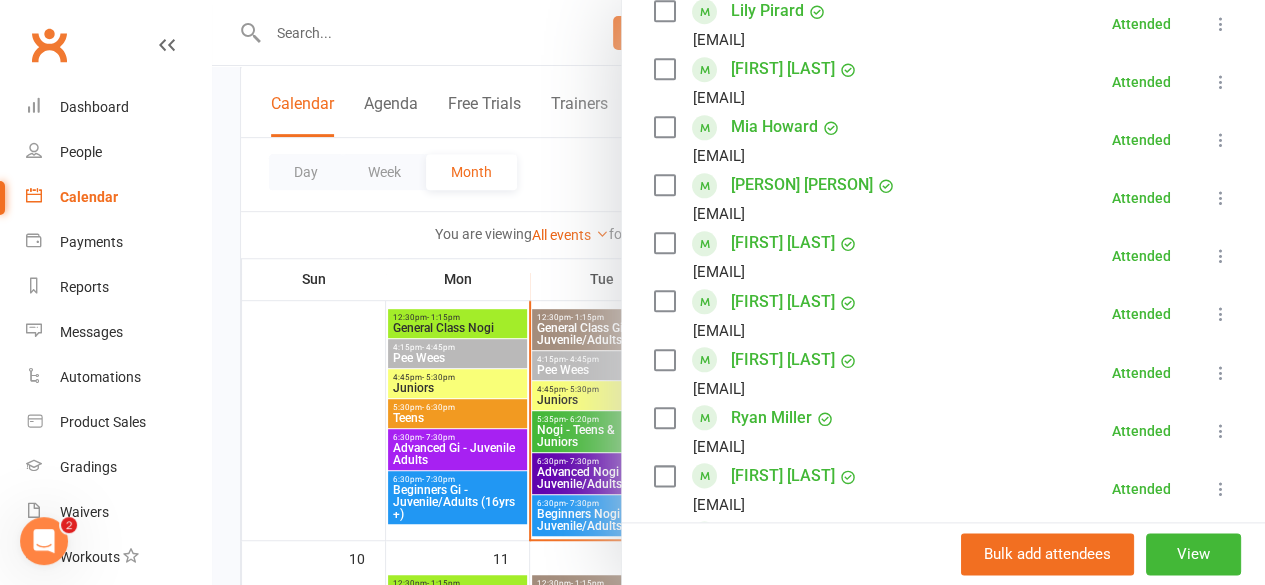 click at bounding box center (738, 292) 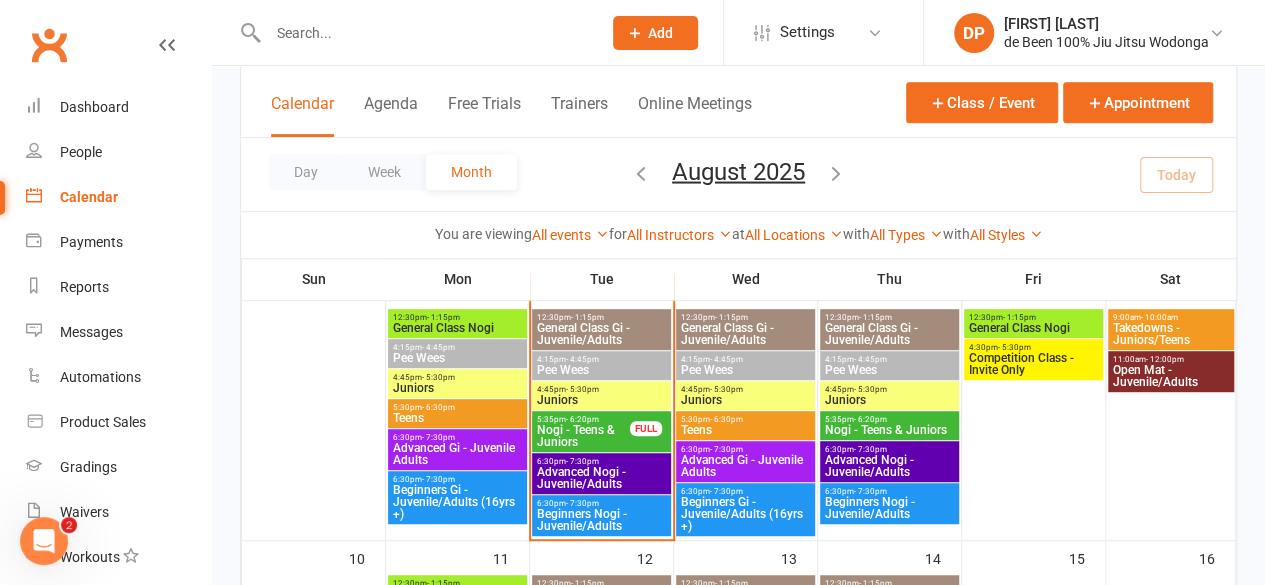 click on "Beginners Nogi - Juvenile/Adults" at bounding box center [601, 520] 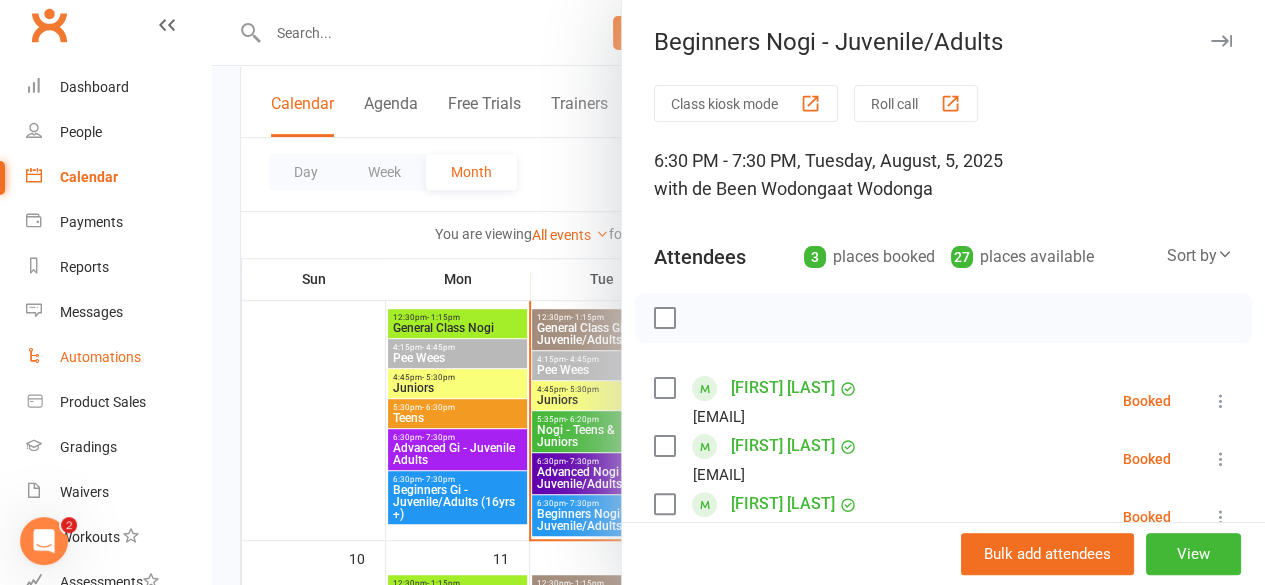 scroll, scrollTop: 0, scrollLeft: 0, axis: both 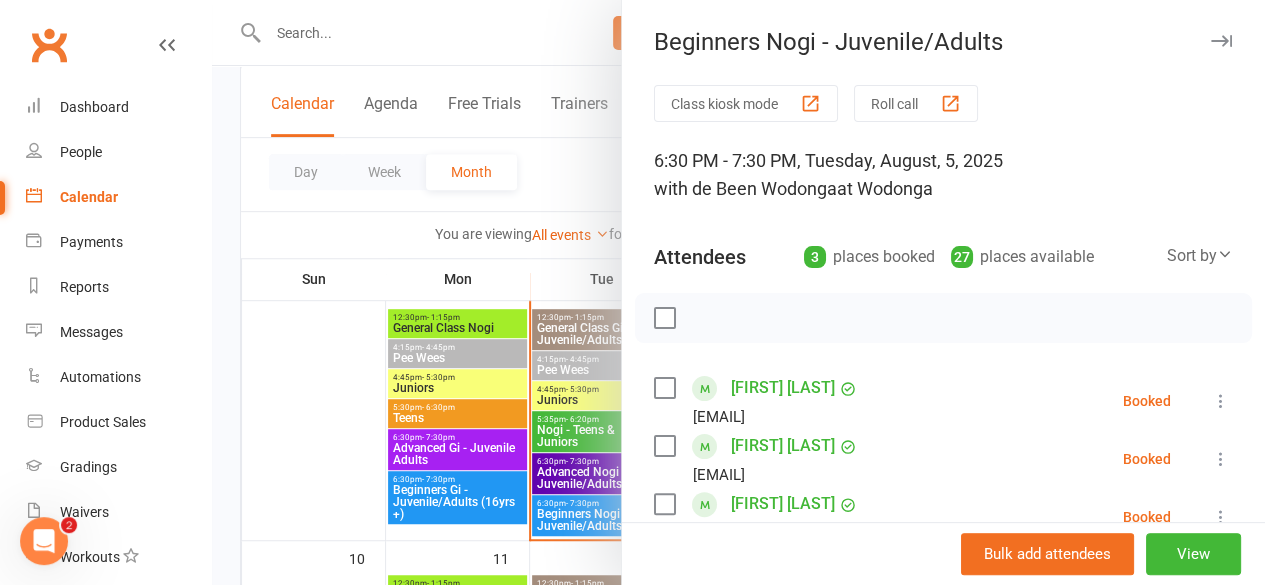 click at bounding box center (738, 292) 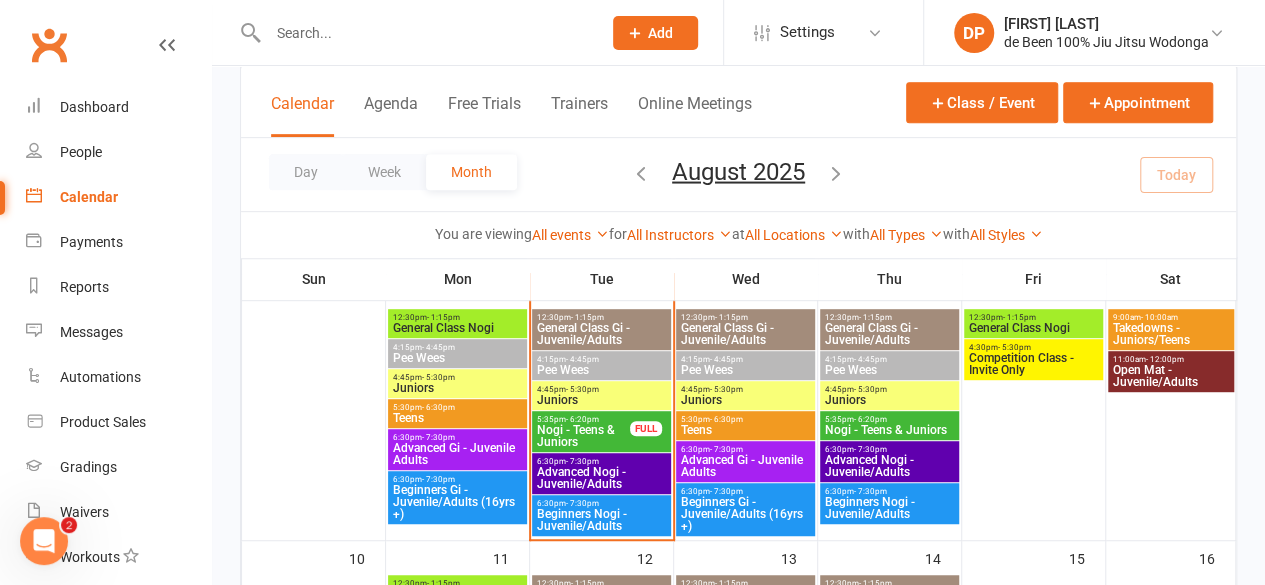click on "Advanced Nogi - Juvenile/Adults" at bounding box center [601, 478] 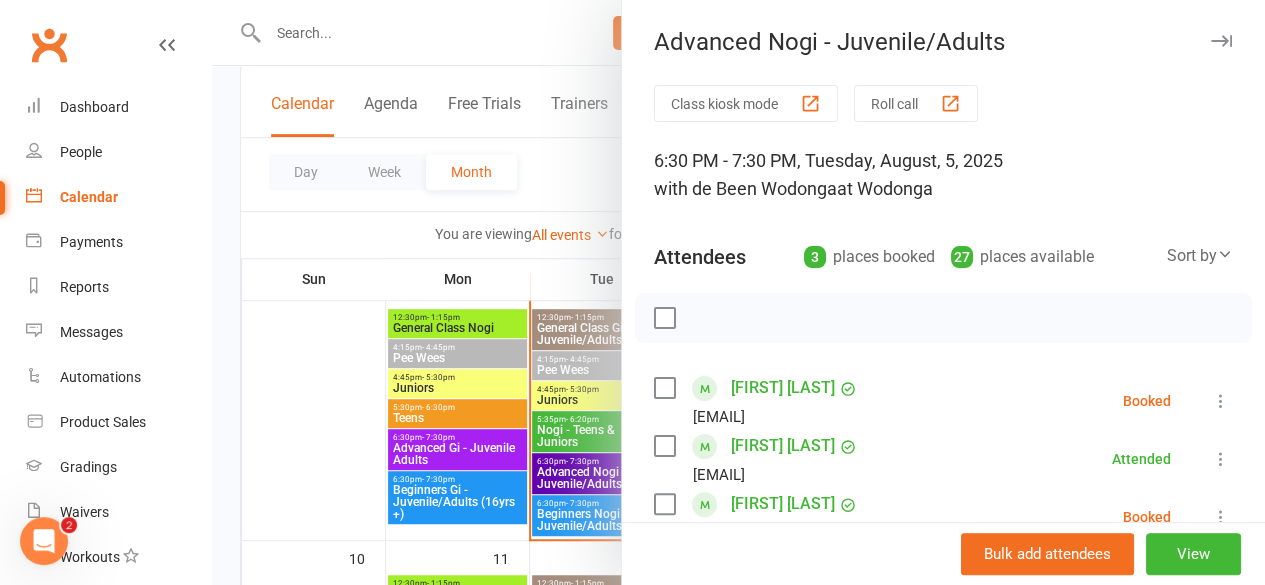 click at bounding box center [738, 292] 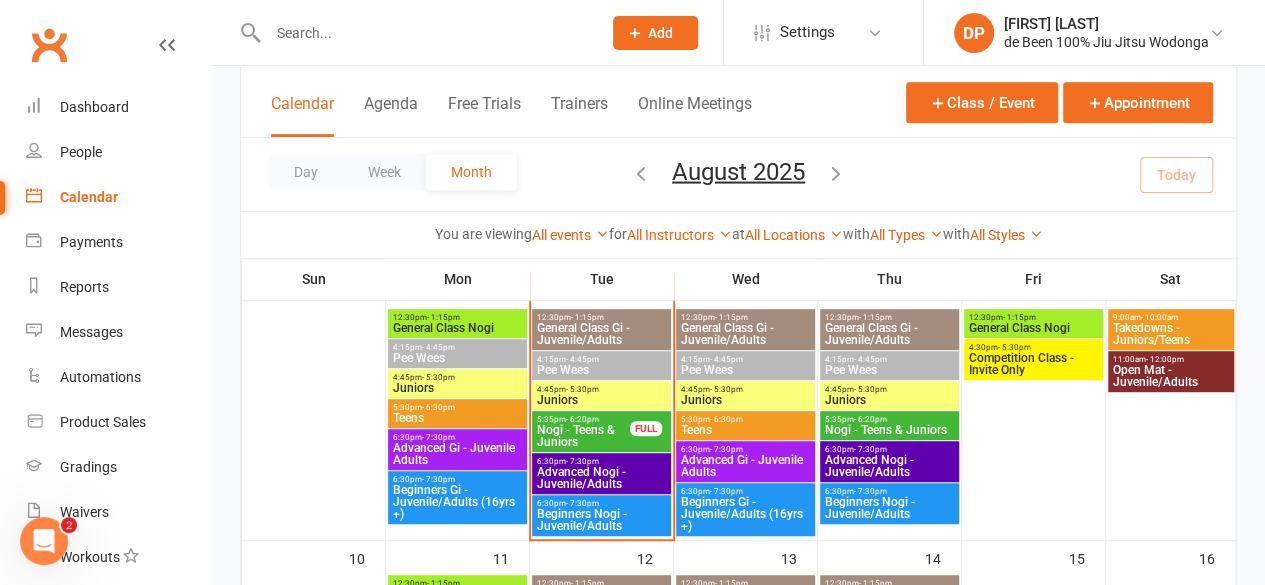 click on "Beginners Nogi - Juvenile/Adults" at bounding box center [601, 520] 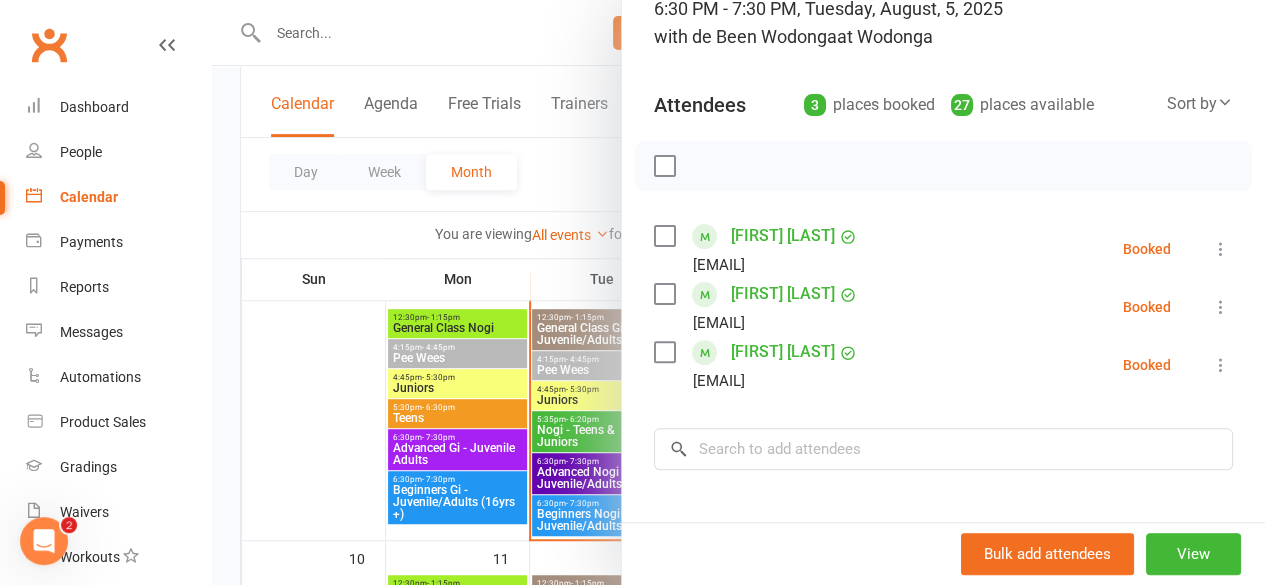 scroll, scrollTop: 153, scrollLeft: 0, axis: vertical 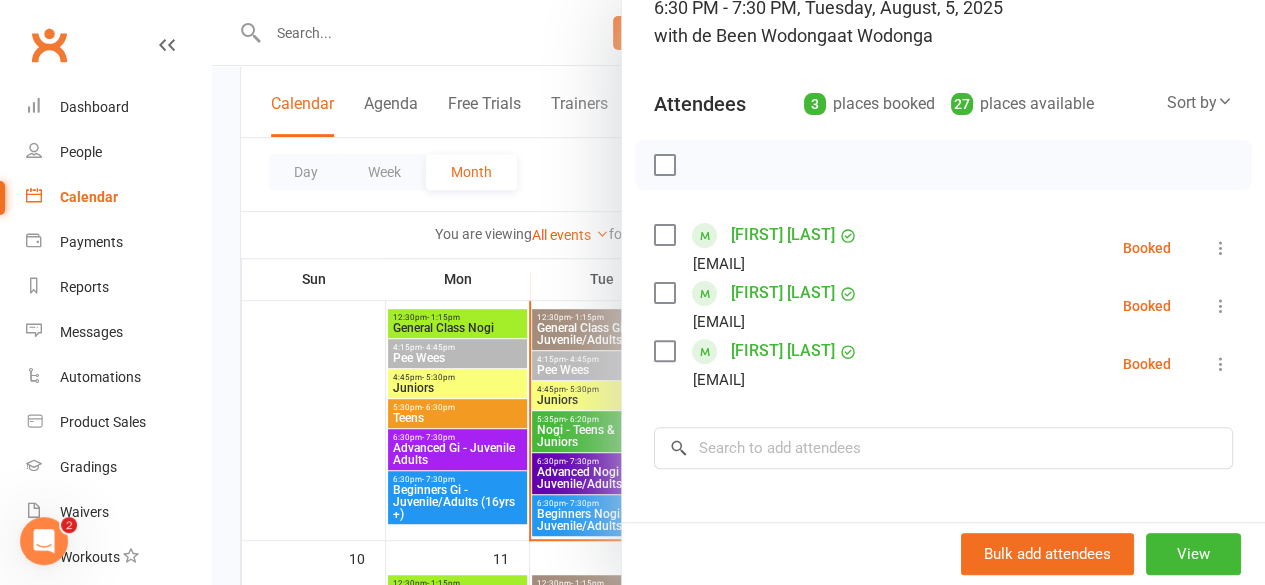 click at bounding box center (738, 292) 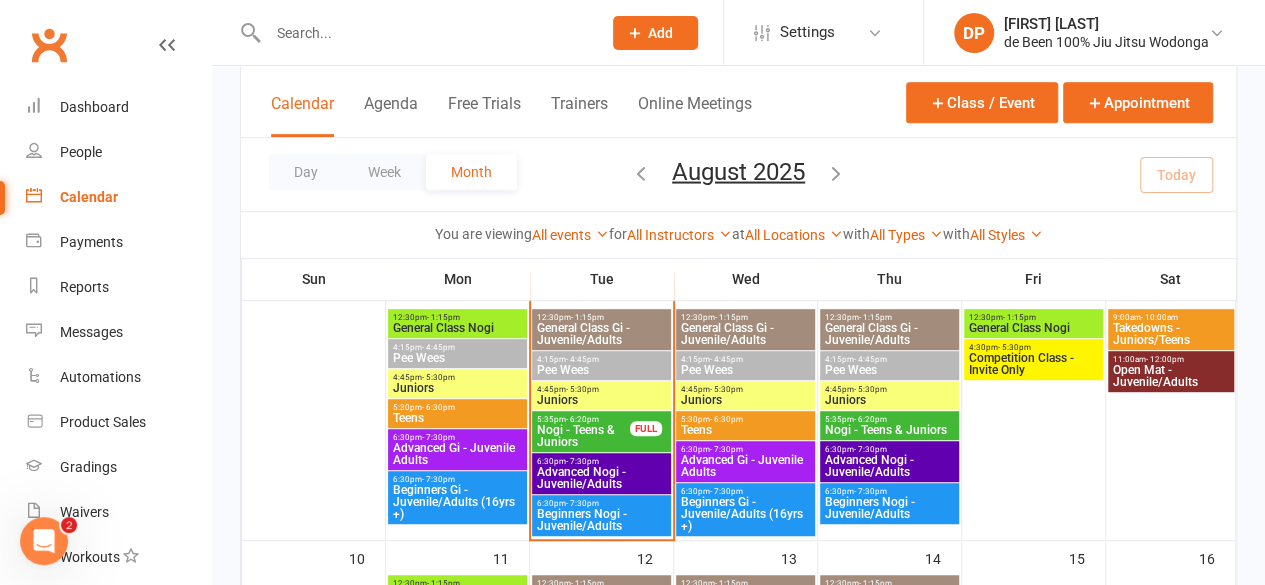 click on "Advanced Nogi - Juvenile/Adults" at bounding box center (601, 478) 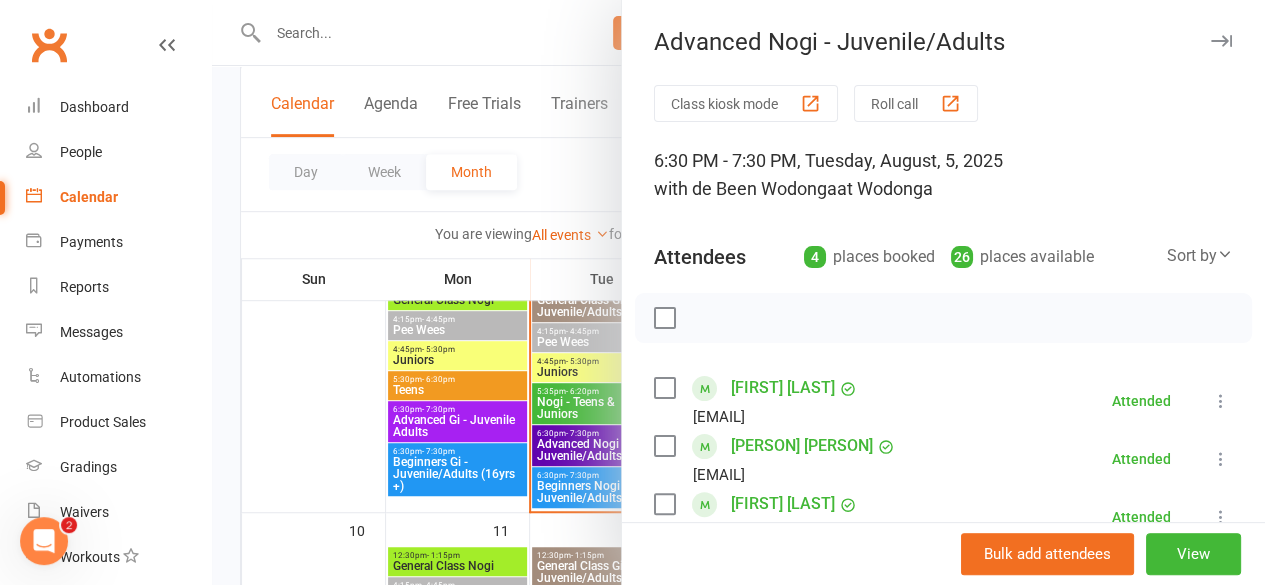 scroll, scrollTop: 442, scrollLeft: 0, axis: vertical 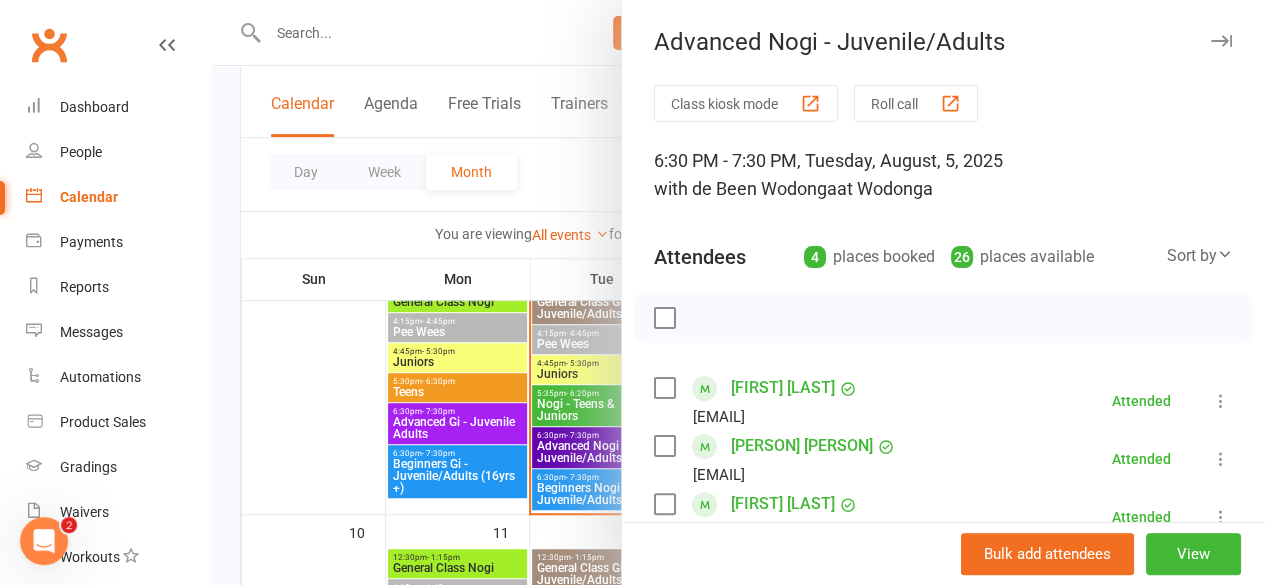 click at bounding box center [738, 292] 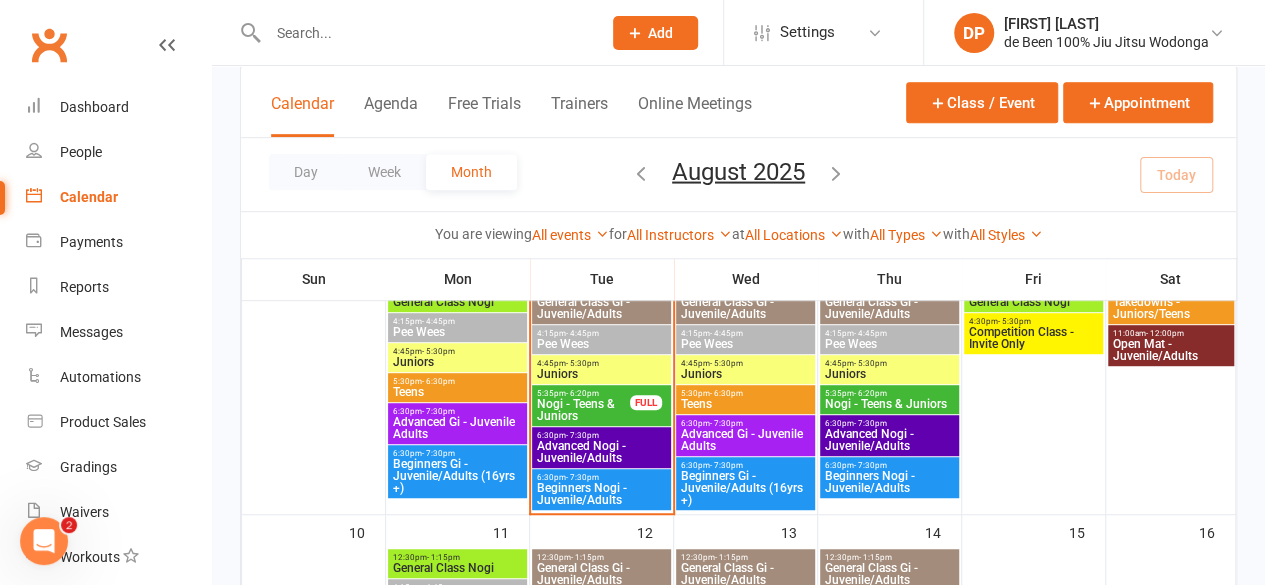 click on "Beginners Nogi - Juvenile/Adults" at bounding box center (601, 494) 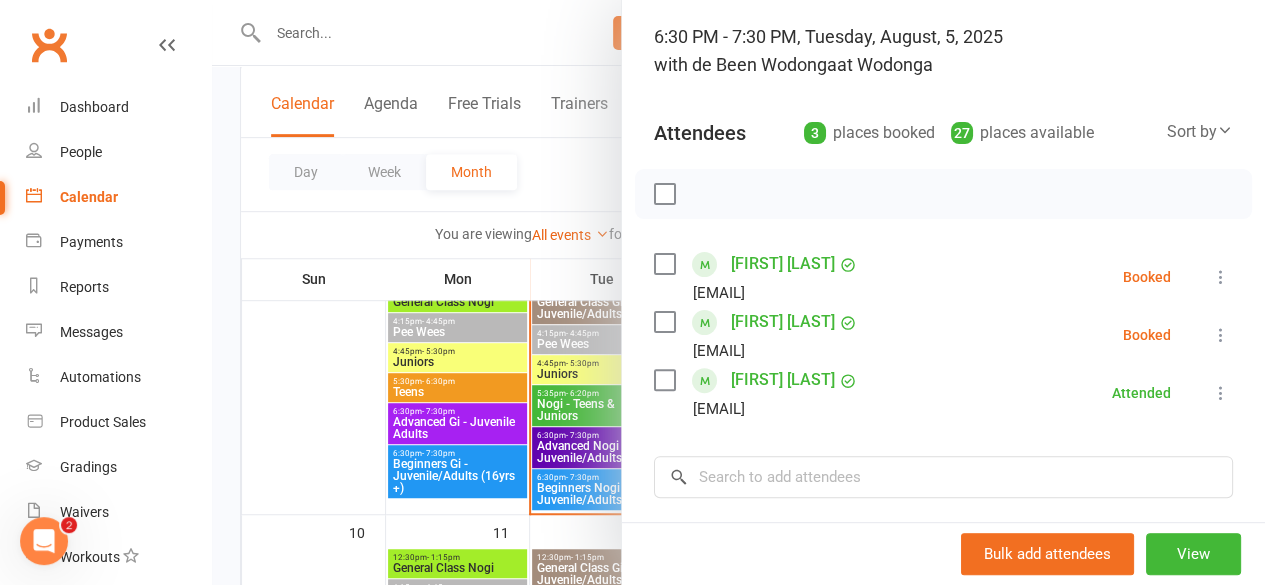 scroll, scrollTop: 133, scrollLeft: 0, axis: vertical 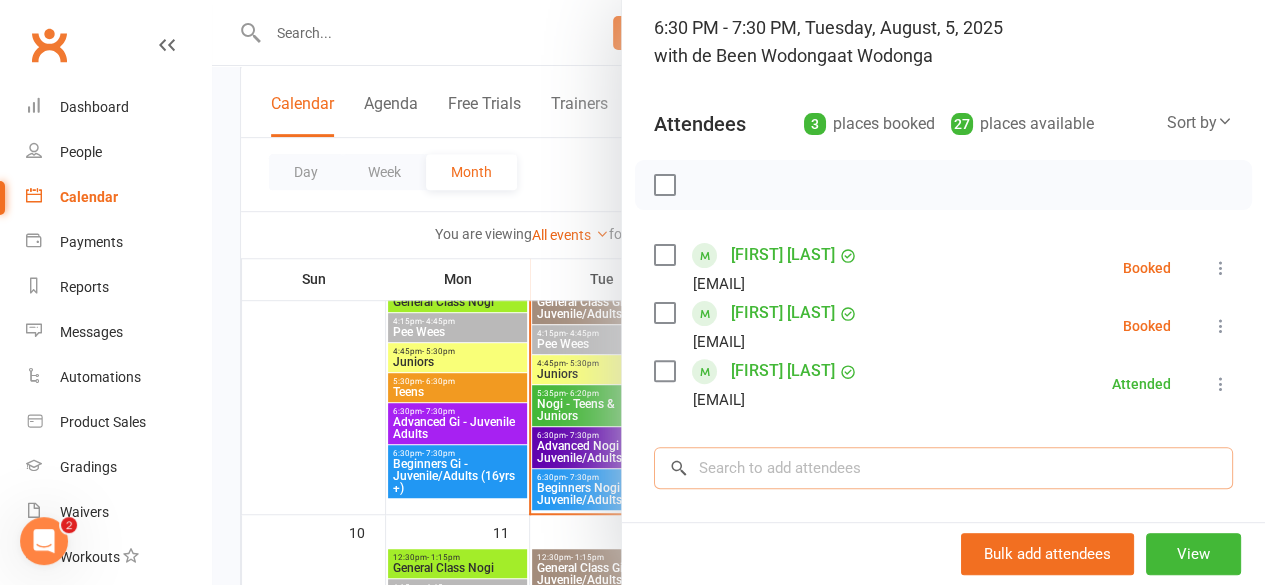click at bounding box center [943, 468] 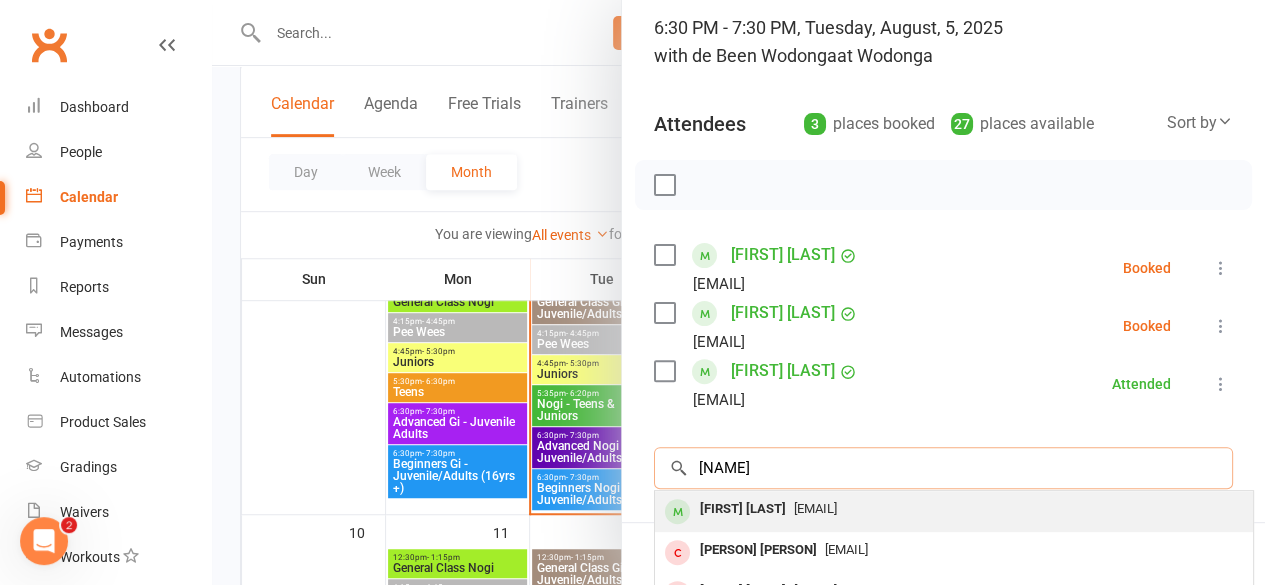 type on "[NAME]" 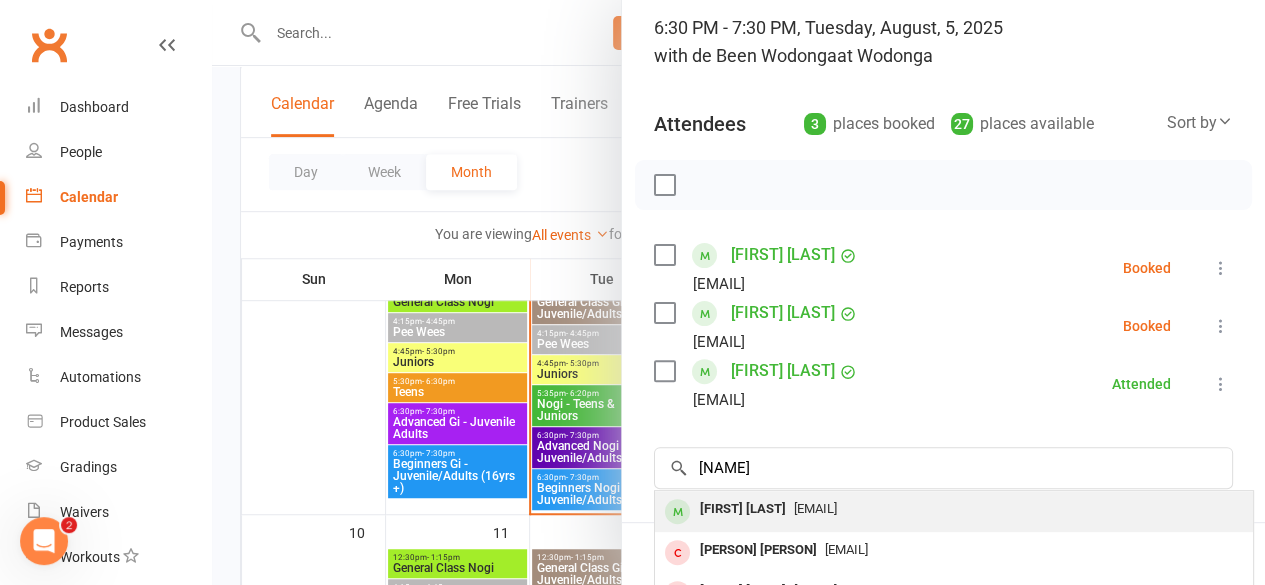 click on "[FIRST] [LAST]" at bounding box center [743, 509] 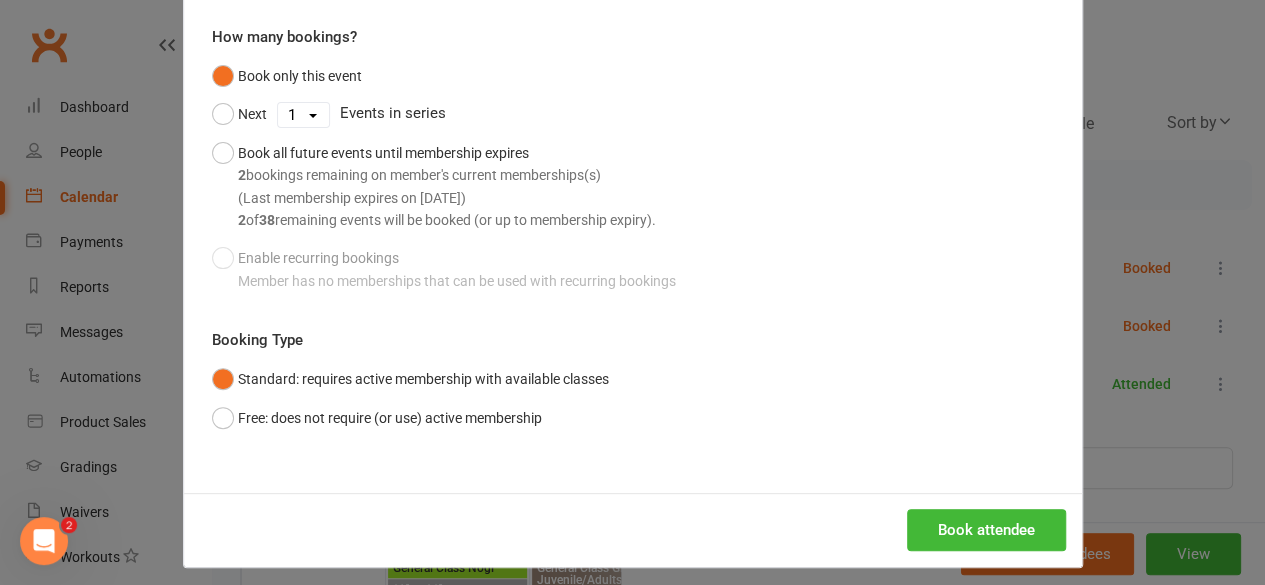scroll, scrollTop: 176, scrollLeft: 0, axis: vertical 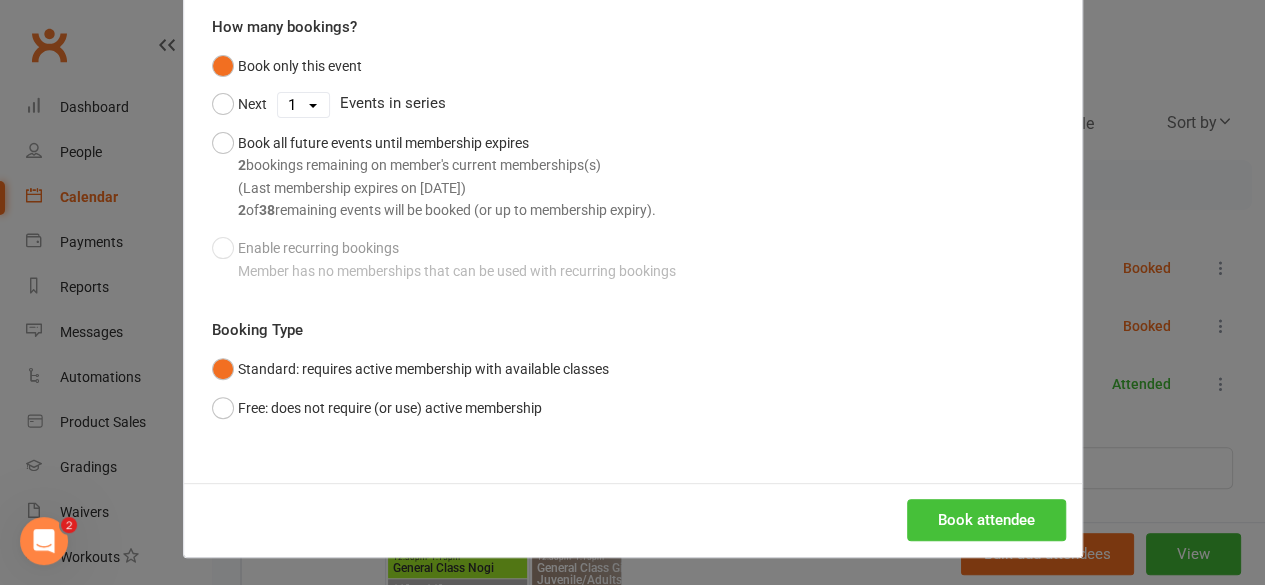 click on "Book attendee" at bounding box center (986, 520) 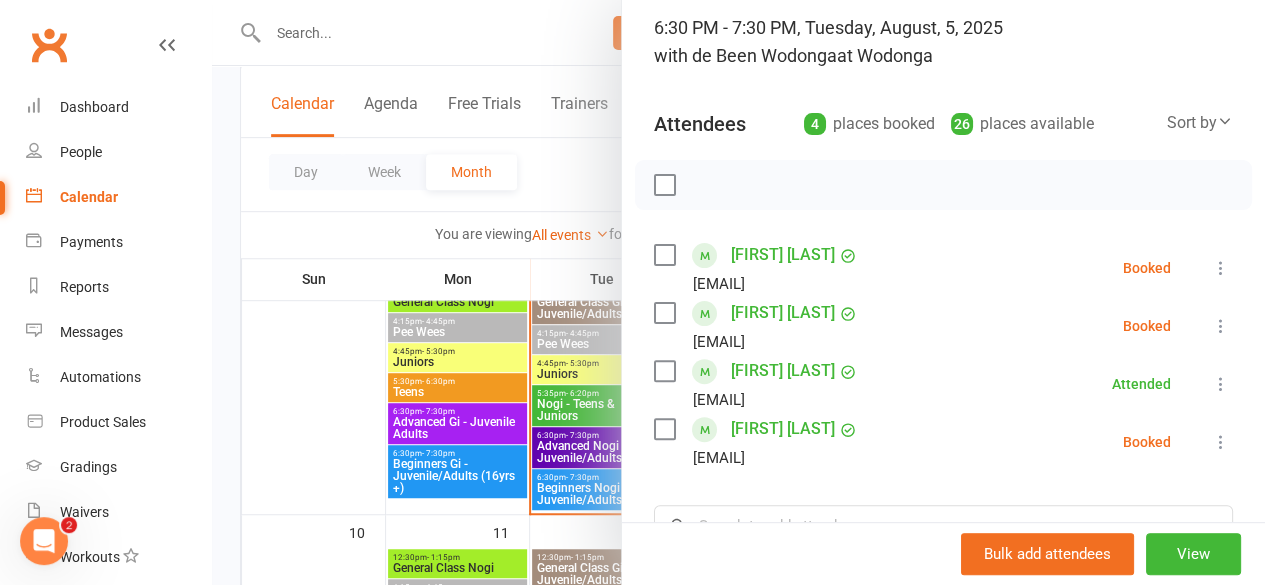 click on "[FIRST] [LAST]" at bounding box center (783, 429) 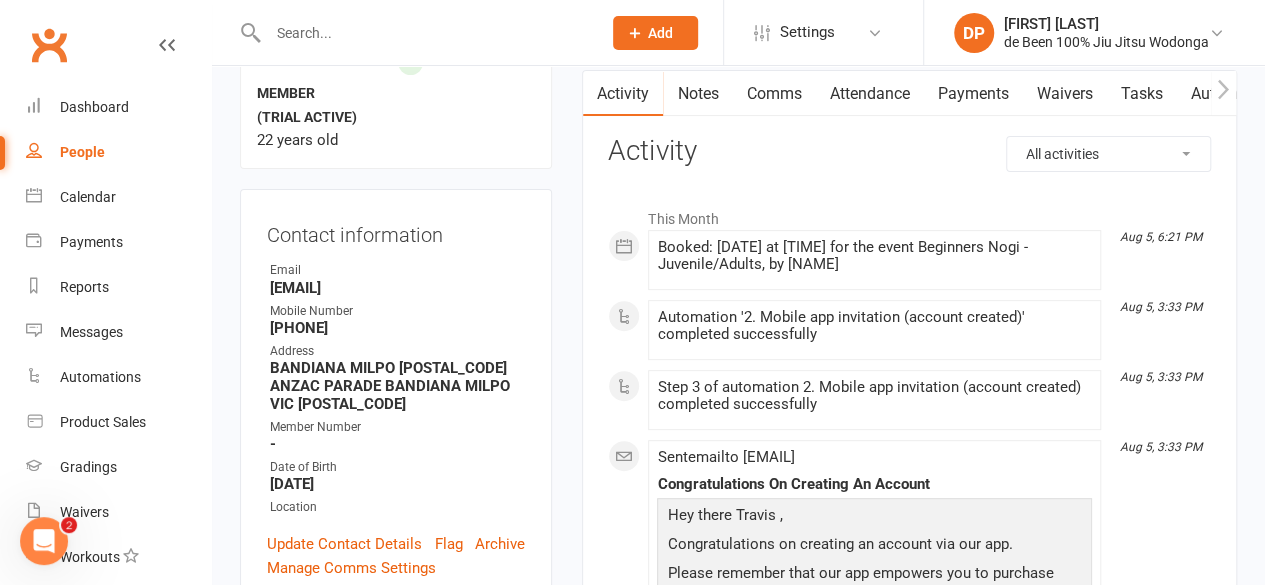 scroll, scrollTop: 0, scrollLeft: 0, axis: both 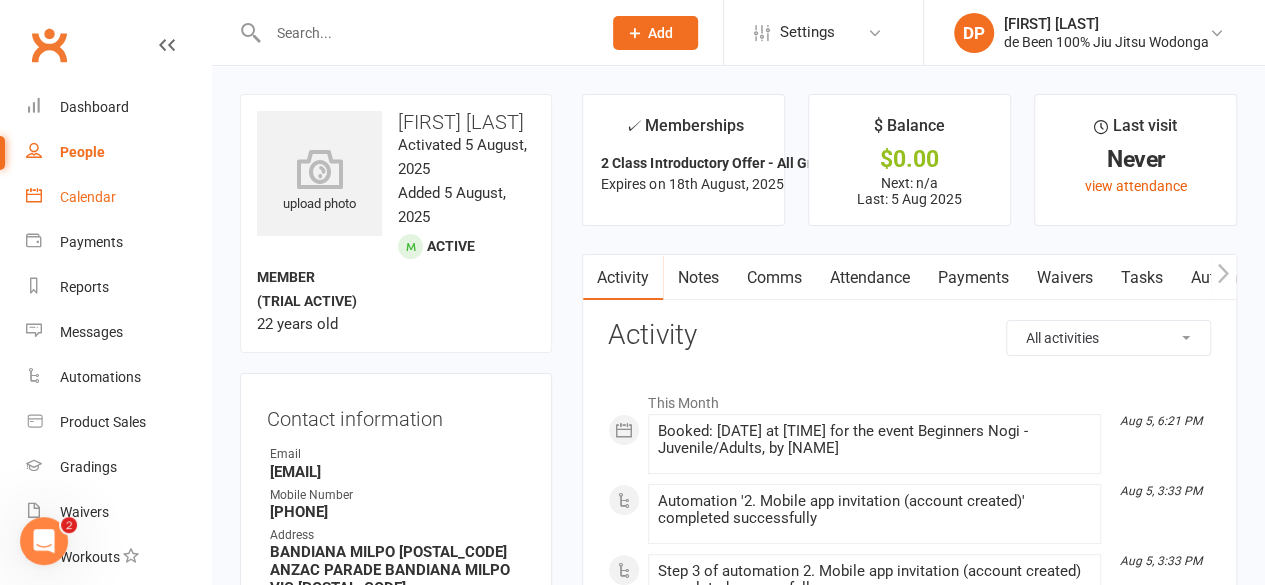 click on "Calendar" at bounding box center (88, 197) 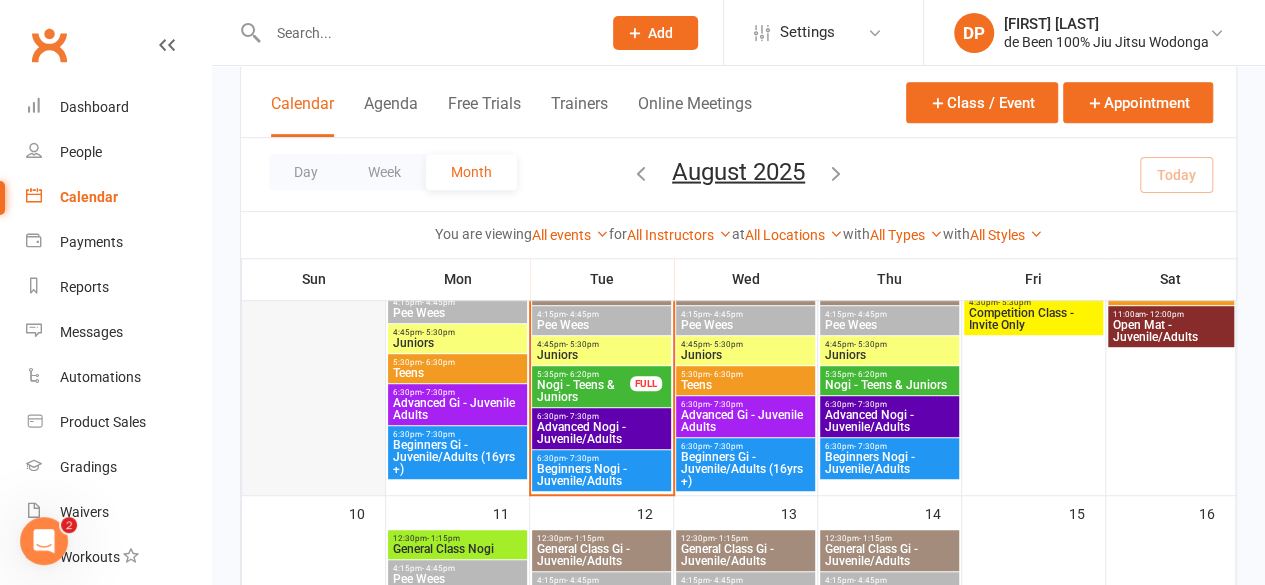 scroll, scrollTop: 463, scrollLeft: 0, axis: vertical 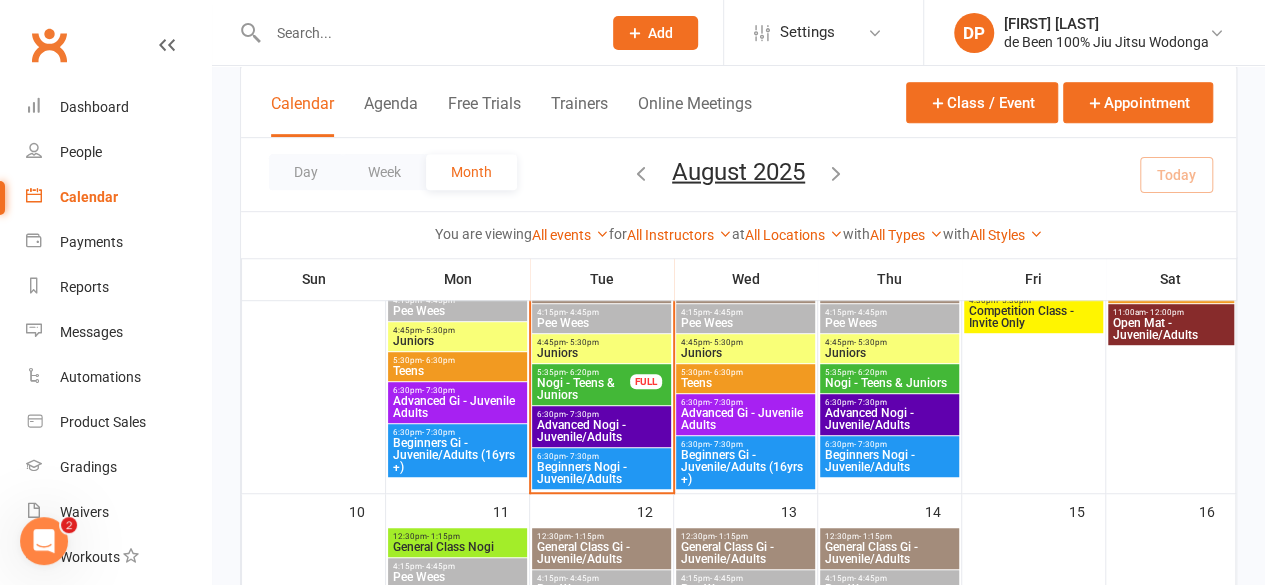click on "Beginners Nogi - Juvenile/Adults" at bounding box center [601, 473] 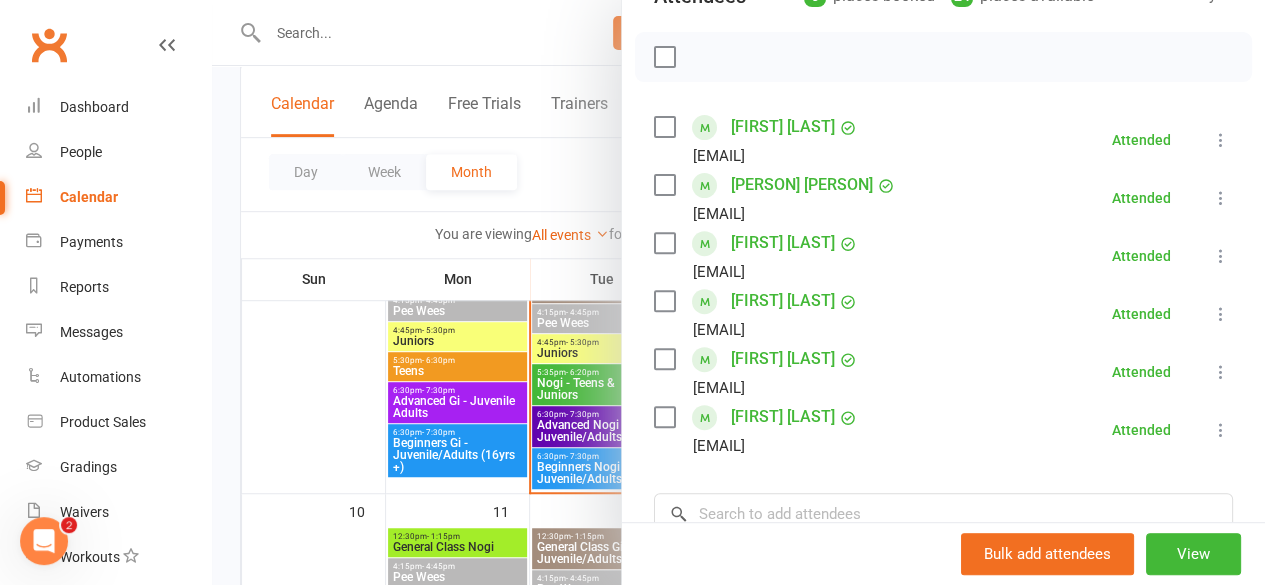 scroll, scrollTop: 274, scrollLeft: 0, axis: vertical 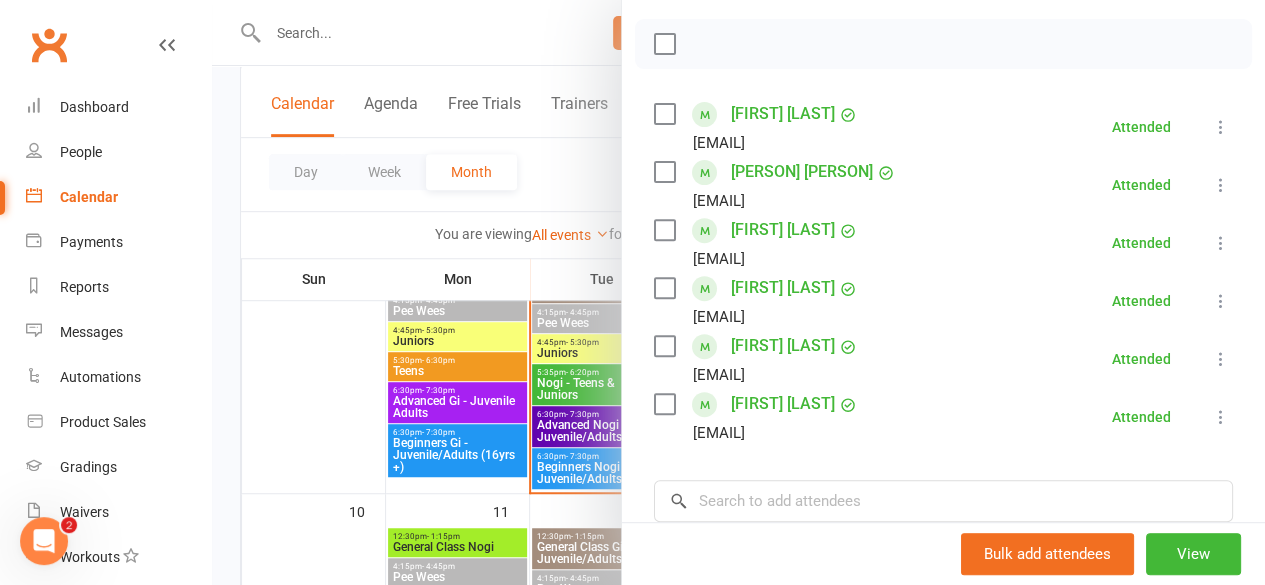 click at bounding box center (738, 292) 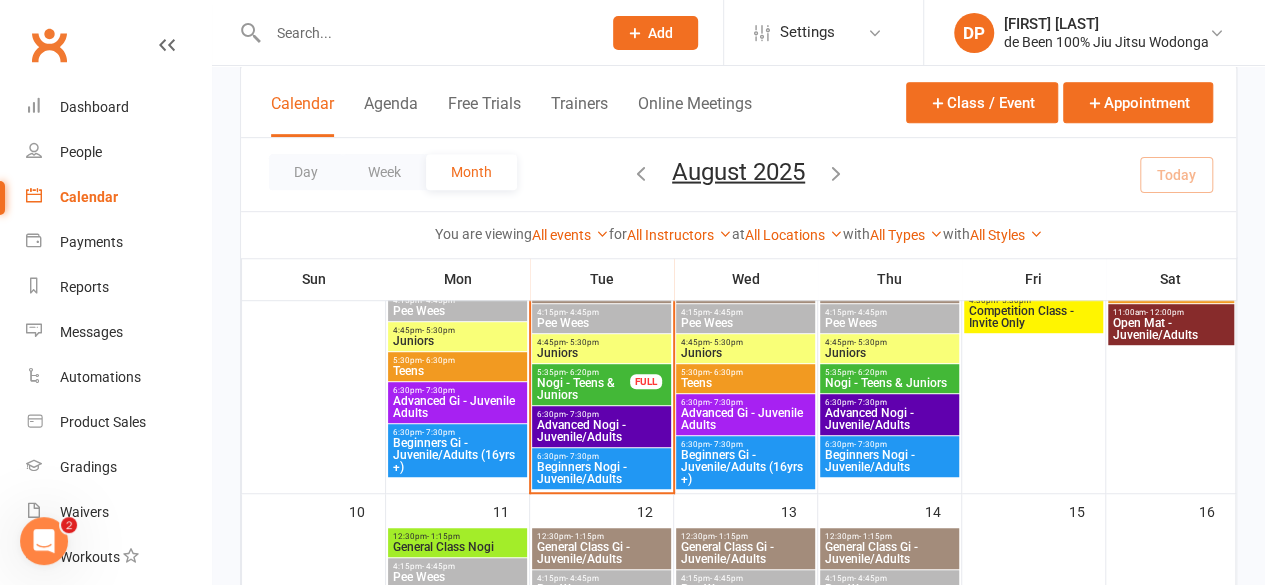 click on "Advanced Nogi - Juvenile/Adults" at bounding box center (601, 431) 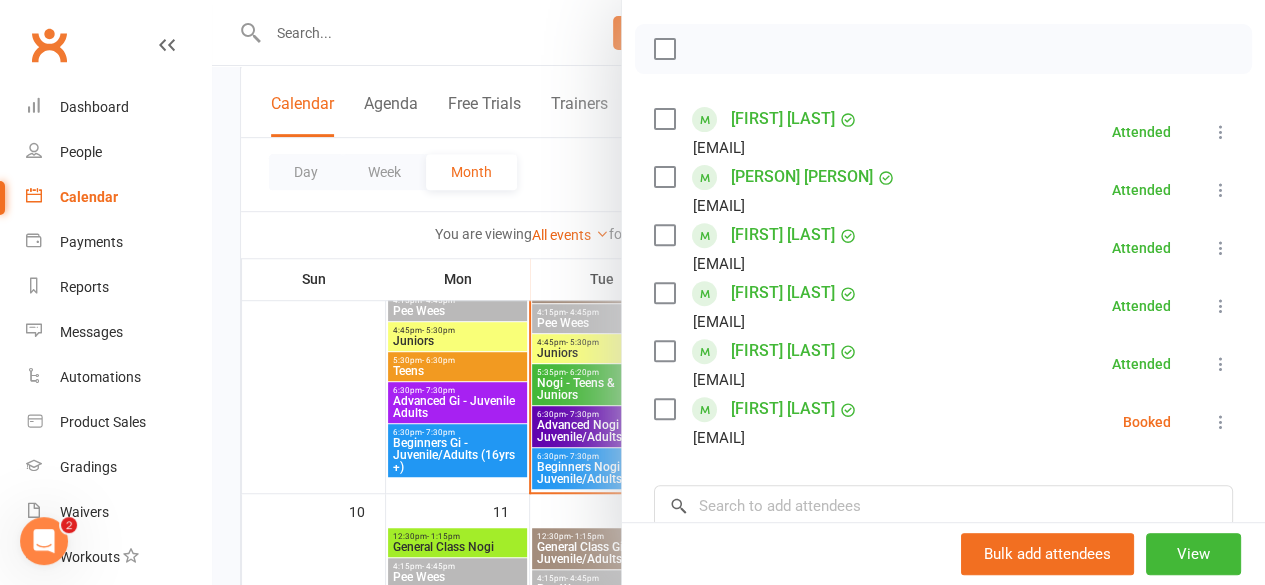 scroll, scrollTop: 270, scrollLeft: 0, axis: vertical 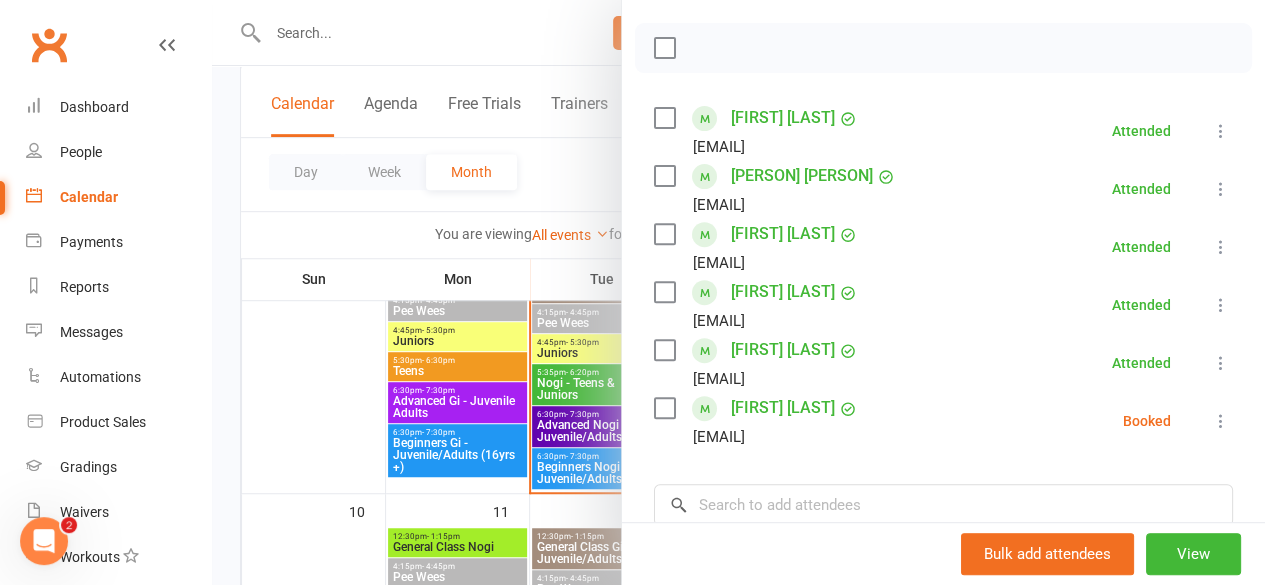 click at bounding box center (1221, 421) 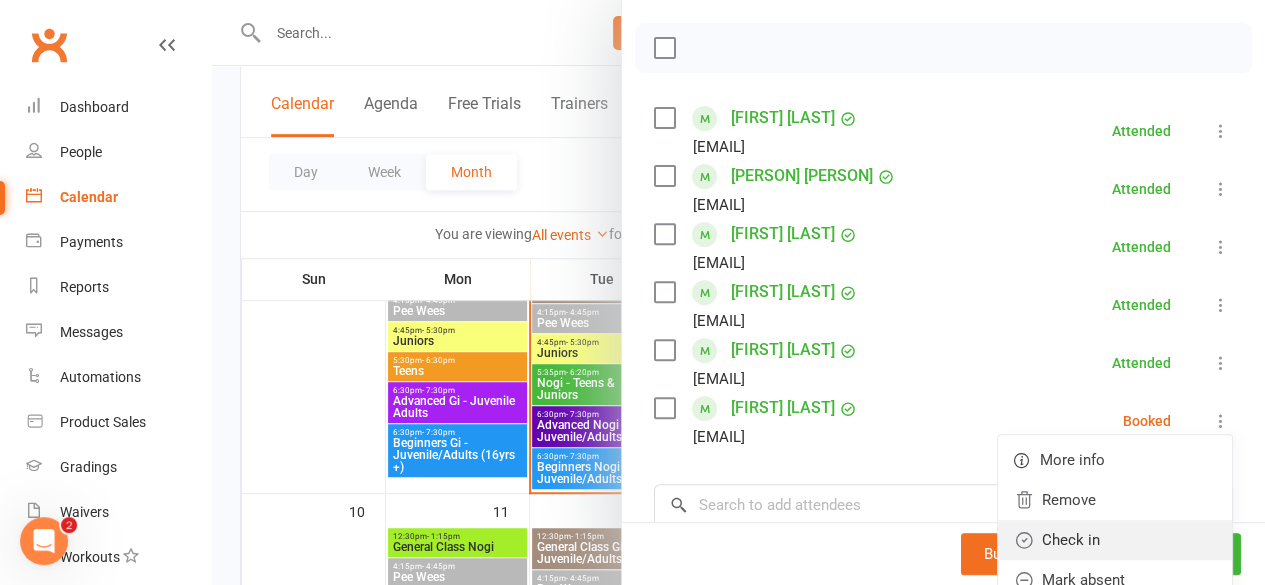 click on "Check in" at bounding box center (1115, 540) 